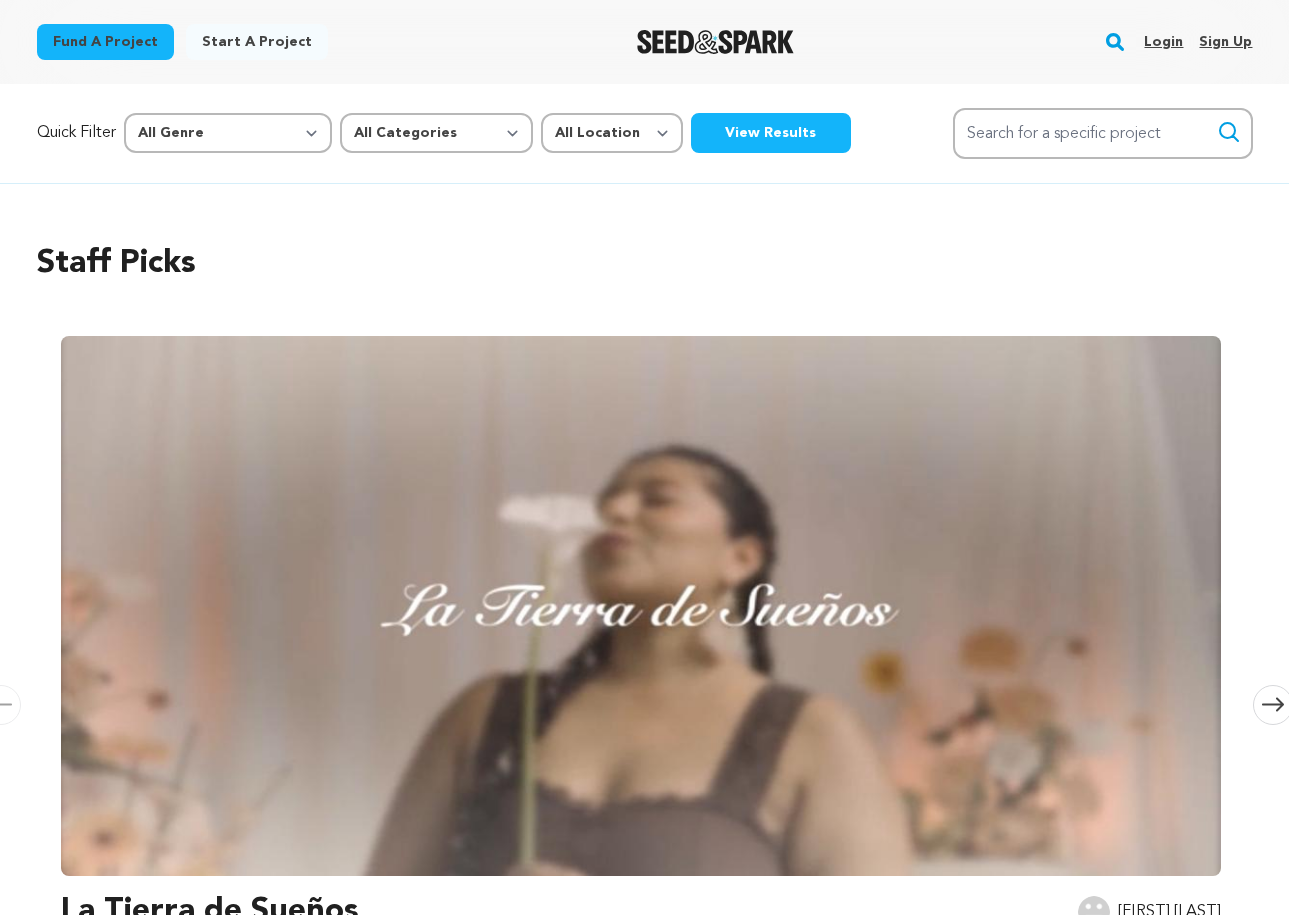 scroll, scrollTop: 0, scrollLeft: 0, axis: both 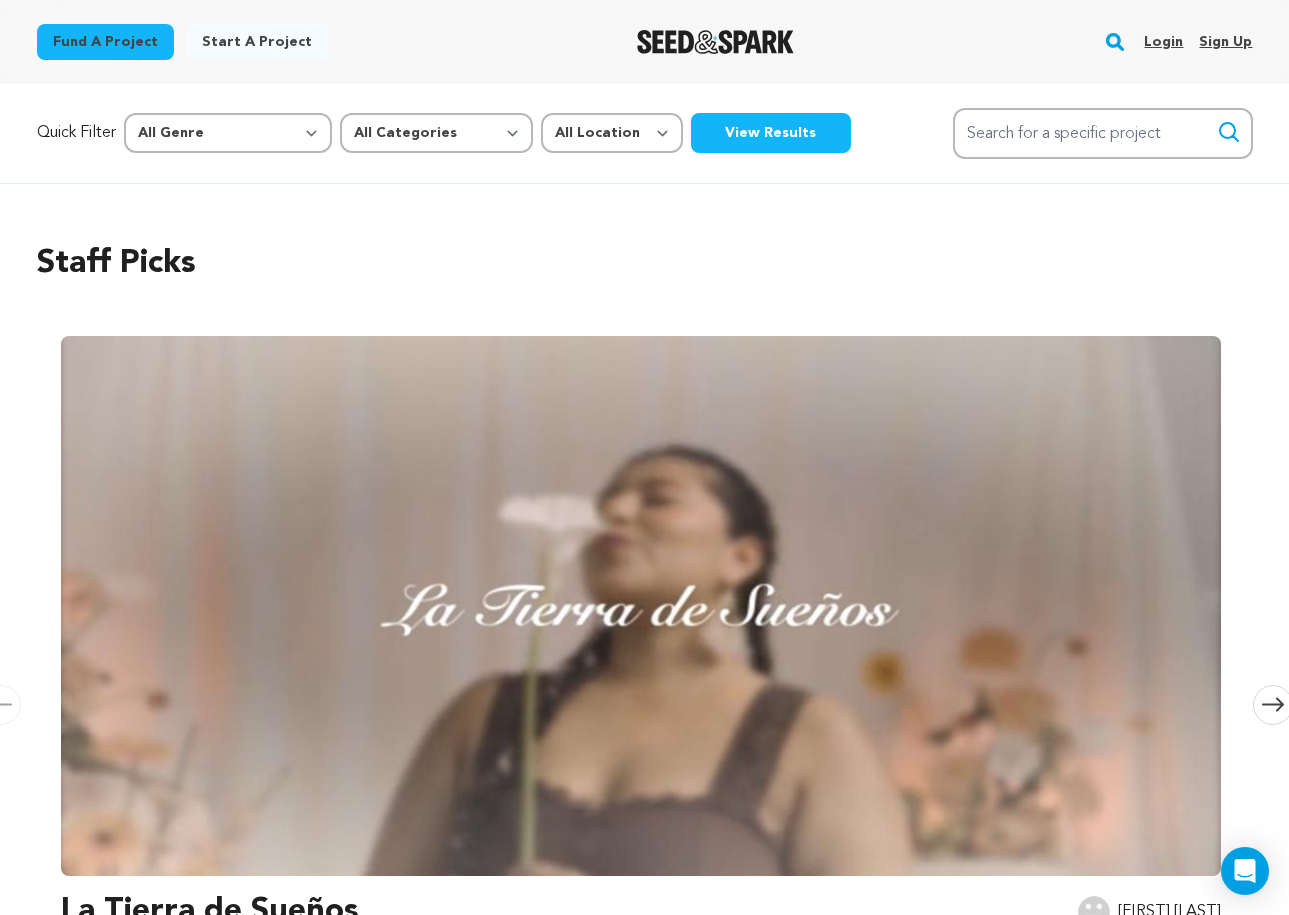 click on "Login" at bounding box center [1163, 42] 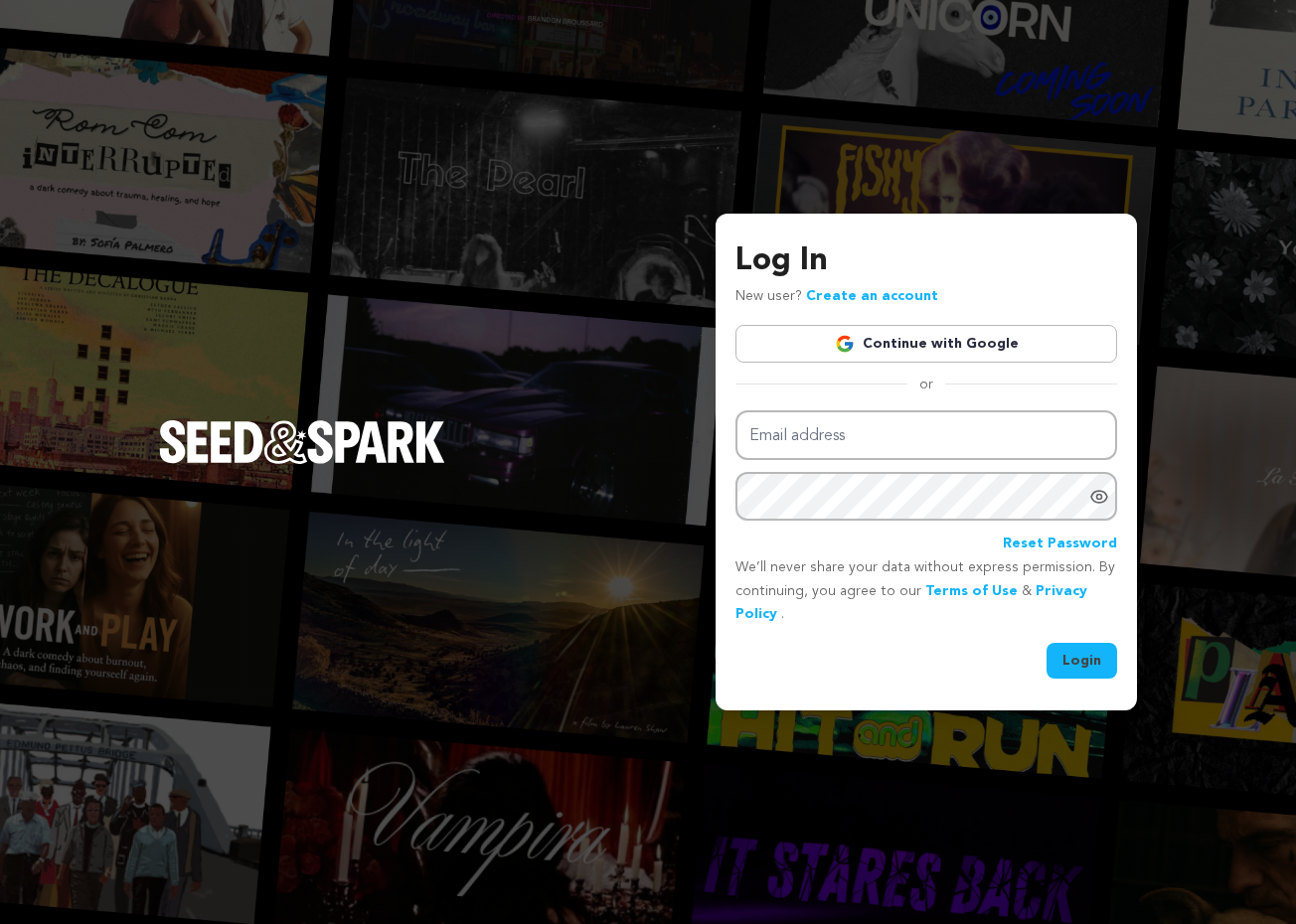 scroll, scrollTop: 0, scrollLeft: 0, axis: both 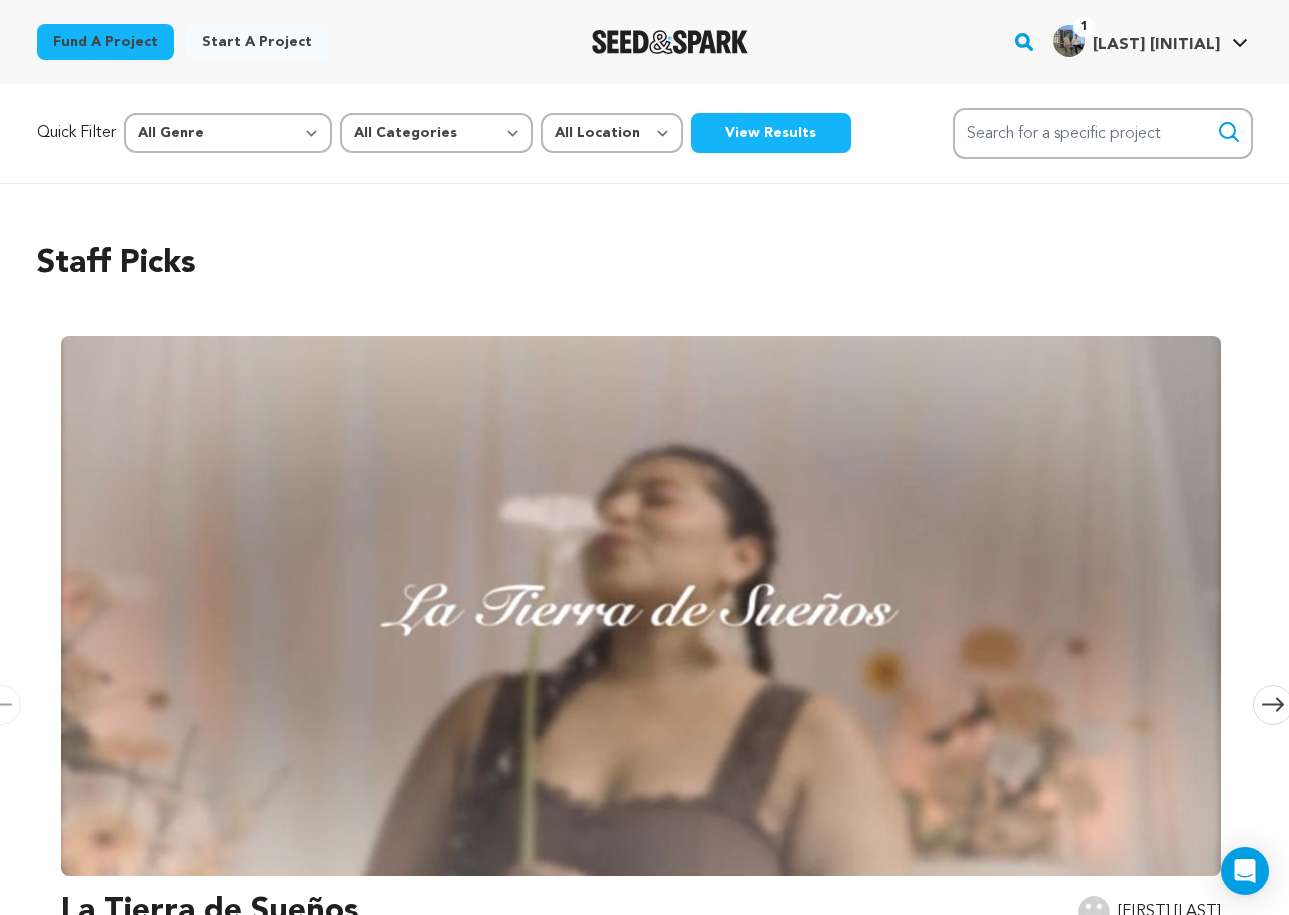 click on "weaver c." at bounding box center (1156, 45) 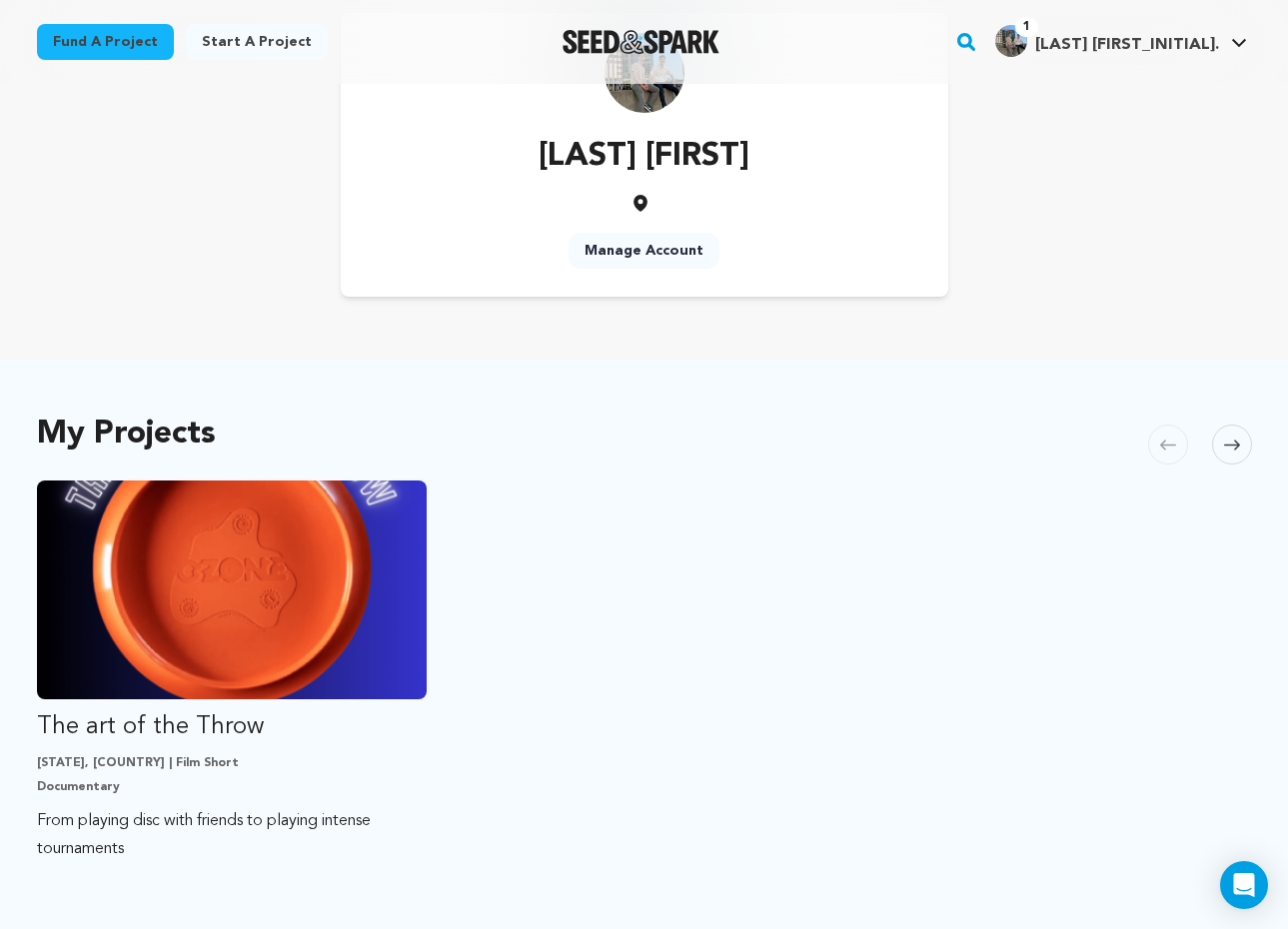 scroll, scrollTop: 326, scrollLeft: 0, axis: vertical 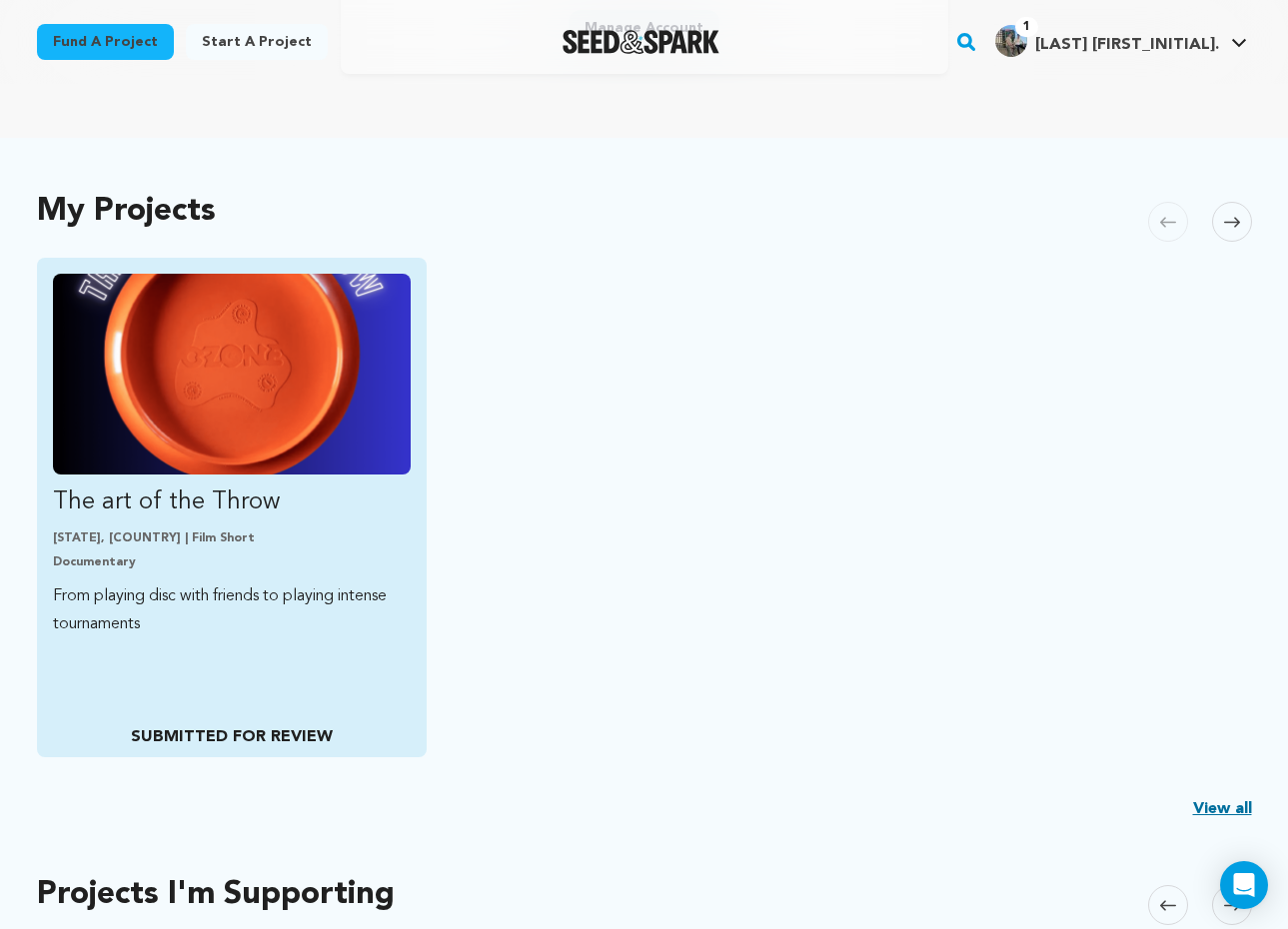 click on "SUBMITTED FOR REVIEW" at bounding box center [232, 737] 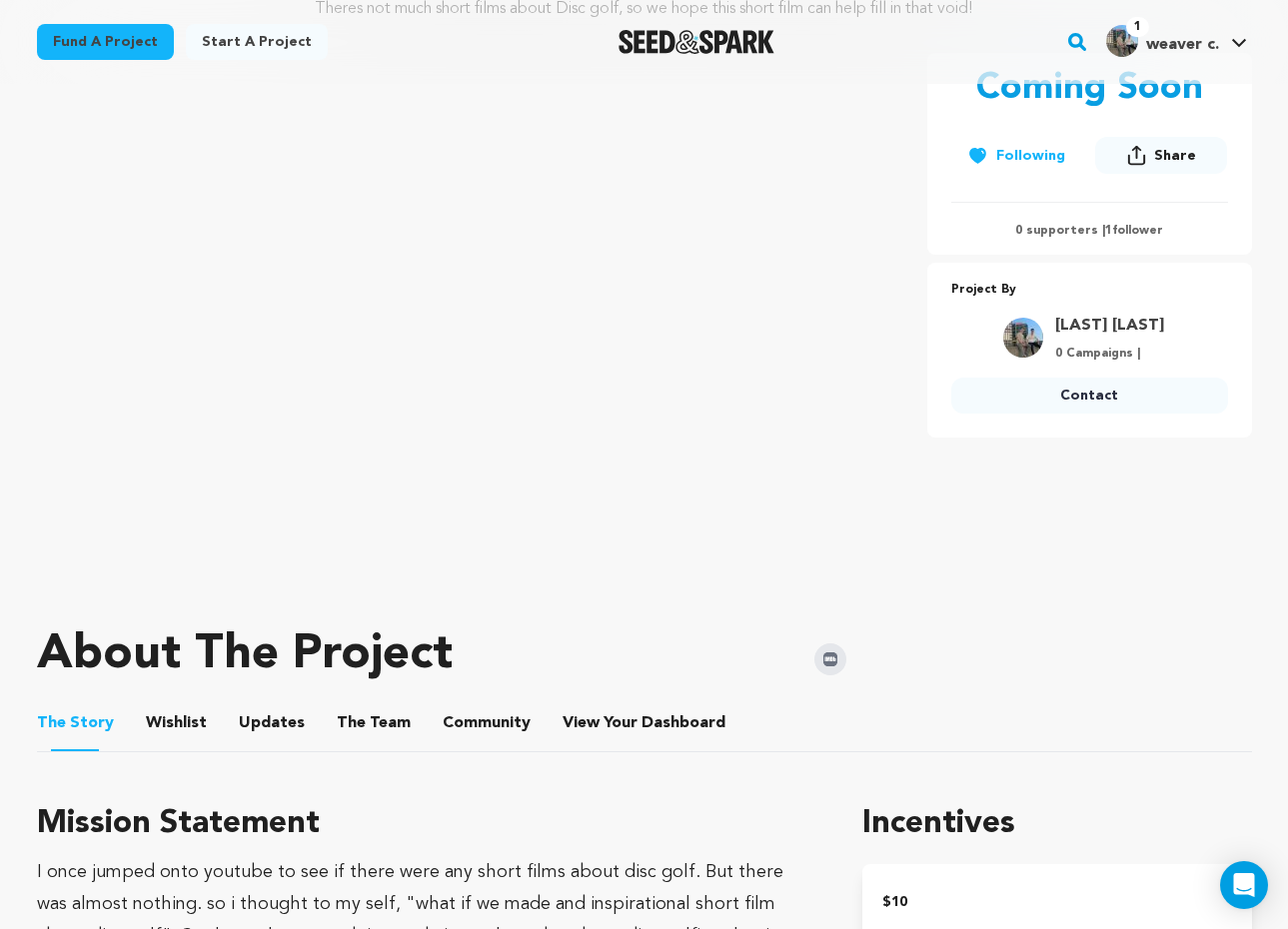 scroll, scrollTop: 536, scrollLeft: 0, axis: vertical 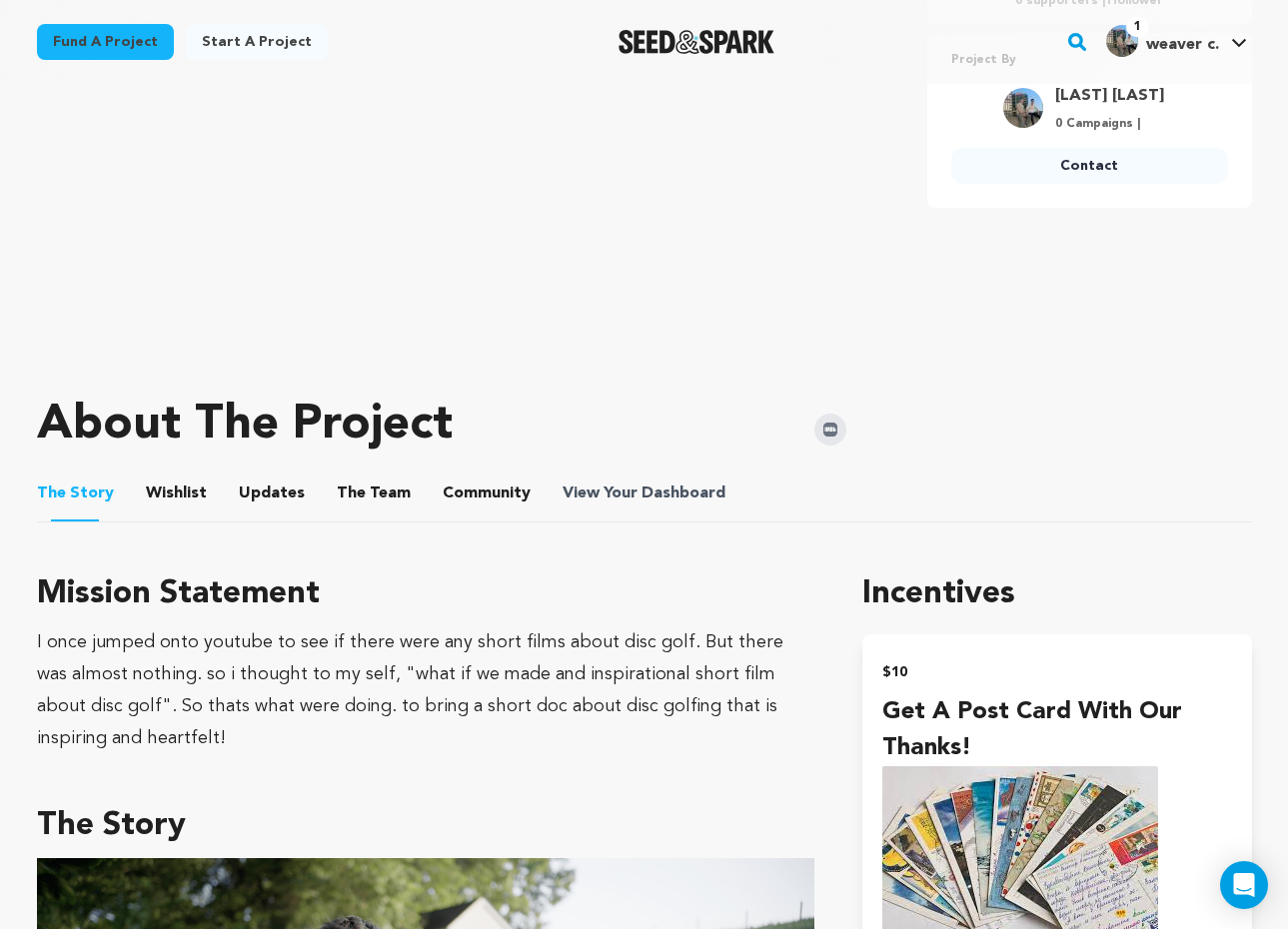 click on "View   Your   Dashboard" at bounding box center [645, 493] 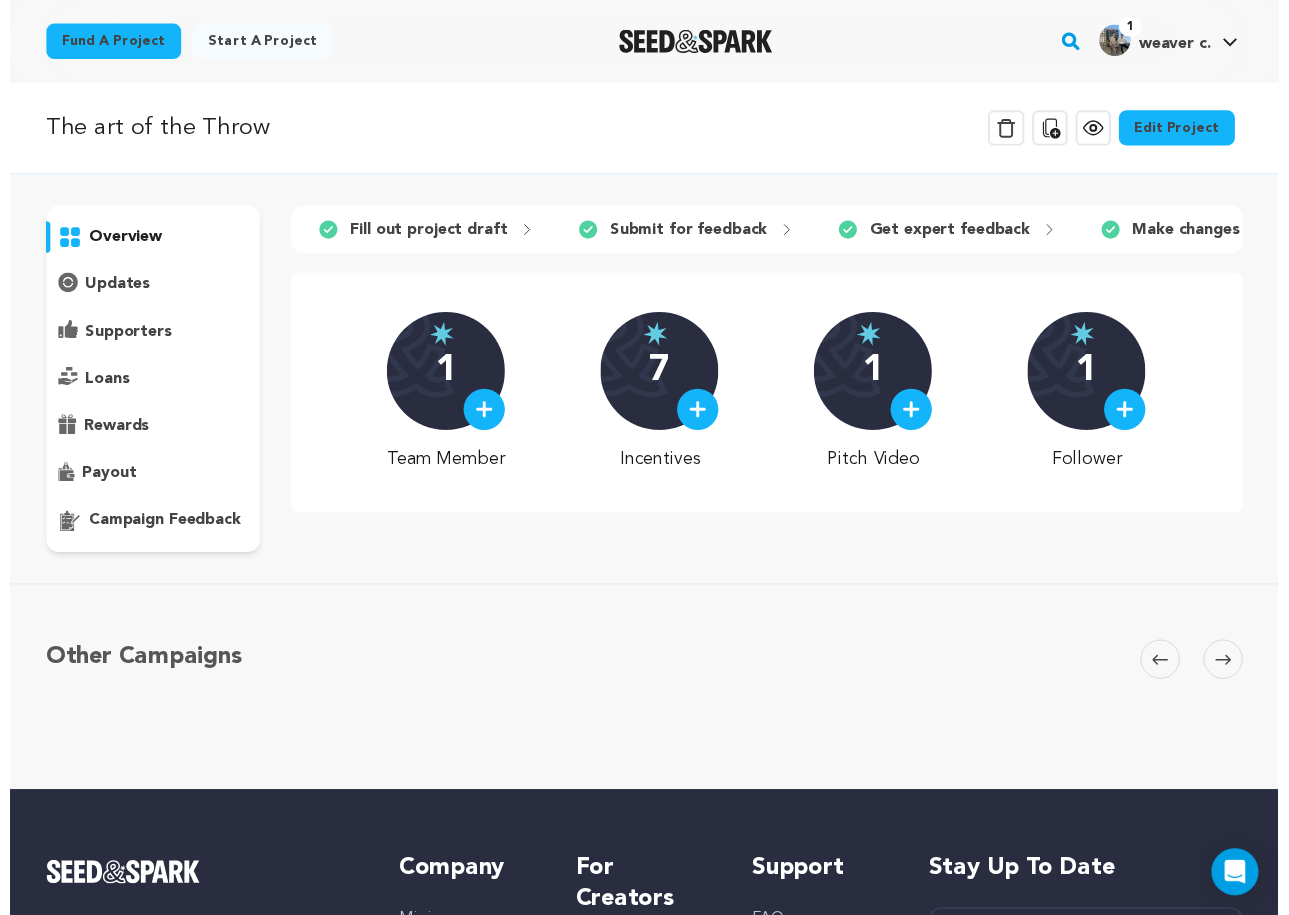 scroll, scrollTop: 0, scrollLeft: 0, axis: both 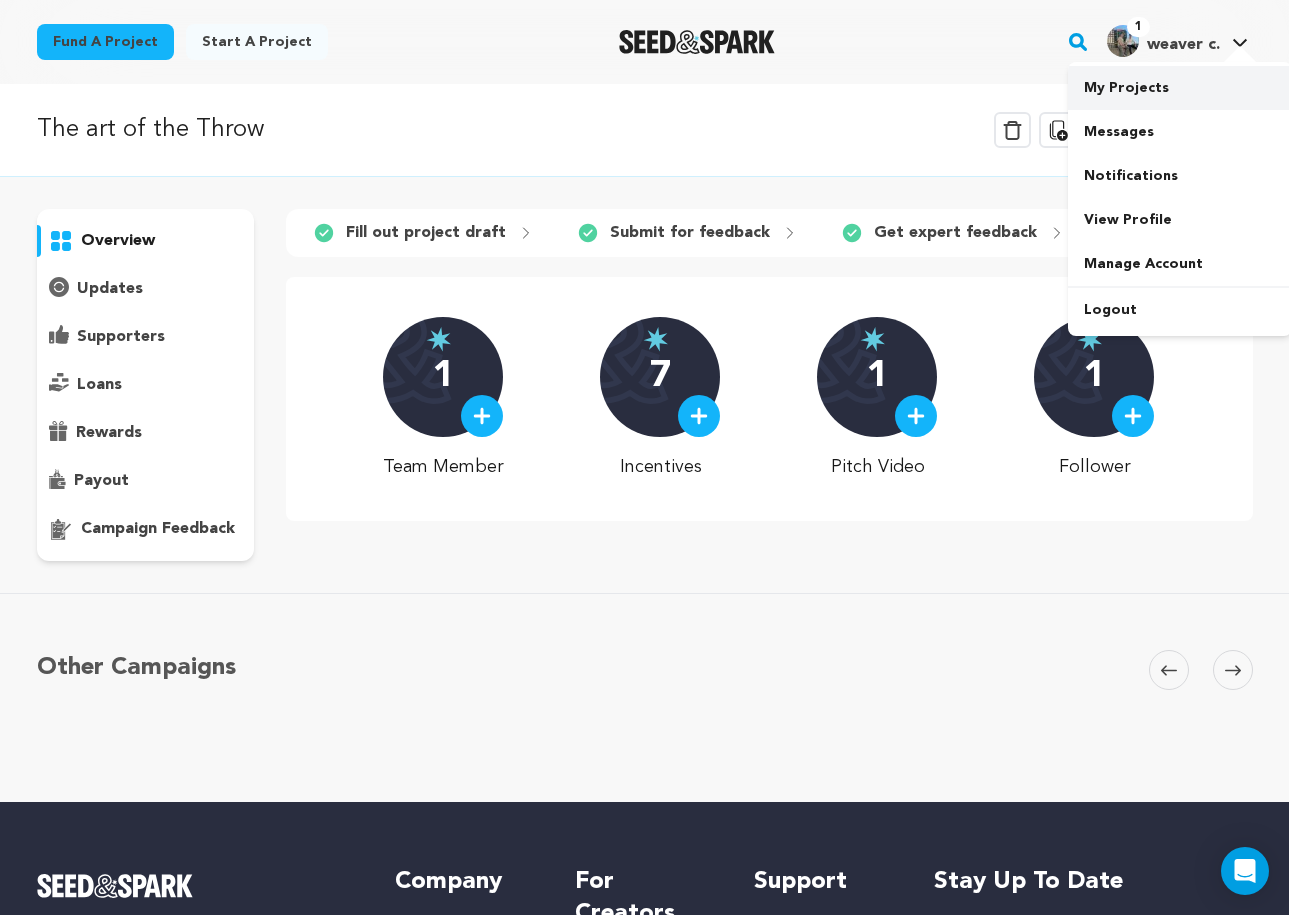 click on "My Projects" at bounding box center [1180, 88] 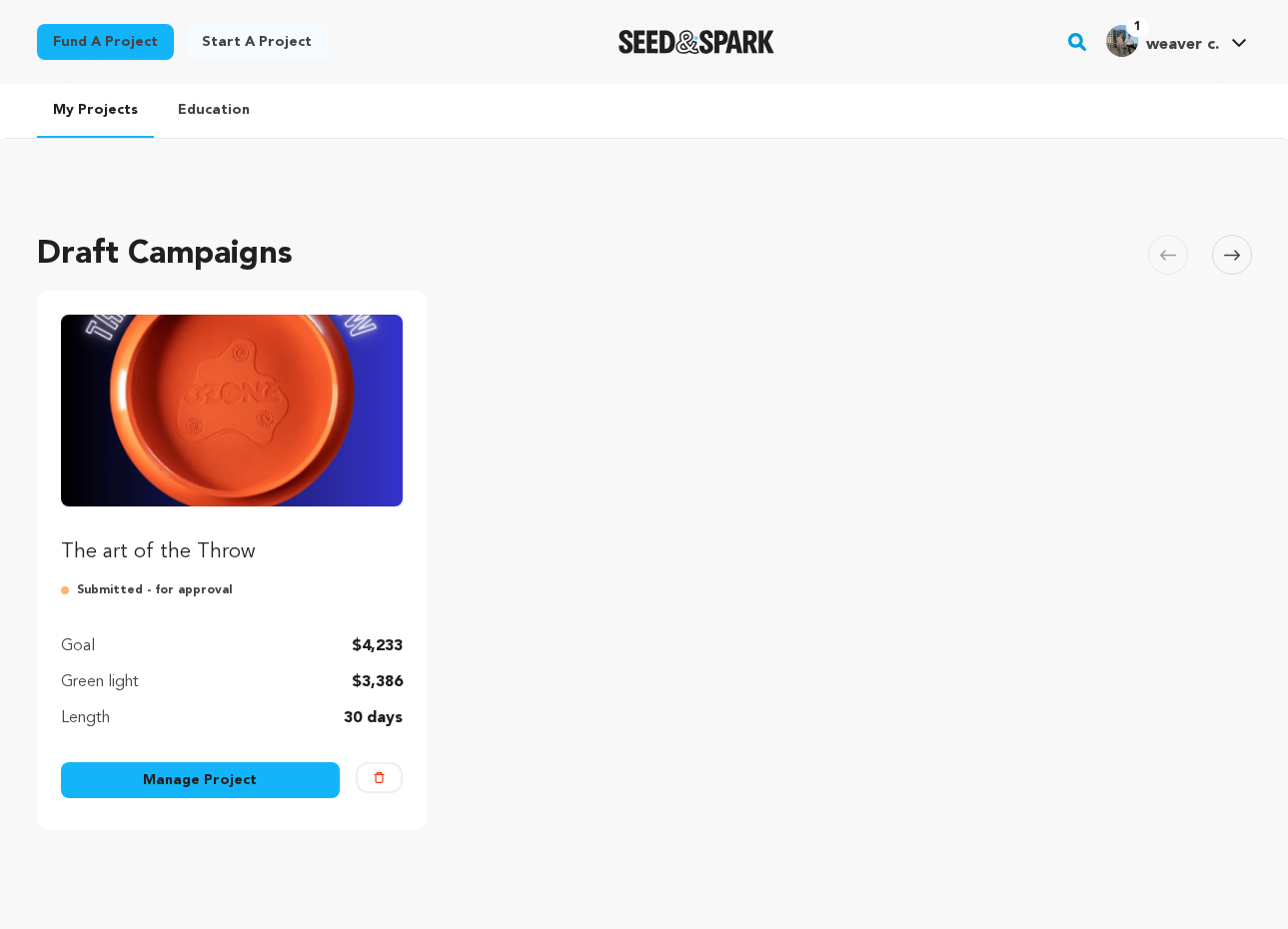scroll, scrollTop: 0, scrollLeft: 0, axis: both 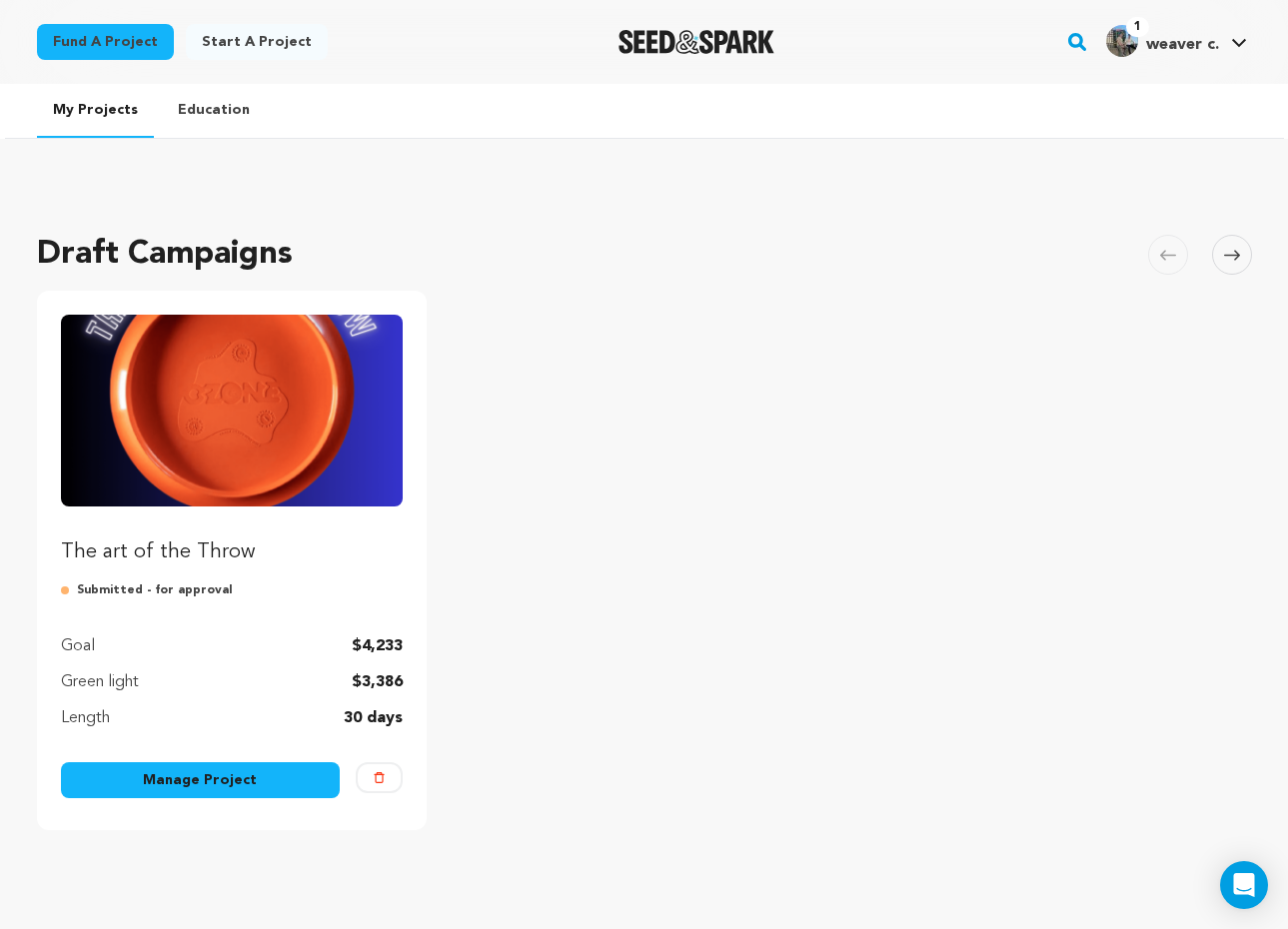click at bounding box center [232, 411] 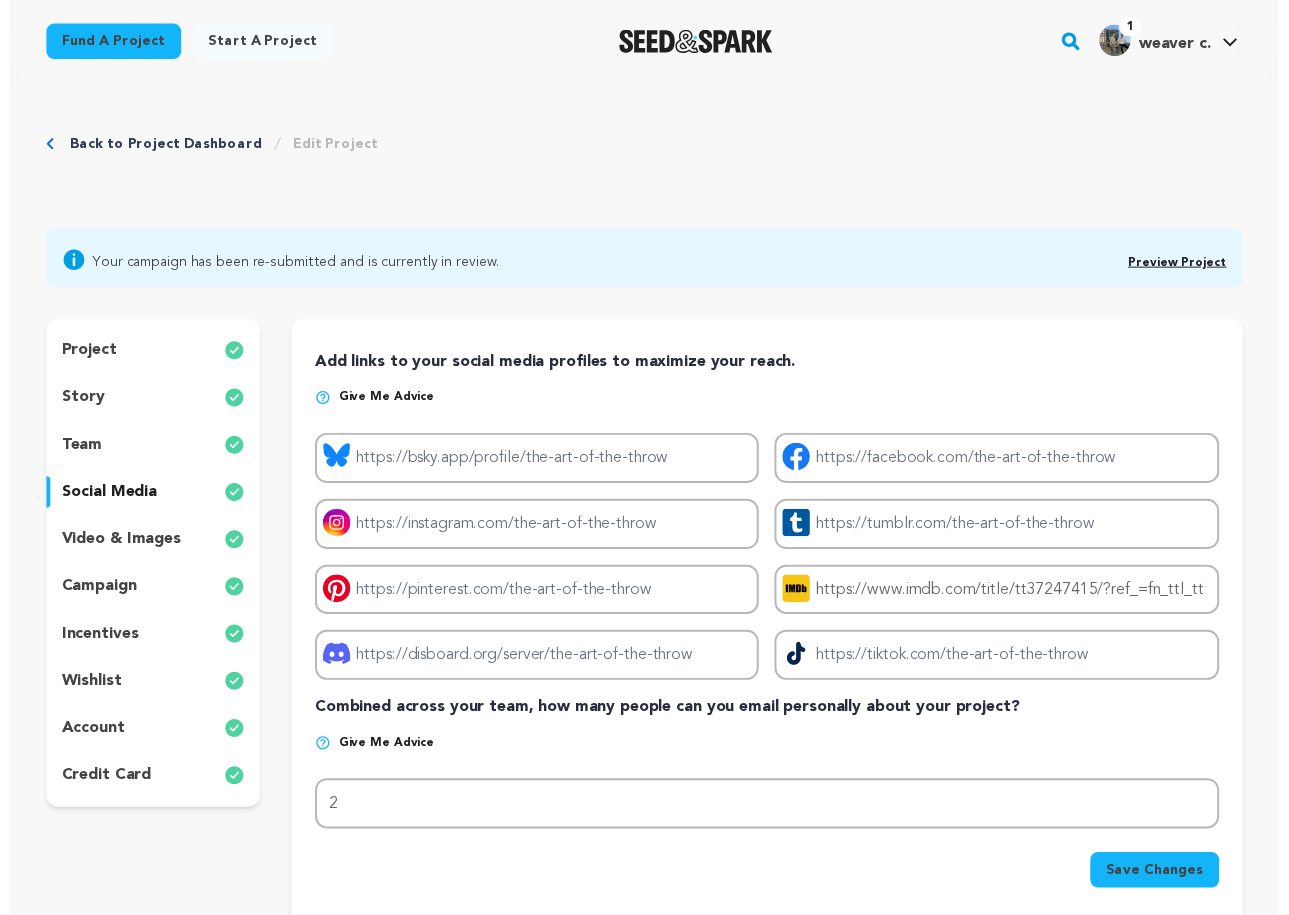 scroll, scrollTop: 0, scrollLeft: 0, axis: both 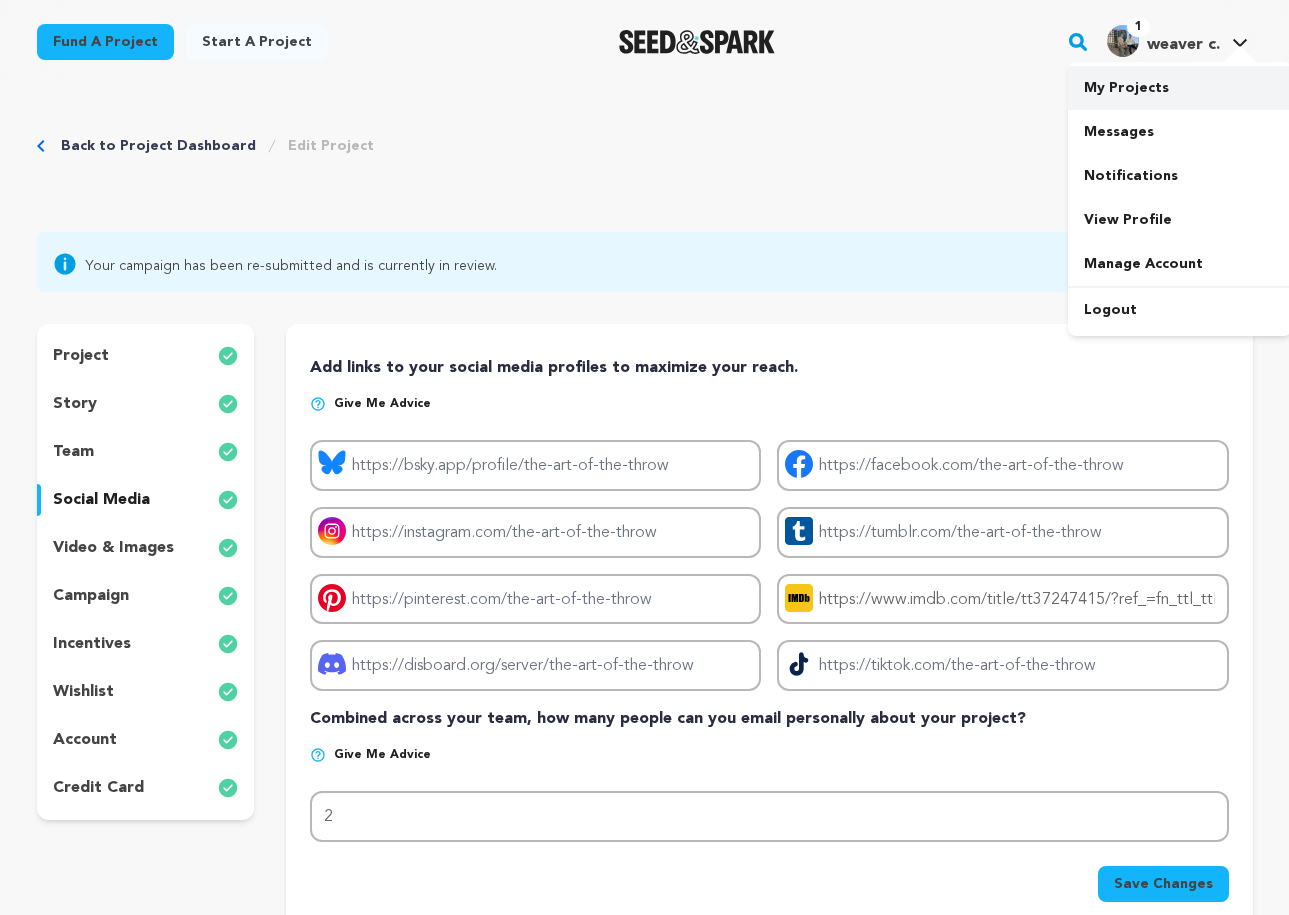 click on "My Projects" at bounding box center (1180, 88) 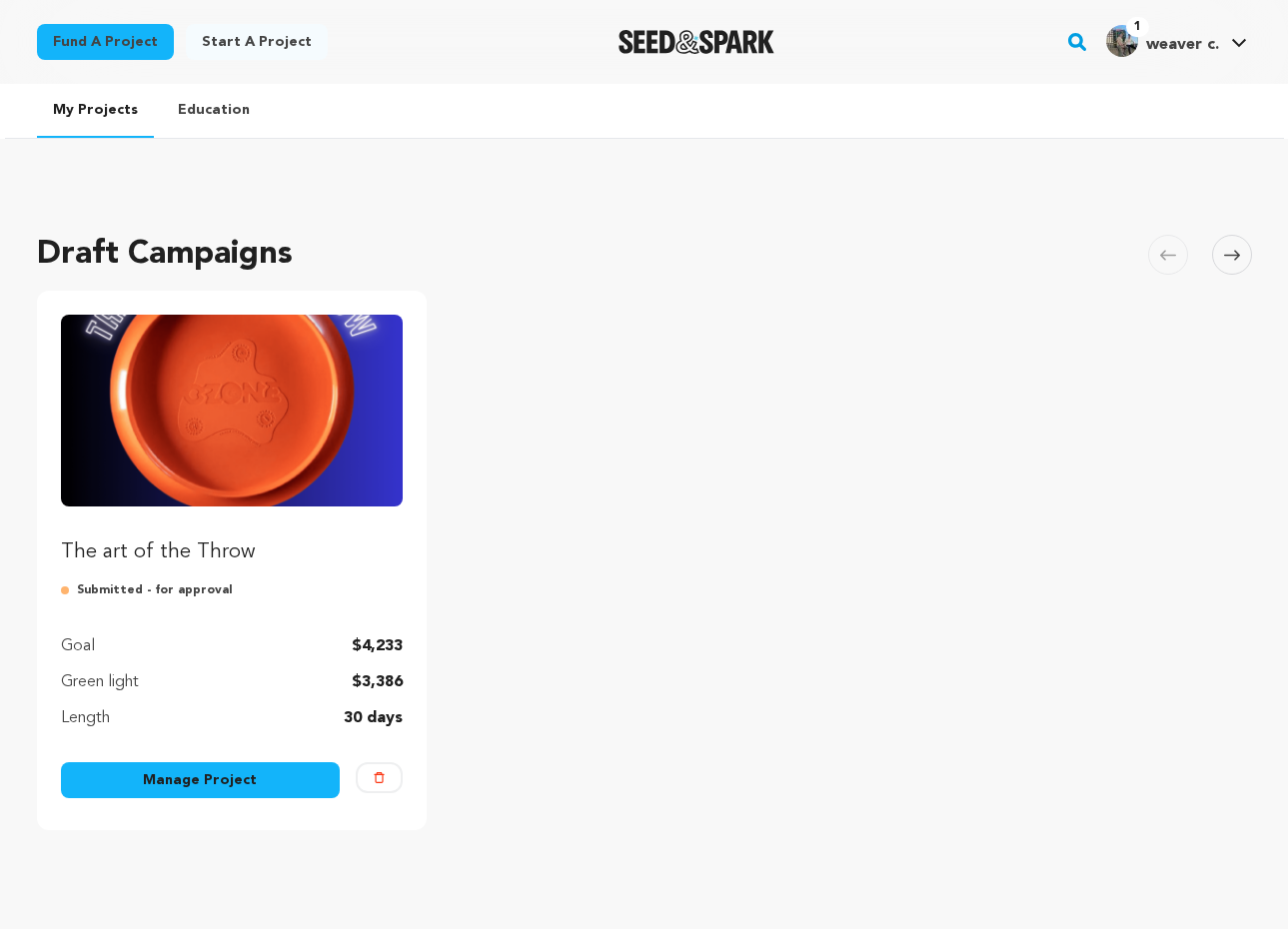 scroll, scrollTop: 0, scrollLeft: 0, axis: both 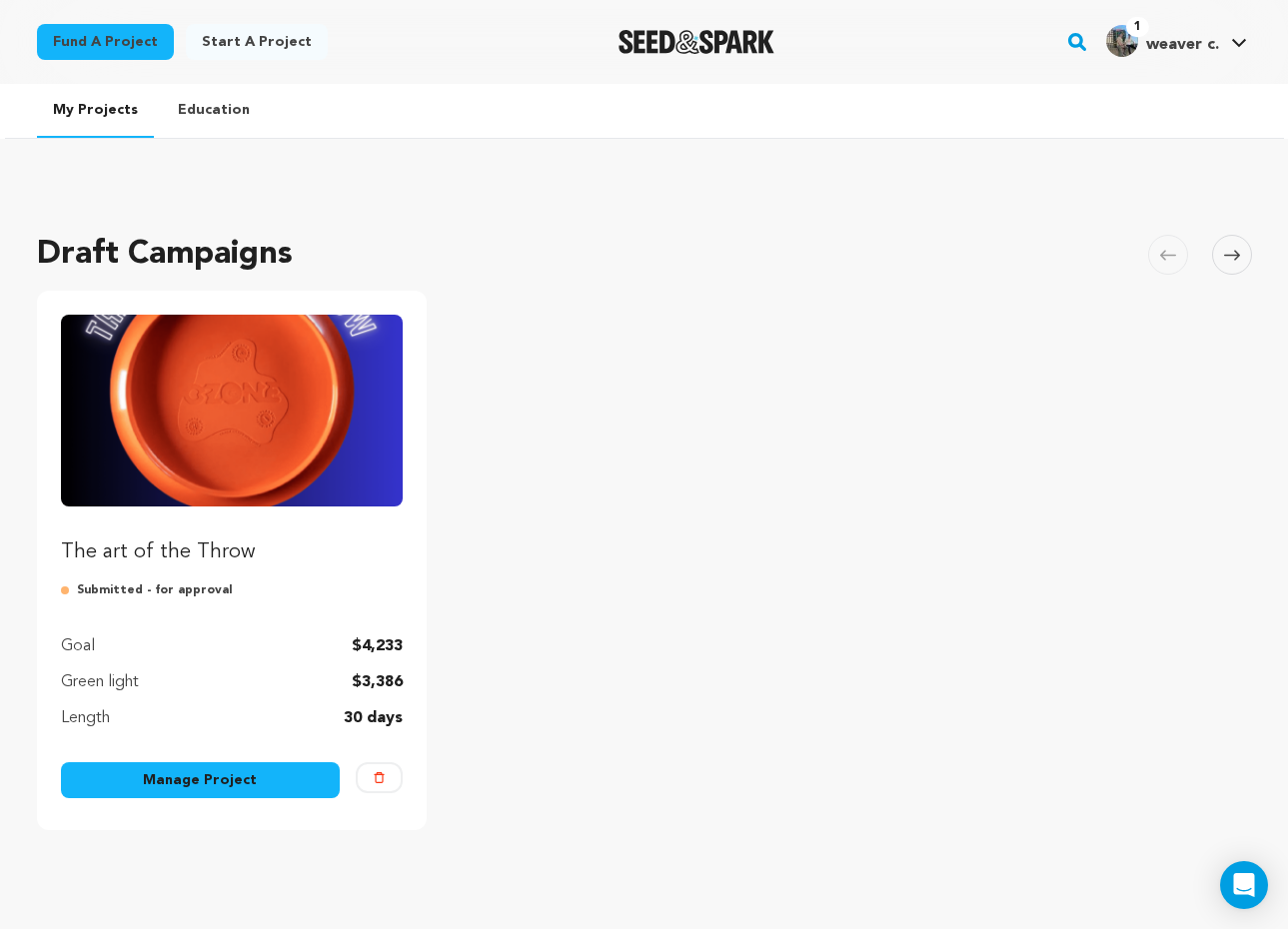 click on "Manage Project" at bounding box center [201, 780] 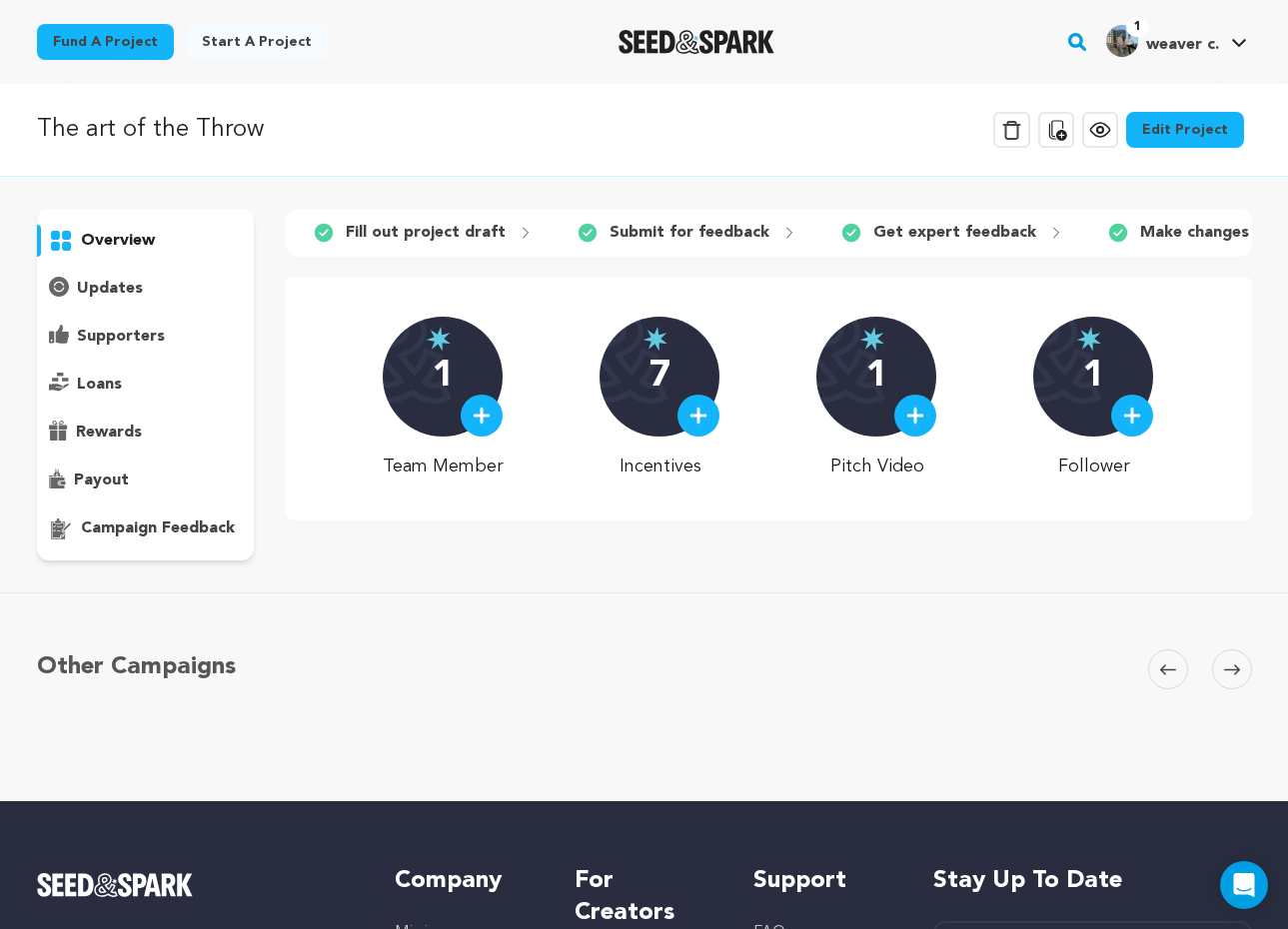scroll, scrollTop: 0, scrollLeft: 0, axis: both 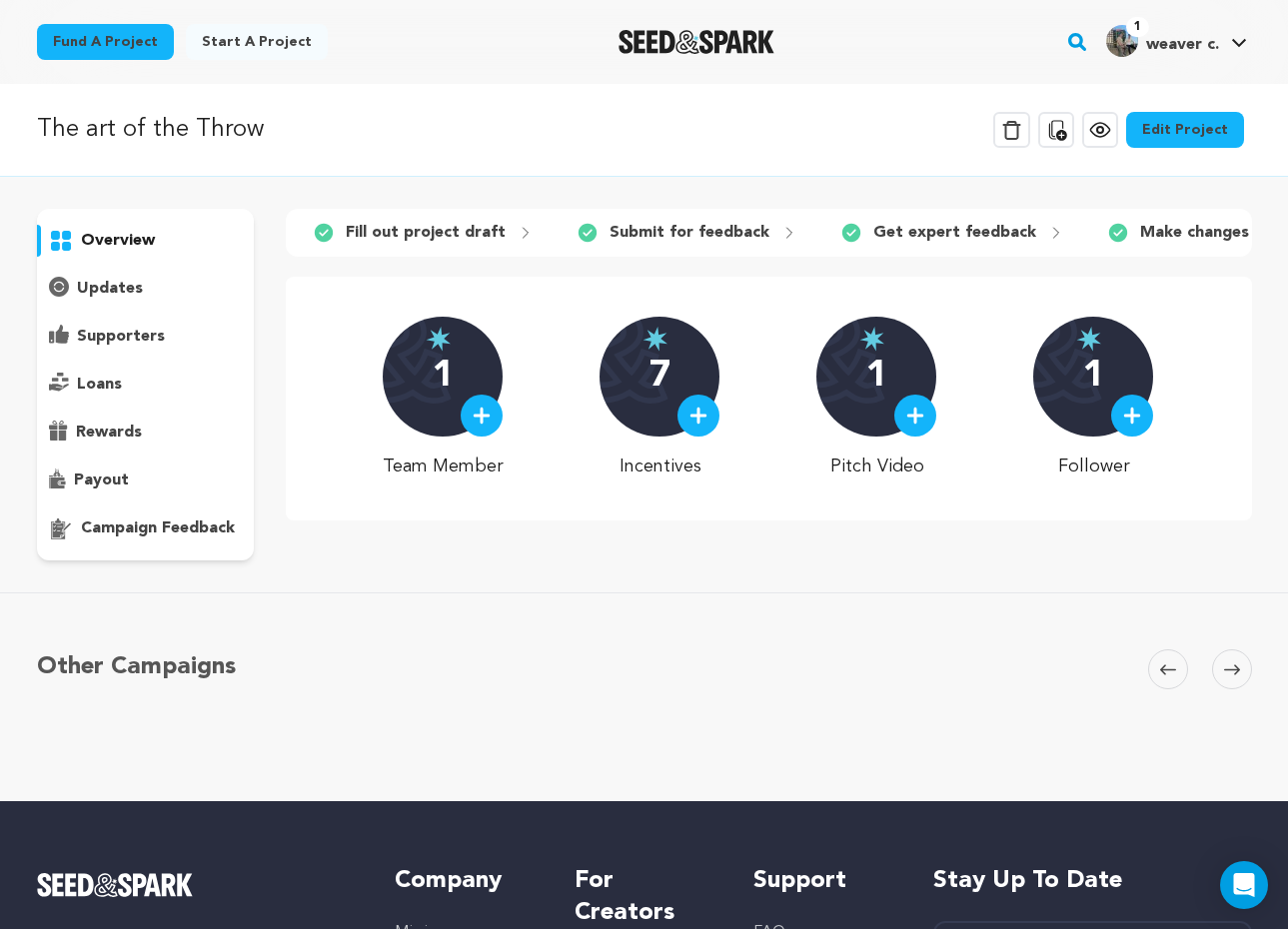 click on "Edit Project" at bounding box center [1185, 130] 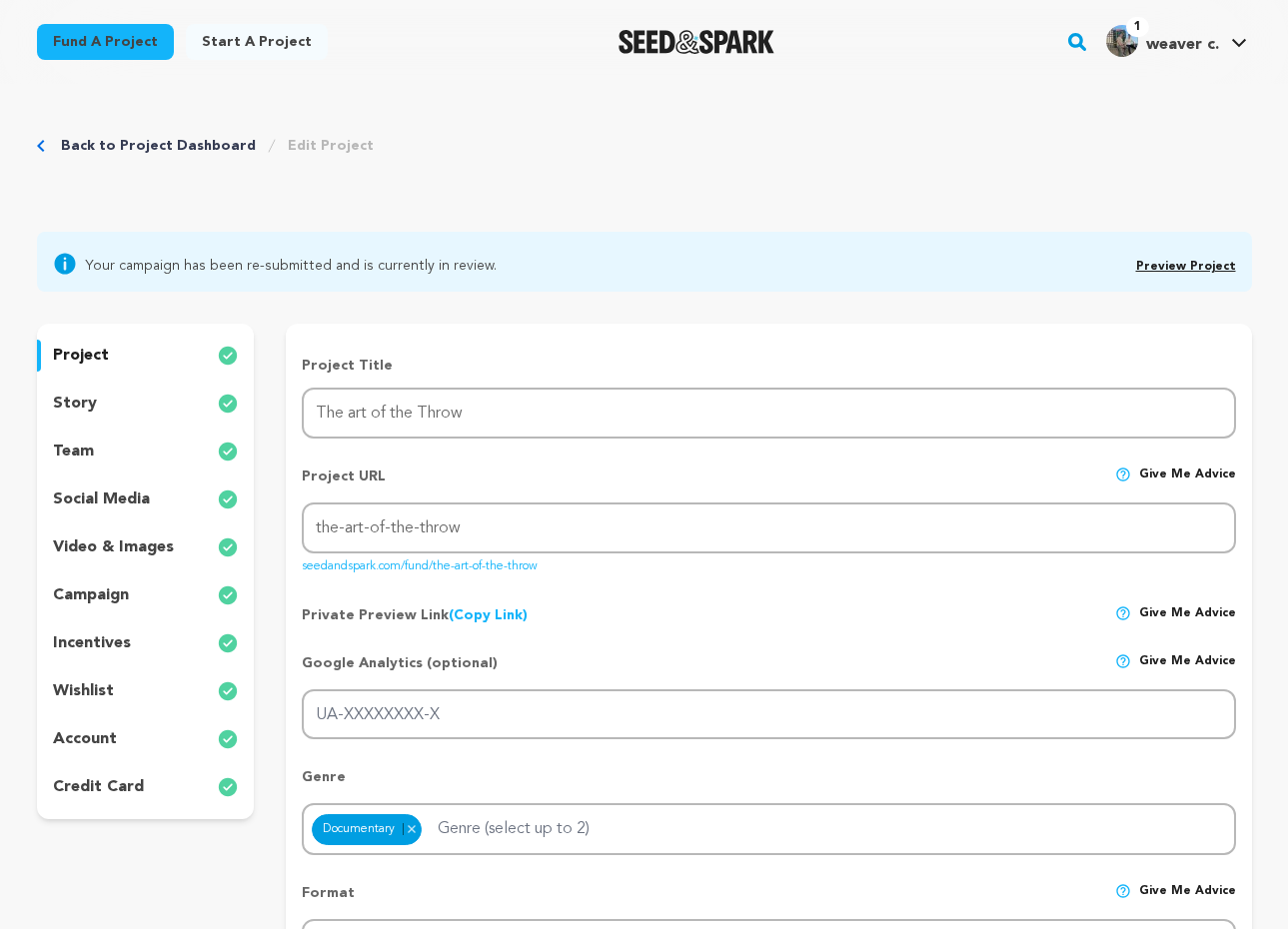 scroll, scrollTop: 0, scrollLeft: 0, axis: both 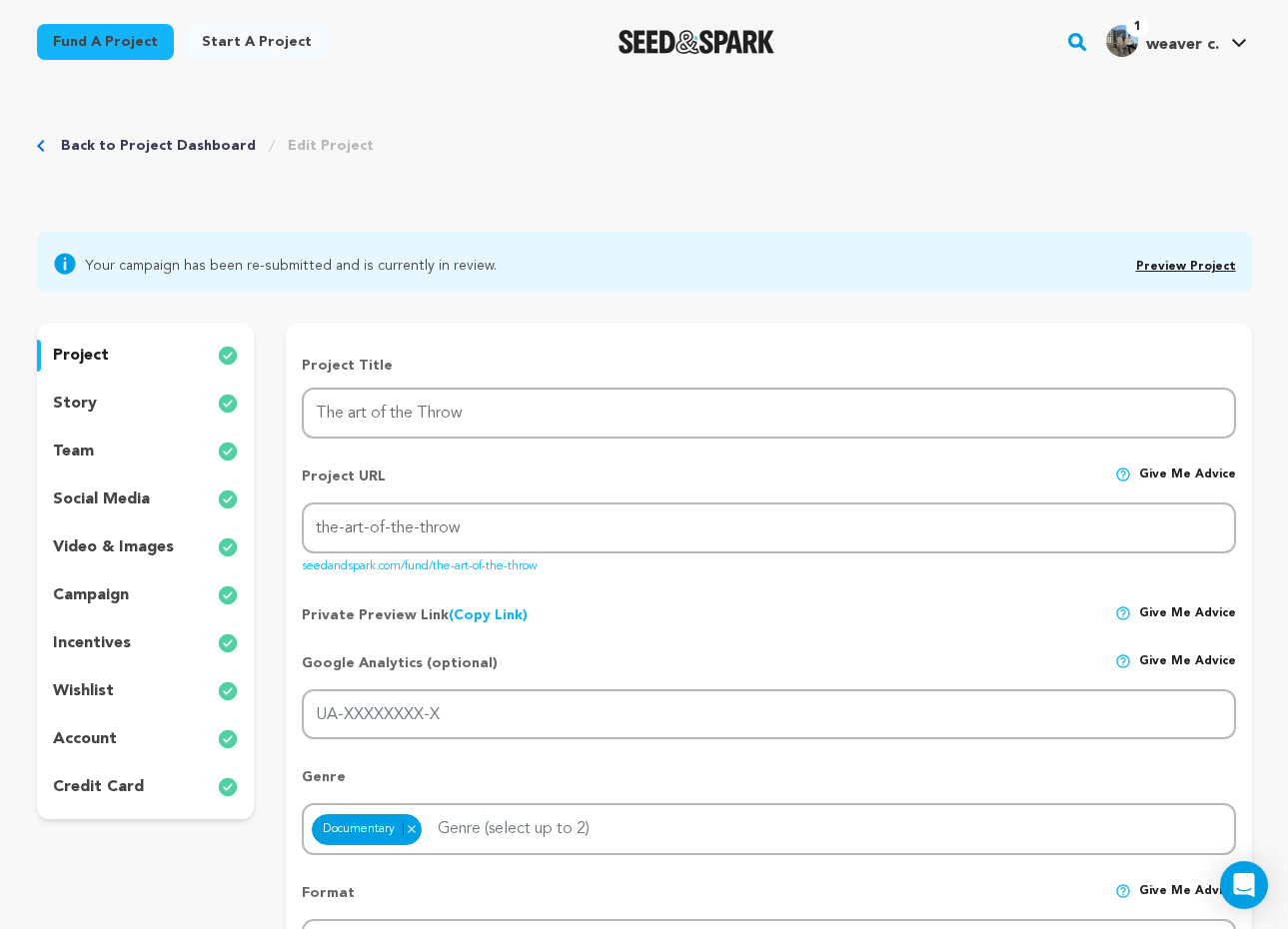 click on "video & images" at bounding box center (113, 547) 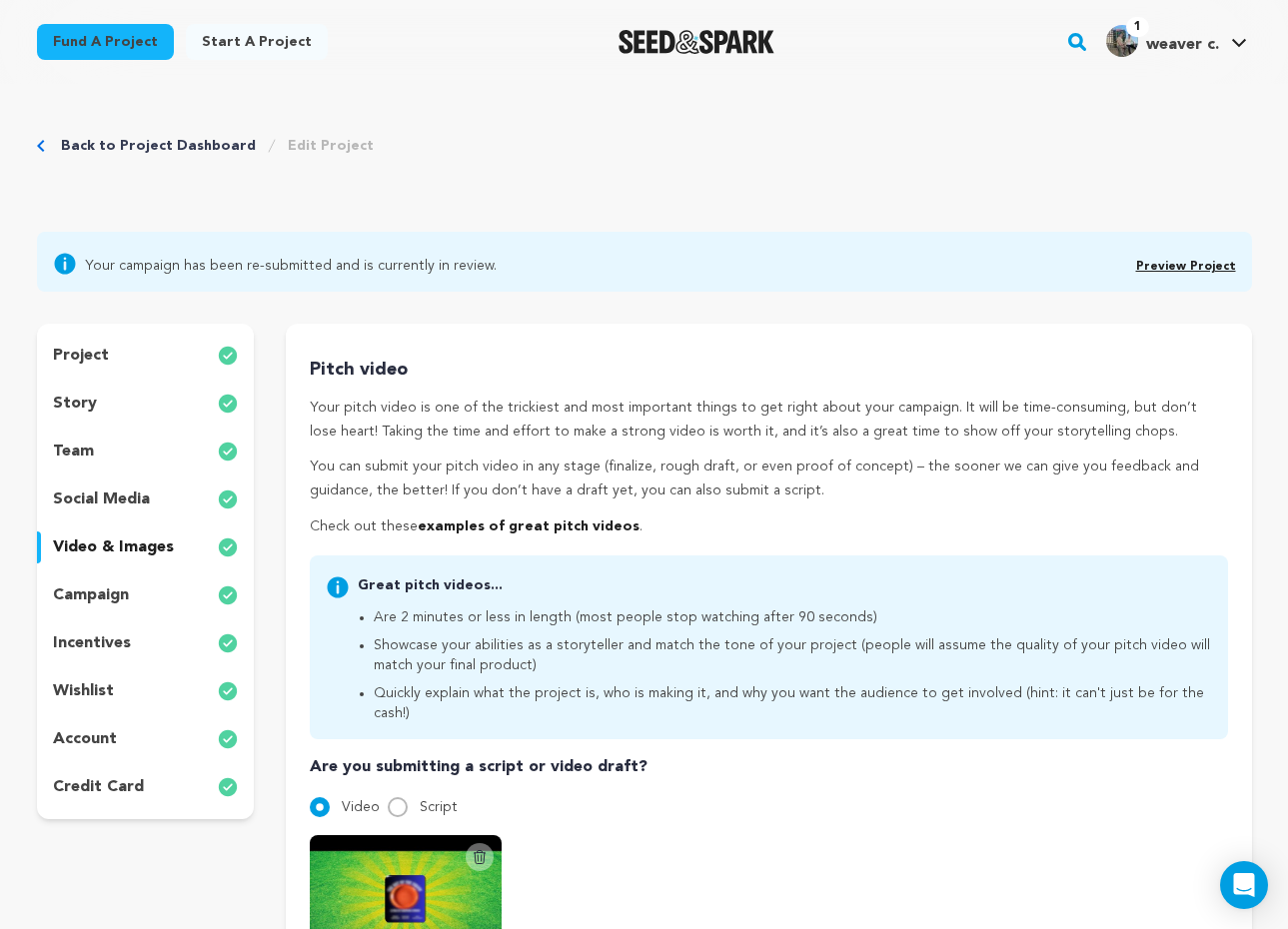 scroll, scrollTop: 249, scrollLeft: 0, axis: vertical 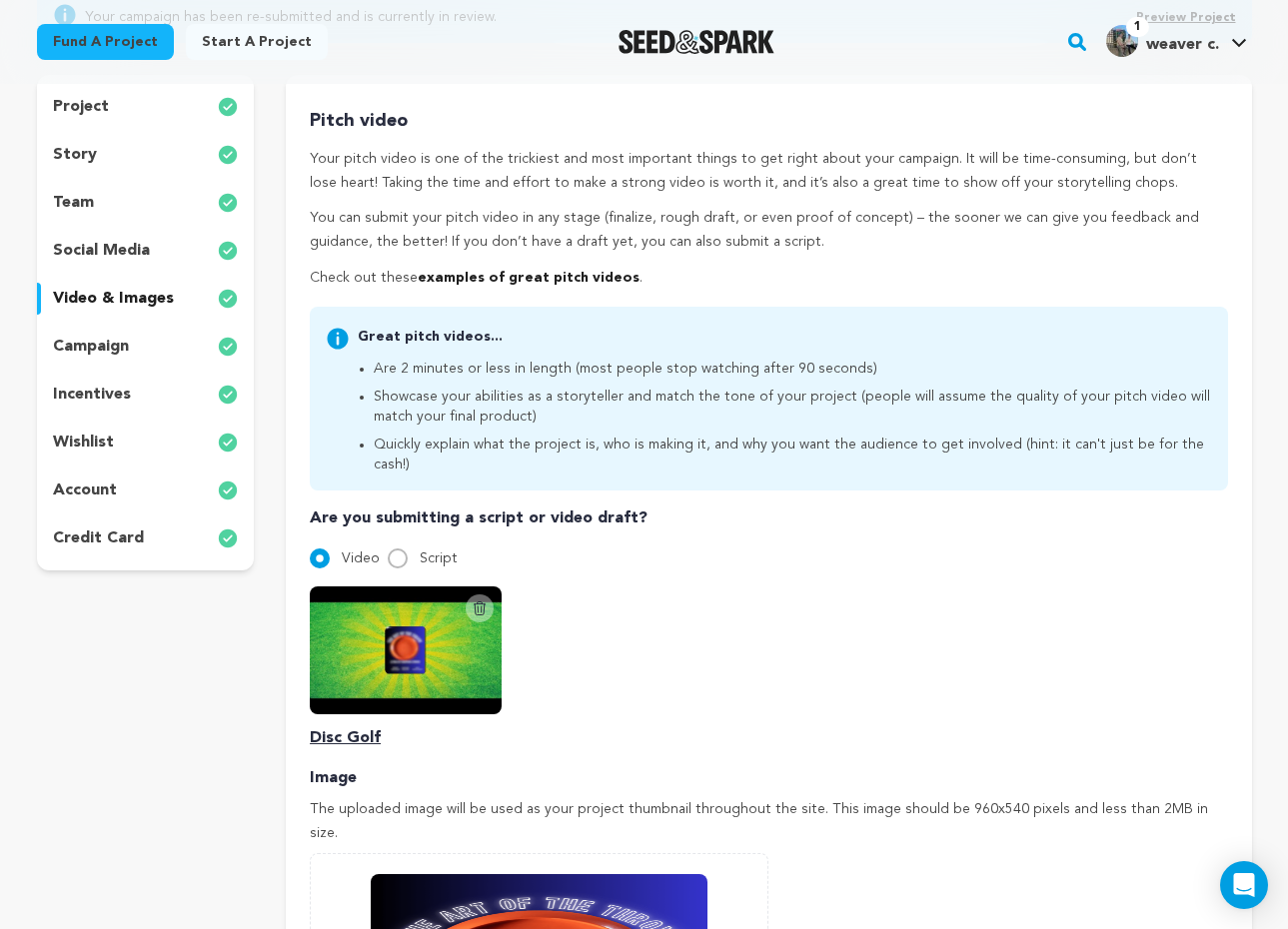 click 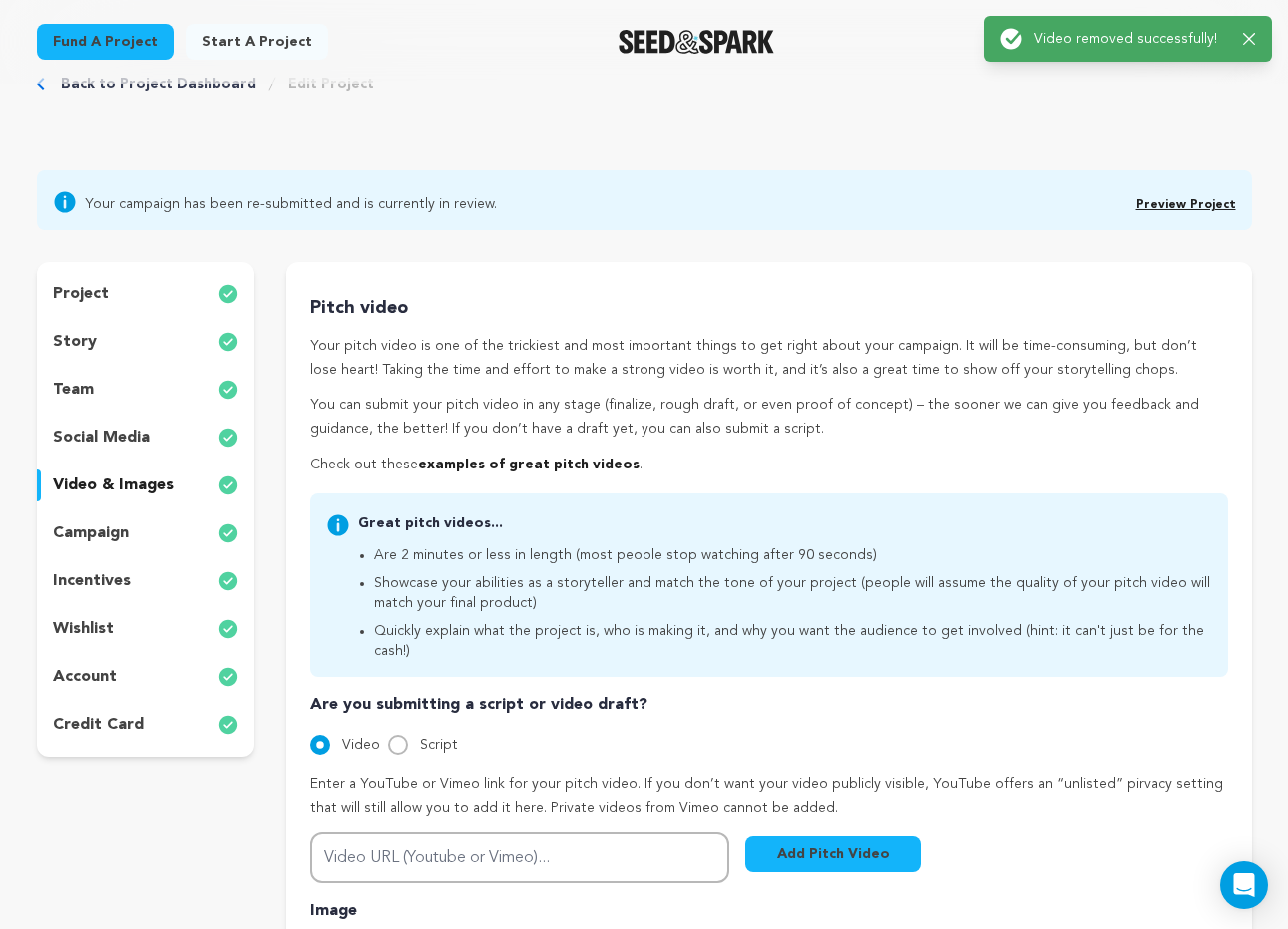 click on "Pitch video
Your pitch video is one of the trickiest and most important things to get right about your campaign. It will
be time-consuming, but don’t lose heart! Taking the time and effort to make a strong video is worth it, and
it’s also a great time to show off your storytelling chops.
You can submit your pitch video in any stage (finalize, rough draft, or even proof of concept) – the sooner
we can give you feedback and guidance, the better! If you don’t have a draft yet, you can also submit a
script.
Check out these
examples of great pitch videos
.
Great pitch videos..." at bounding box center (768, 834) 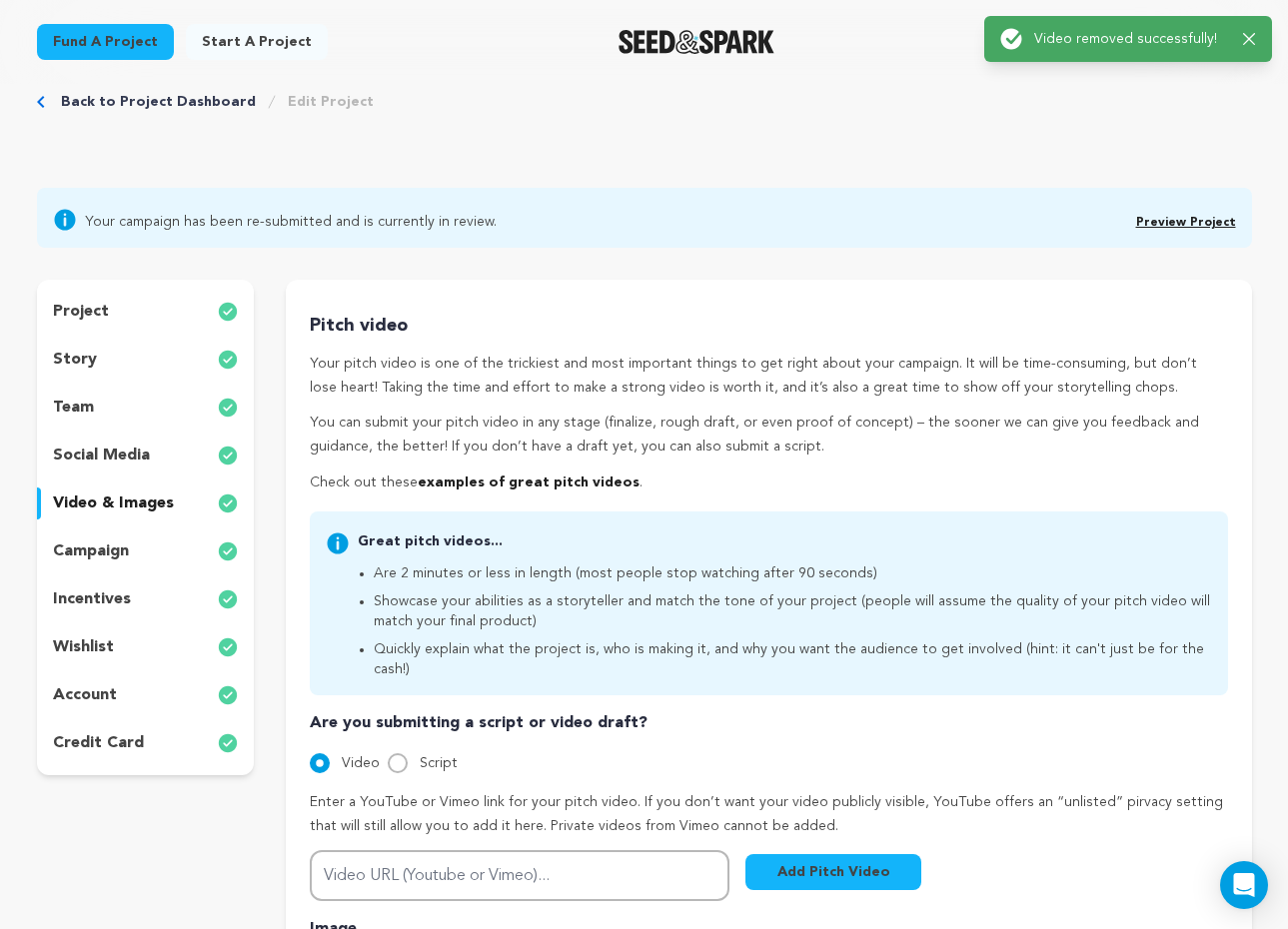 scroll, scrollTop: 152, scrollLeft: 0, axis: vertical 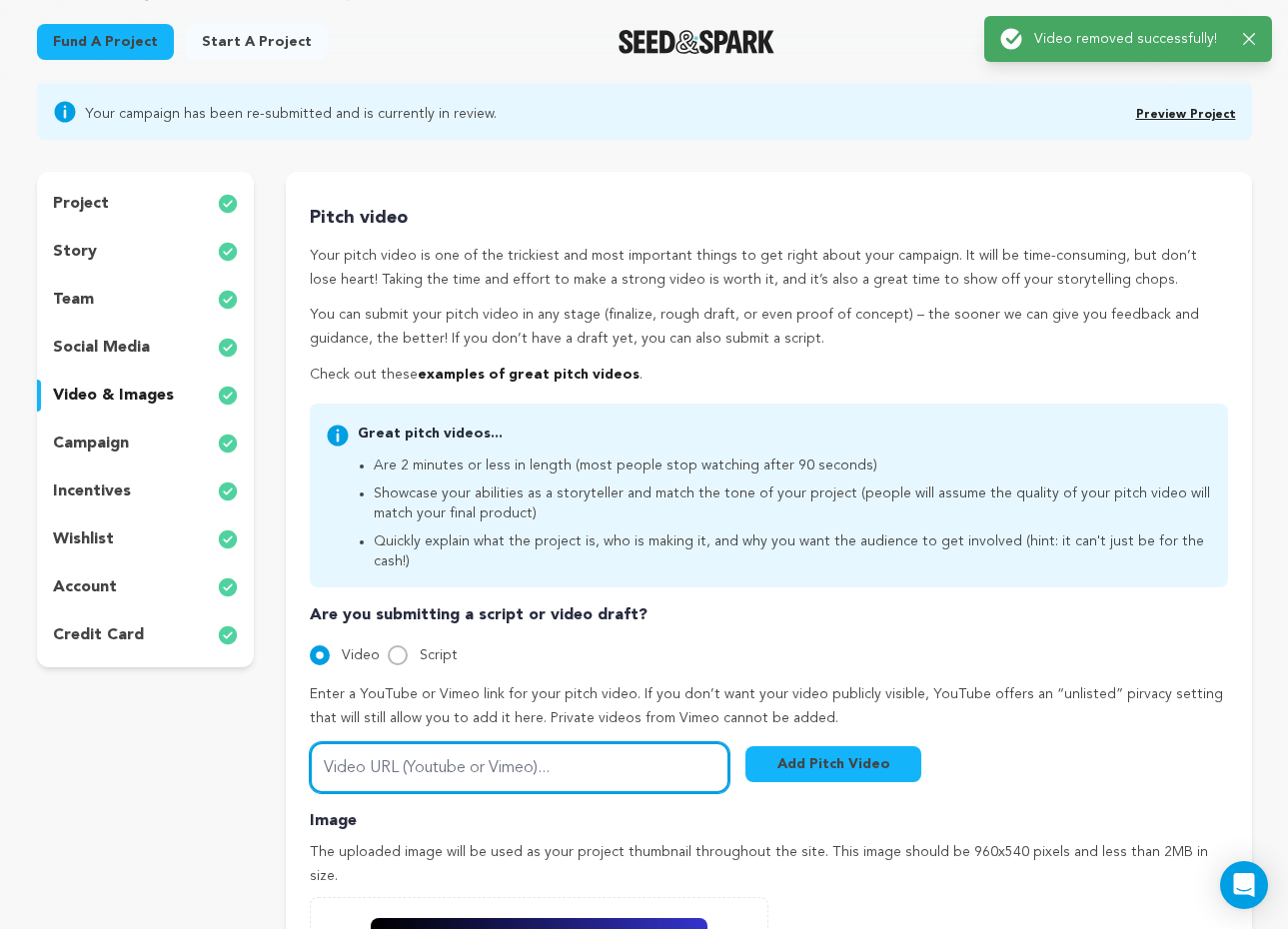click on "Video URL (Youtube or Vimeo)..." at bounding box center [520, 767] 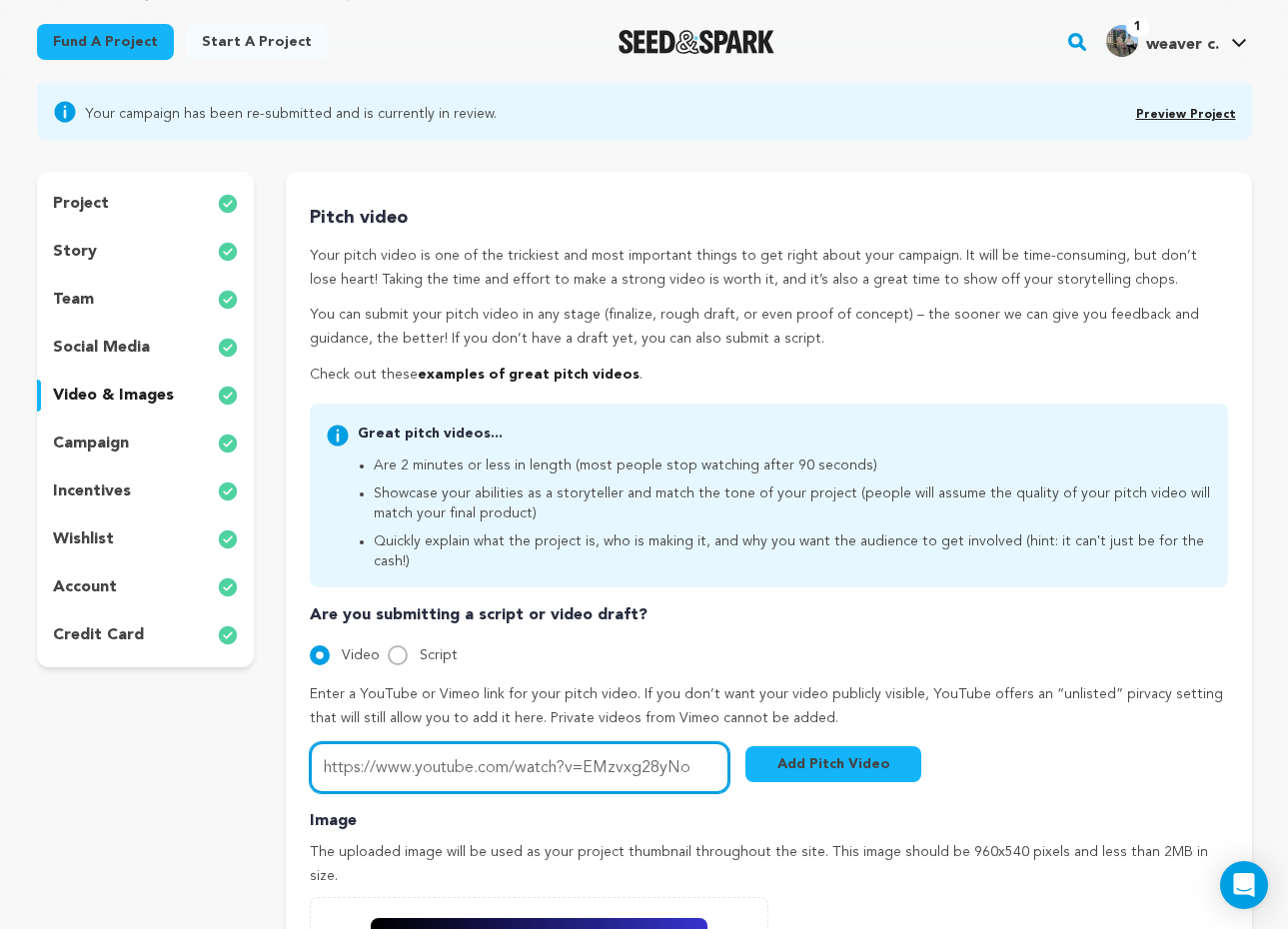 type on "https://www.youtube.com/watch?v=EMzvxg28yNo" 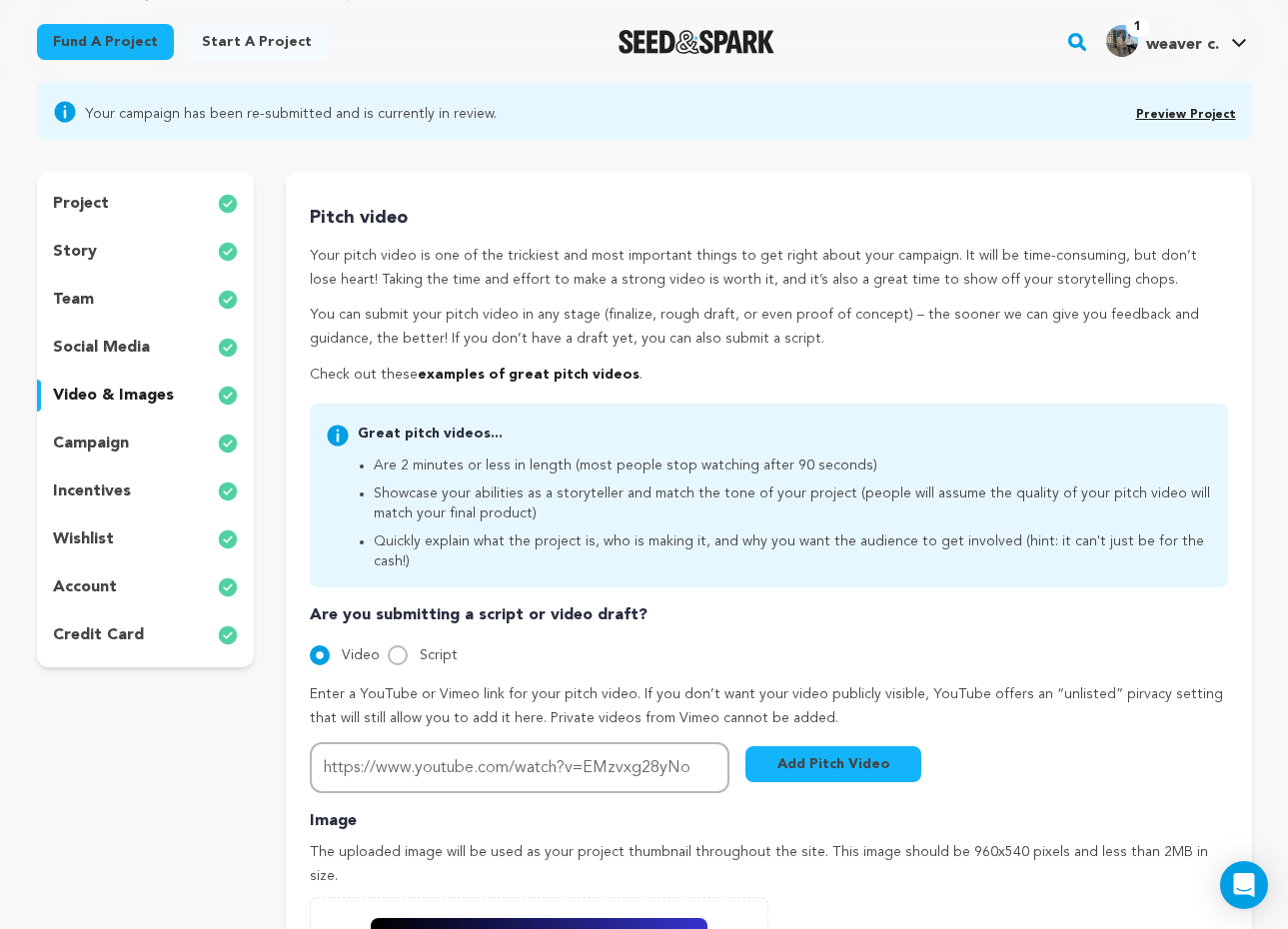 click on "Add Pitch Video" at bounding box center [833, 764] 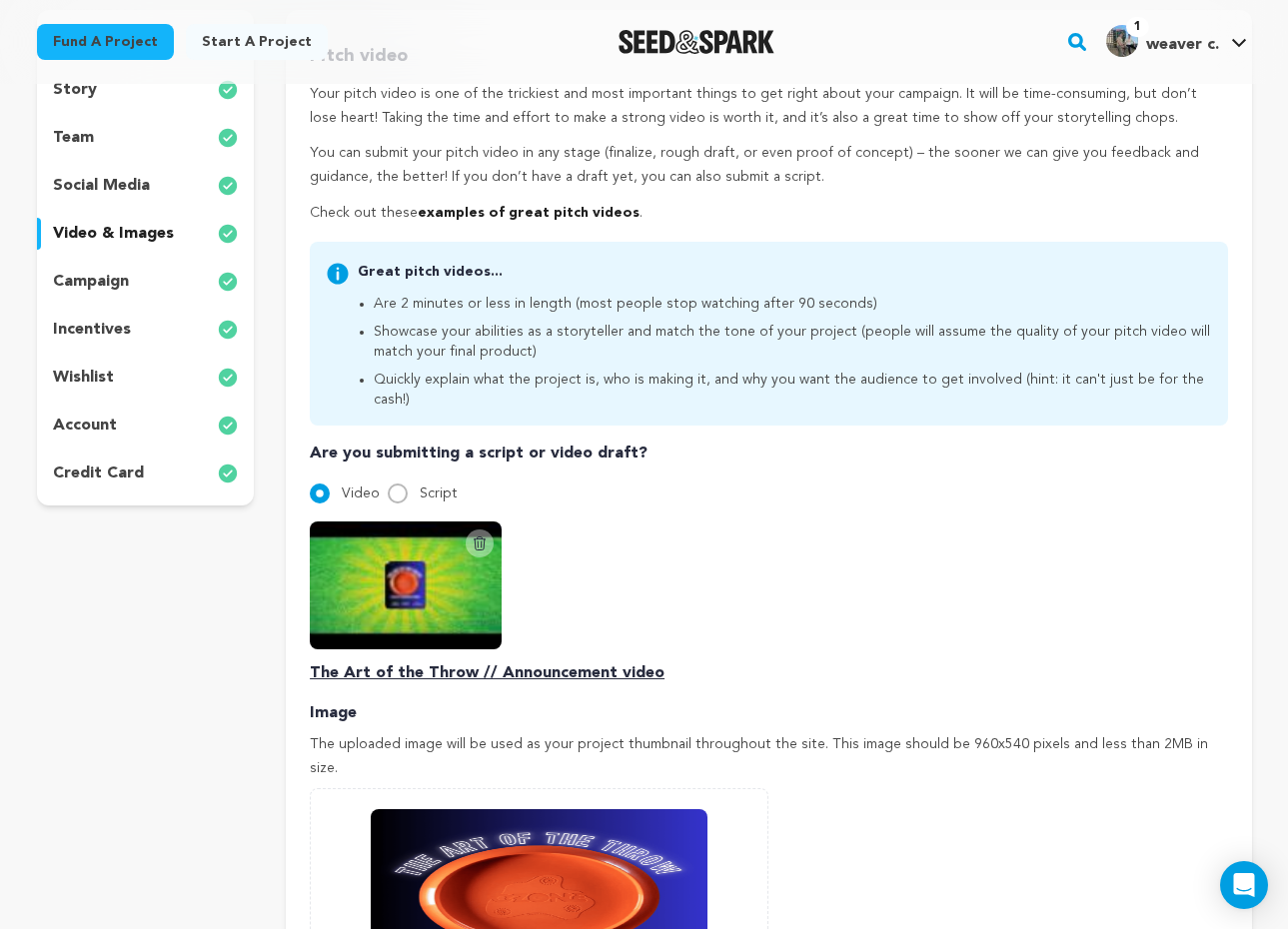 scroll, scrollTop: 331, scrollLeft: 0, axis: vertical 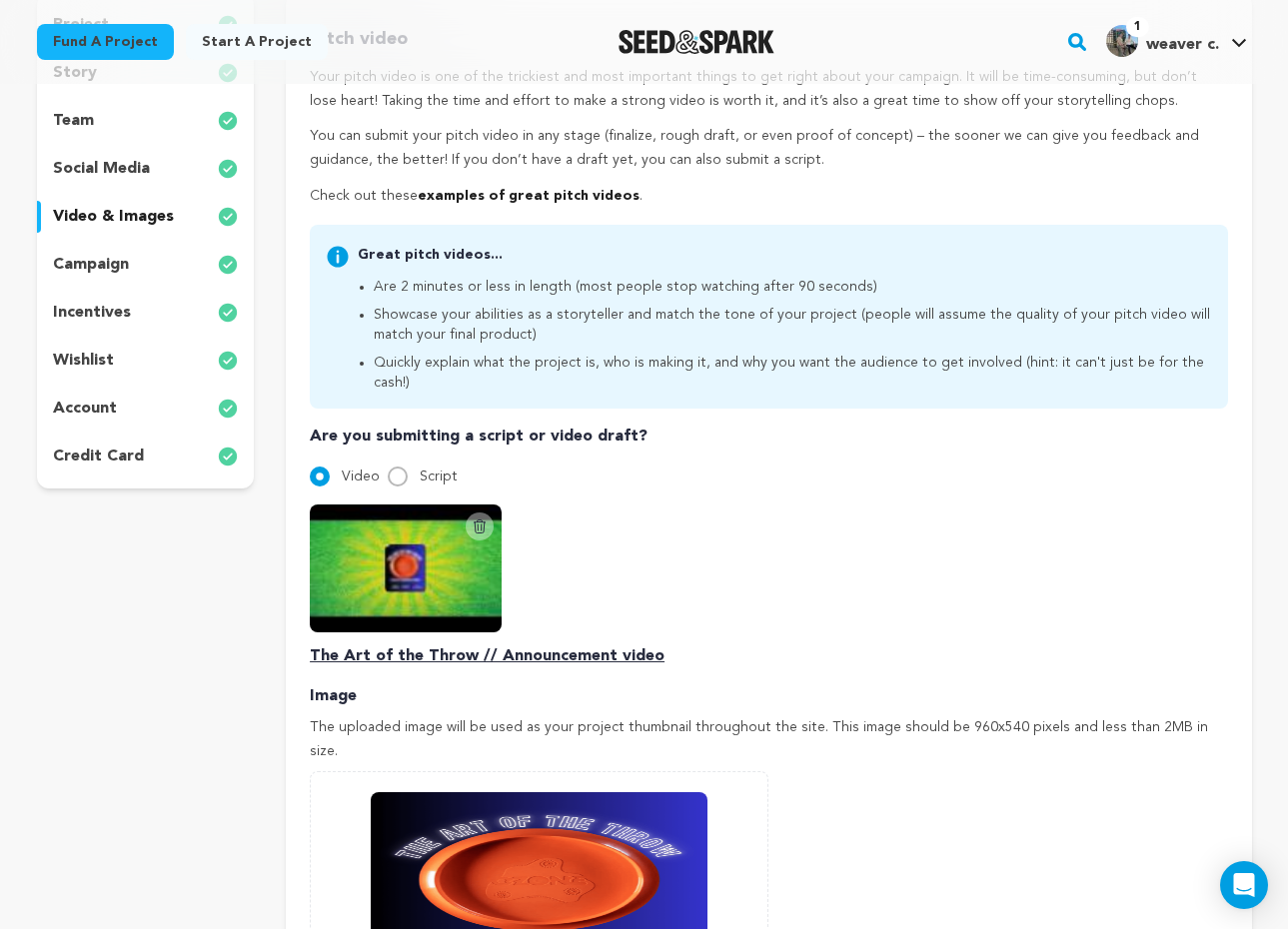 click at bounding box center [406, 568] 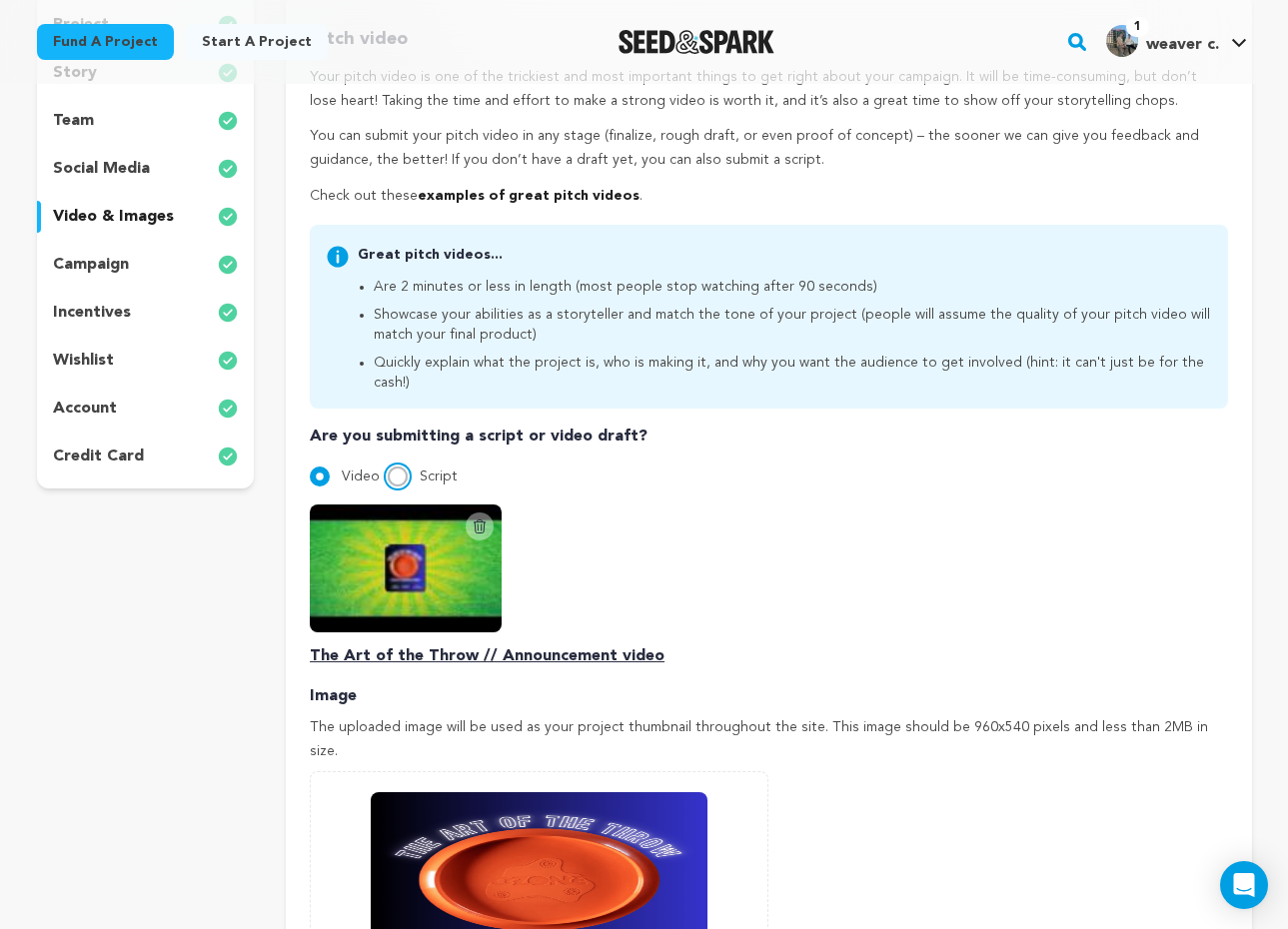 click on "Script" at bounding box center (398, 476) 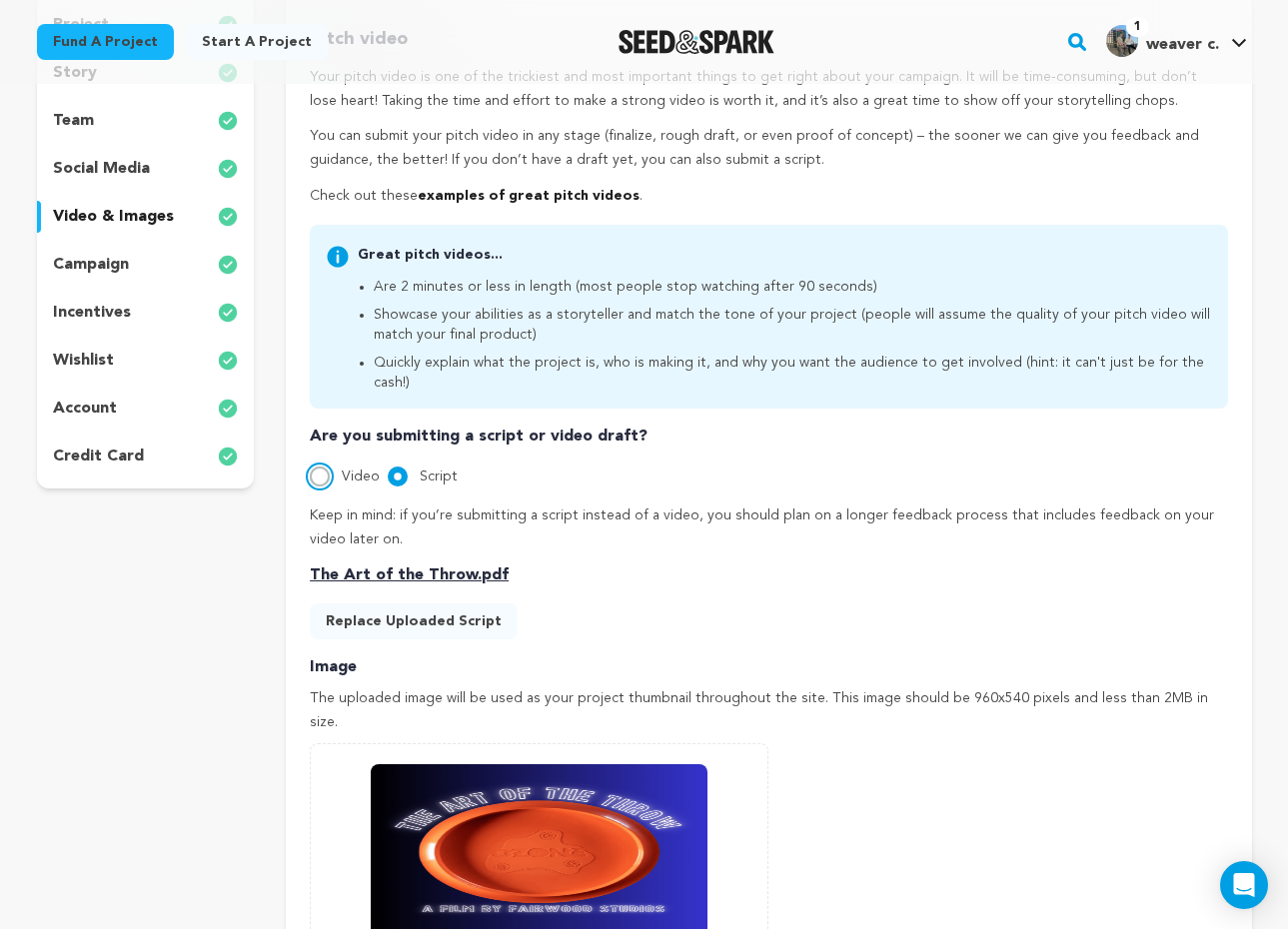 click on "Video" at bounding box center (320, 476) 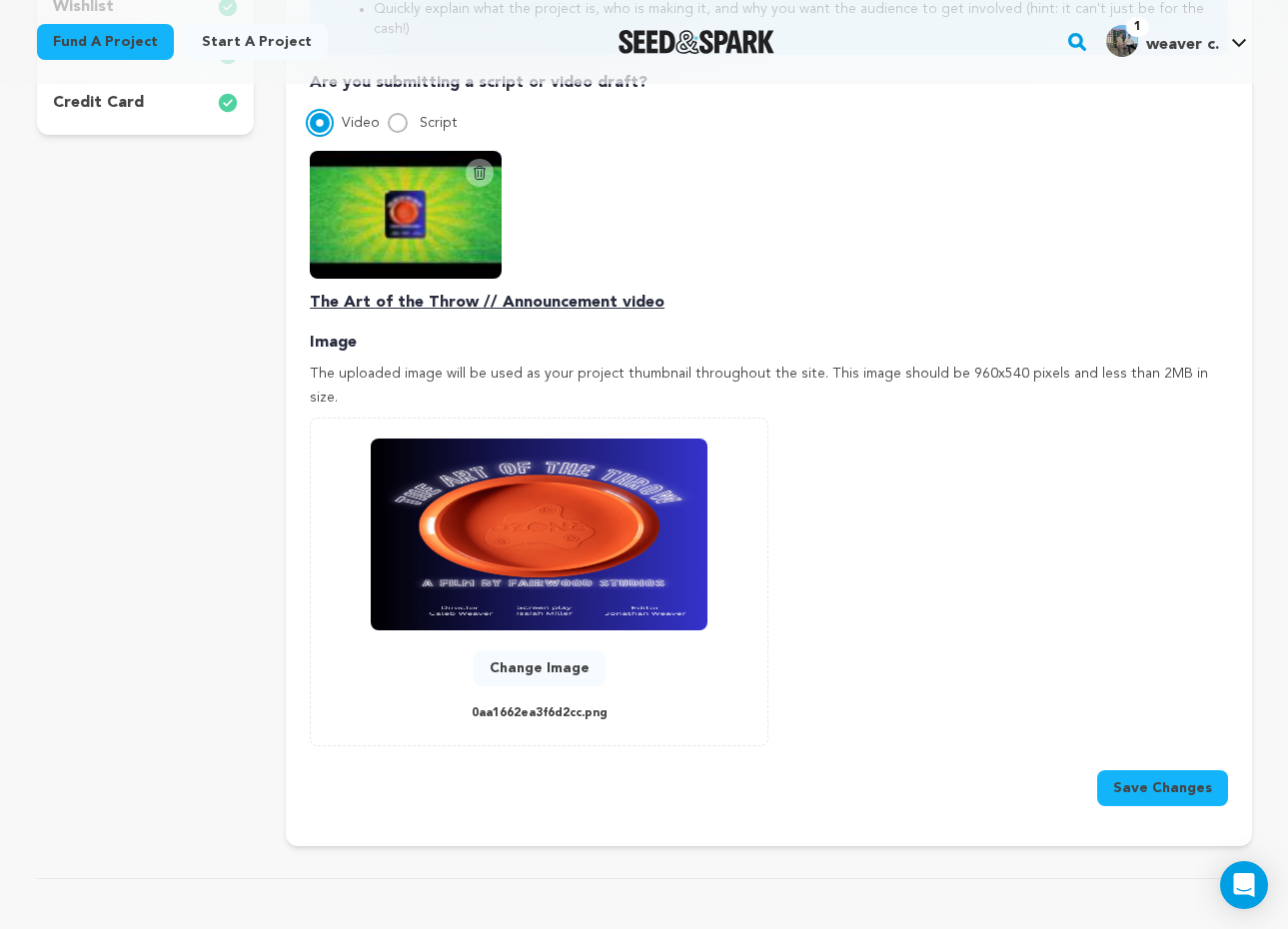 scroll, scrollTop: 978, scrollLeft: 0, axis: vertical 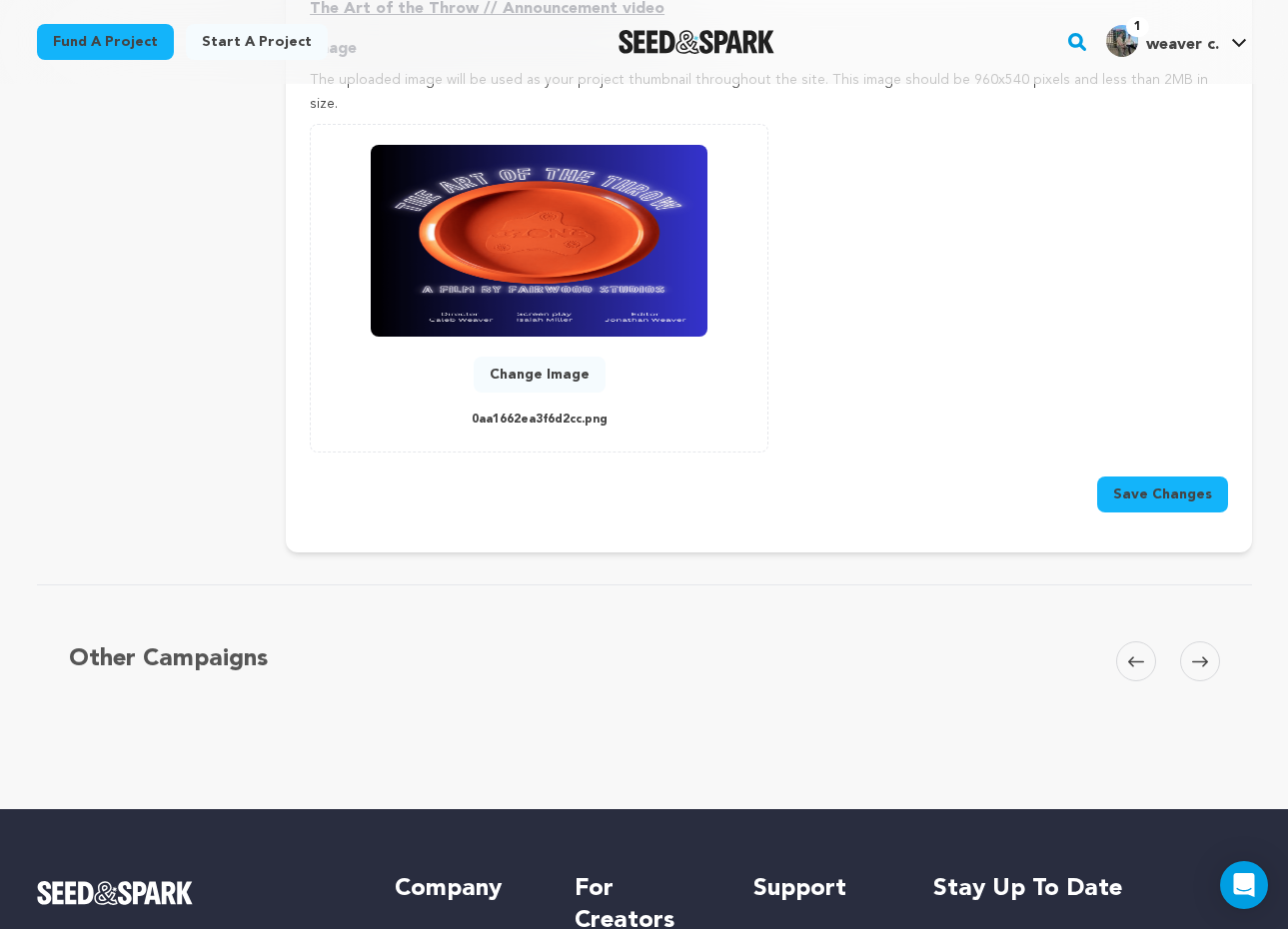 click on "Save Changes" at bounding box center (1162, 494) 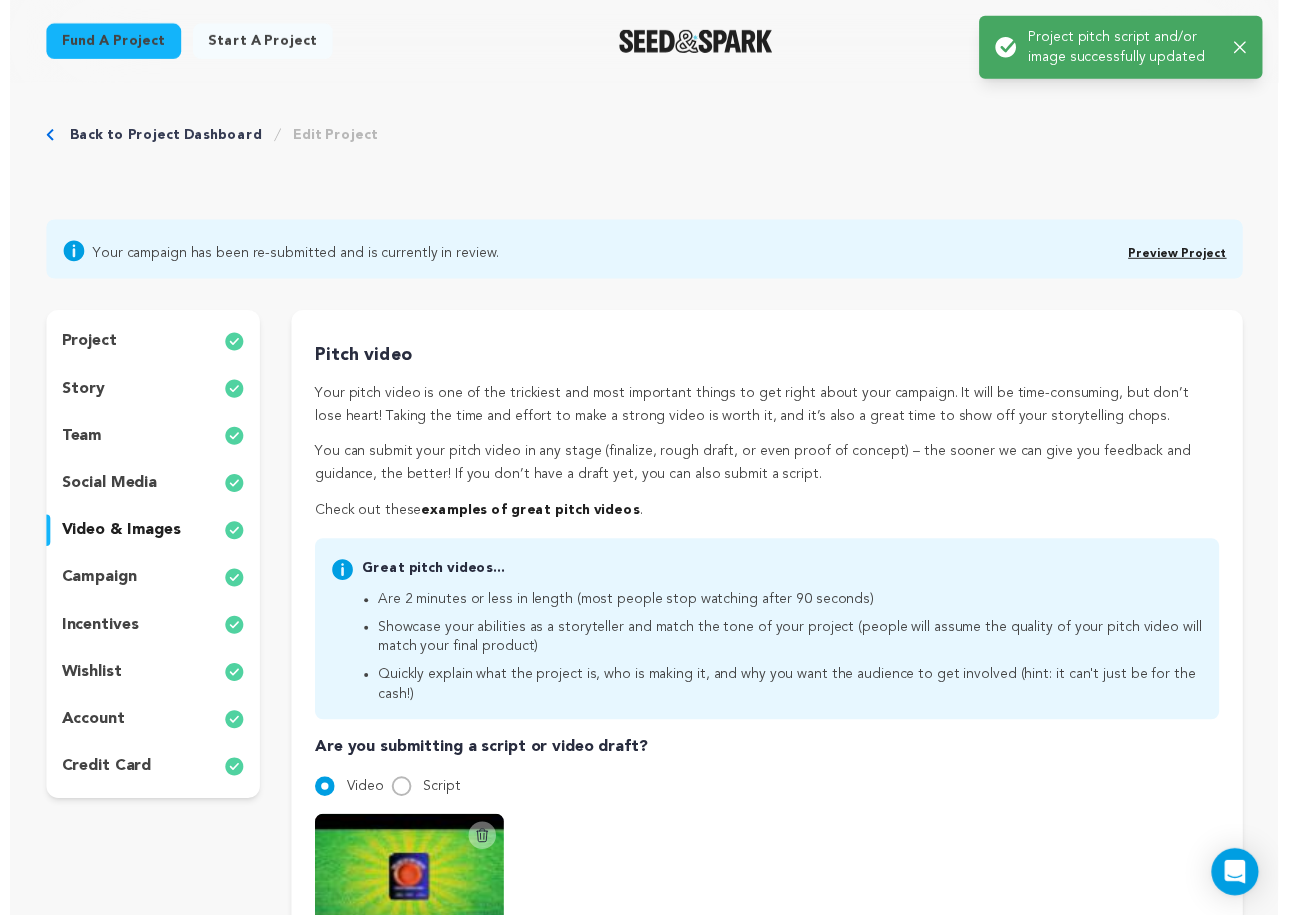 scroll, scrollTop: 0, scrollLeft: 0, axis: both 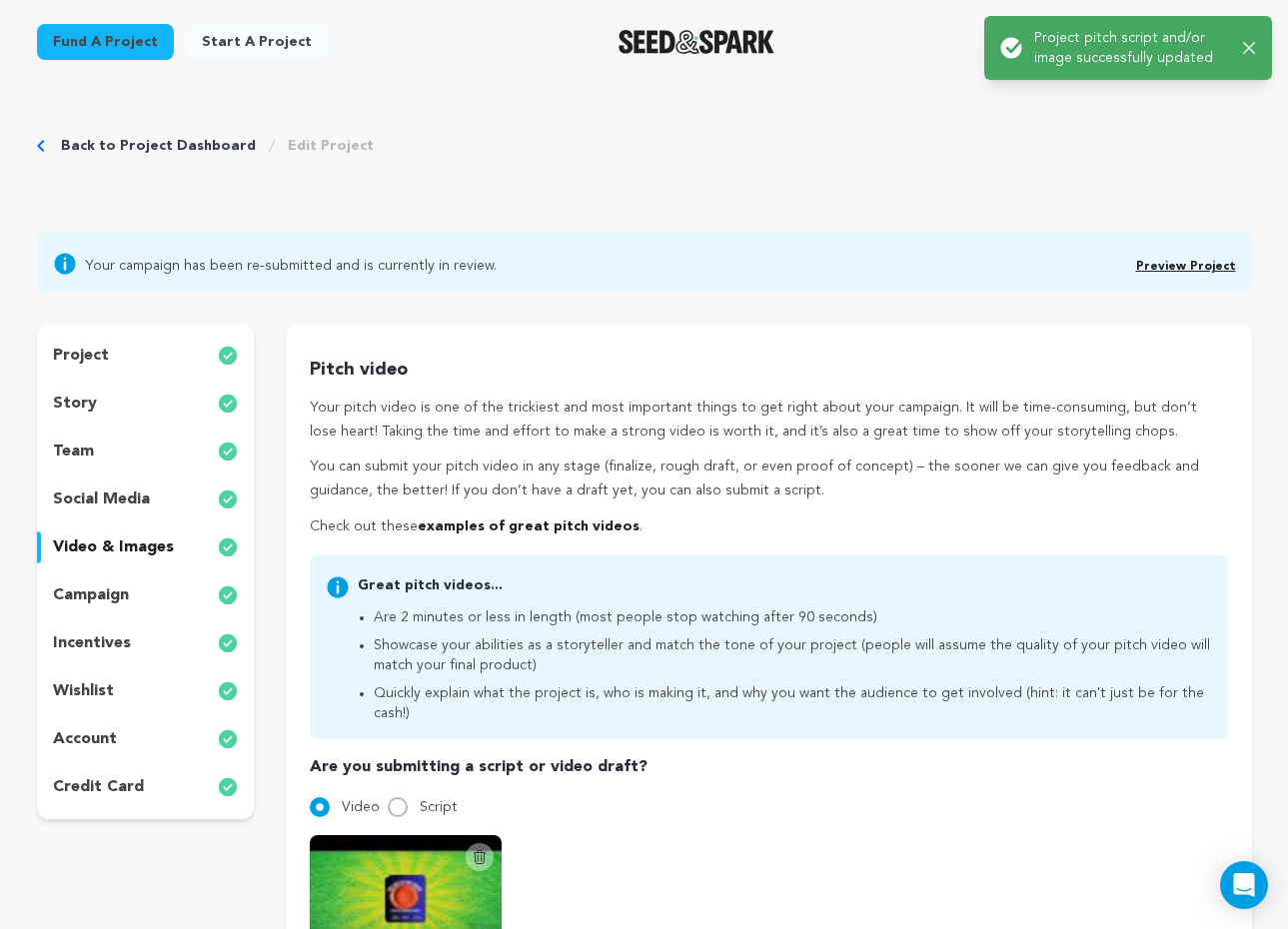 click on "Success:
Info:
Warning:
Error:
Project pitch script and/or image successfully updated
Close notification" at bounding box center [1128, 48] 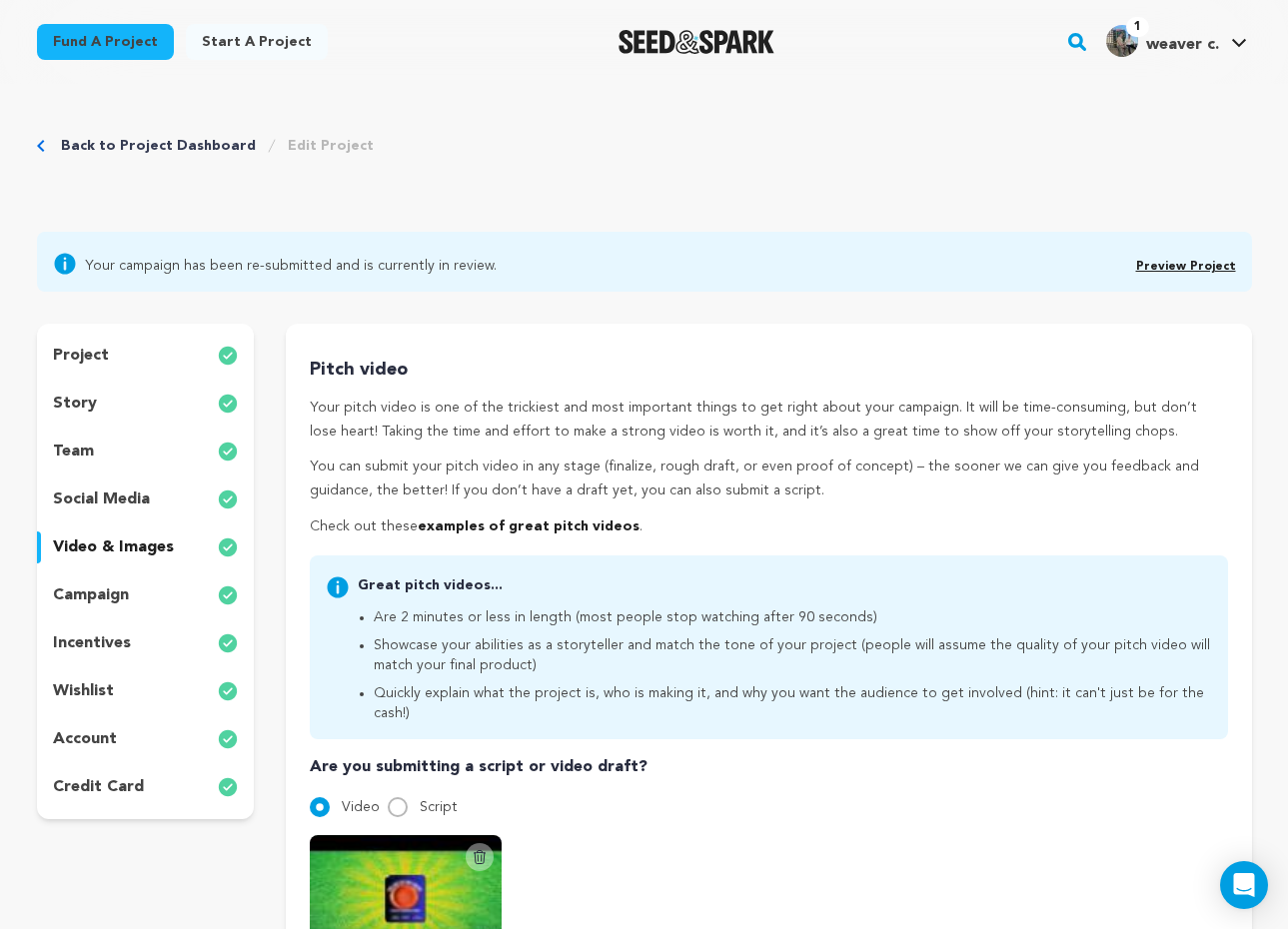 click on "Success:
Info:
Warning:
Error:
Project pitch script and/or image successfully updated
Close notification" at bounding box center [644, 1150] 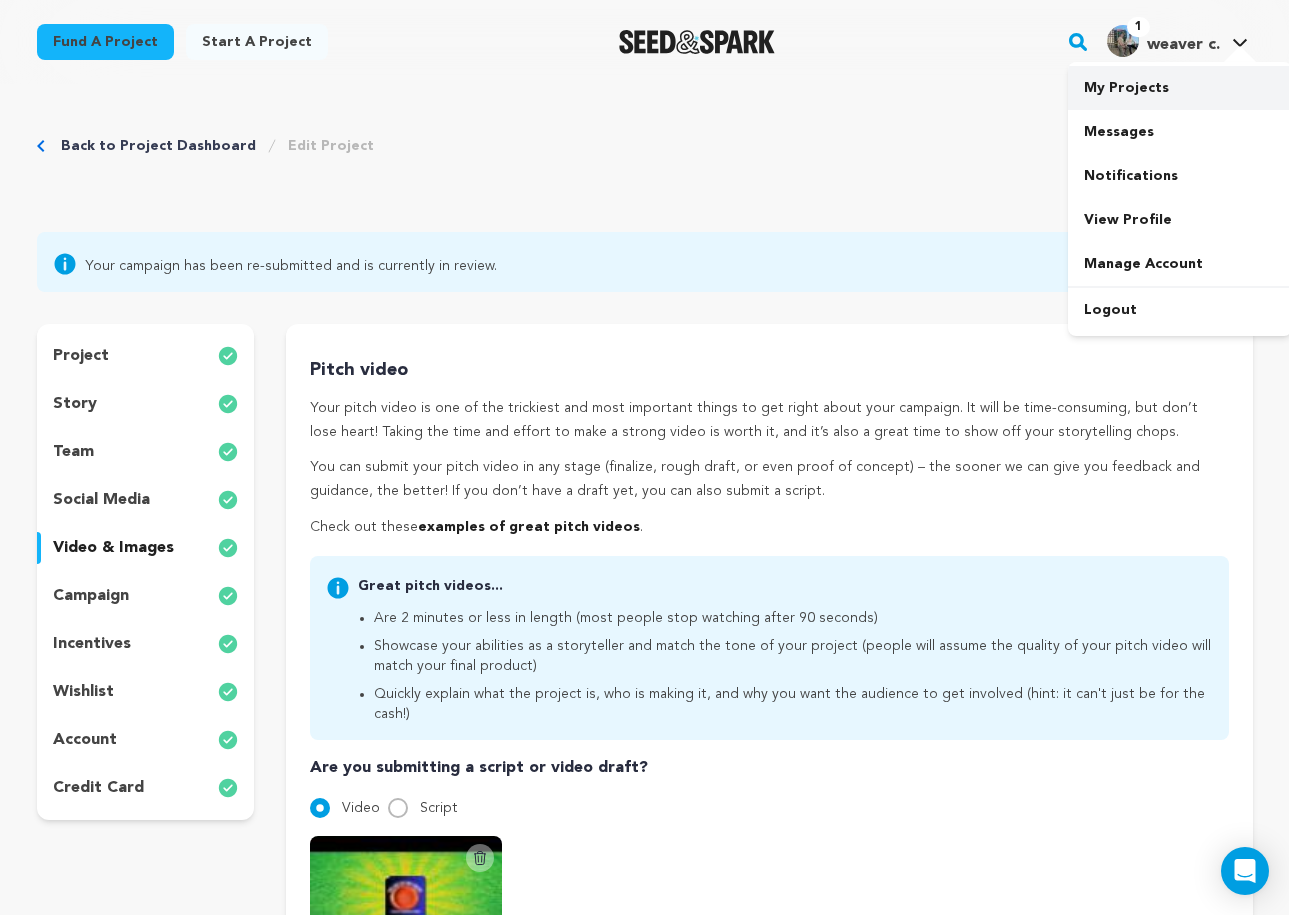 click on "My Projects" at bounding box center [1180, 88] 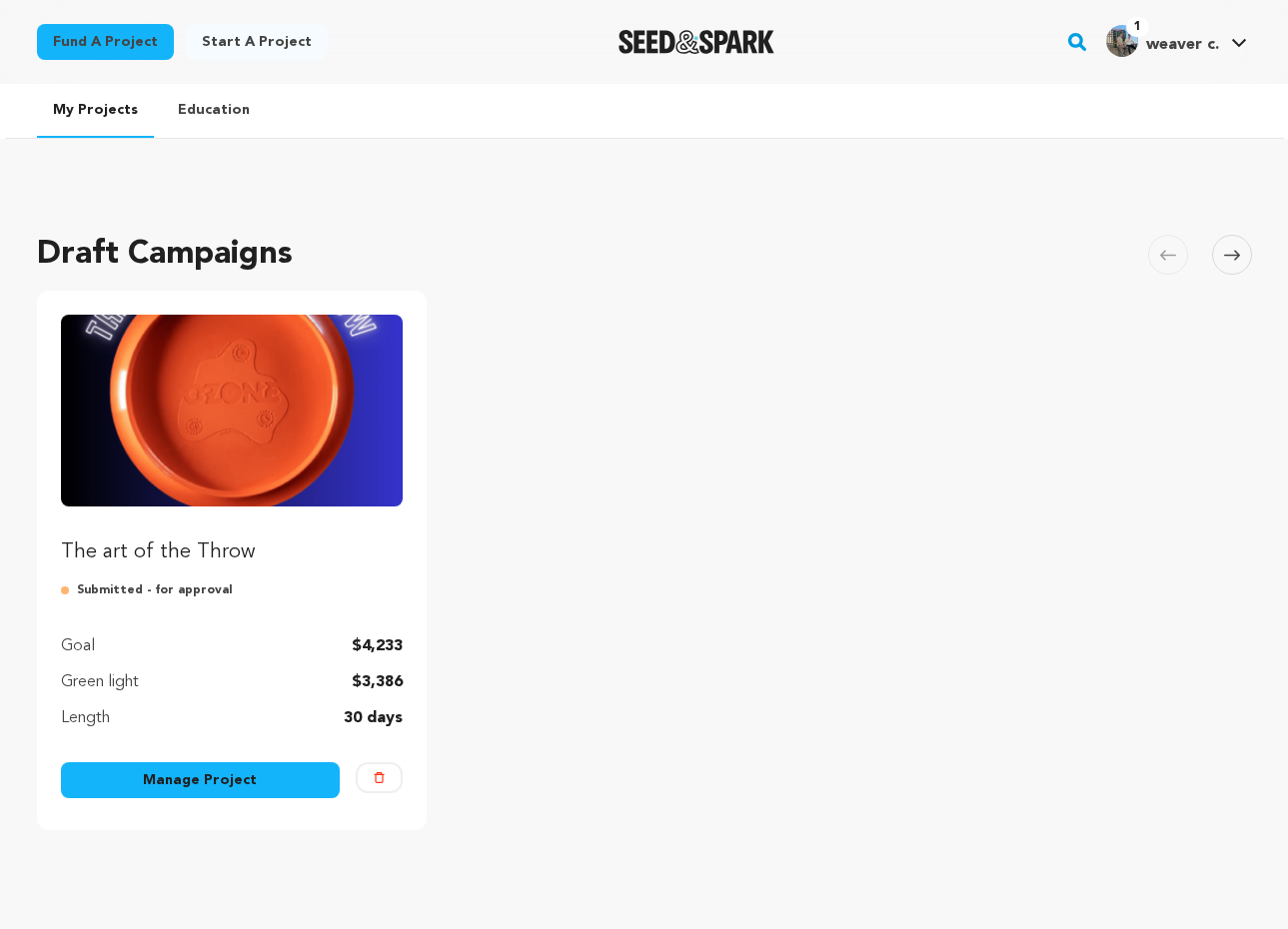 scroll, scrollTop: 0, scrollLeft: 0, axis: both 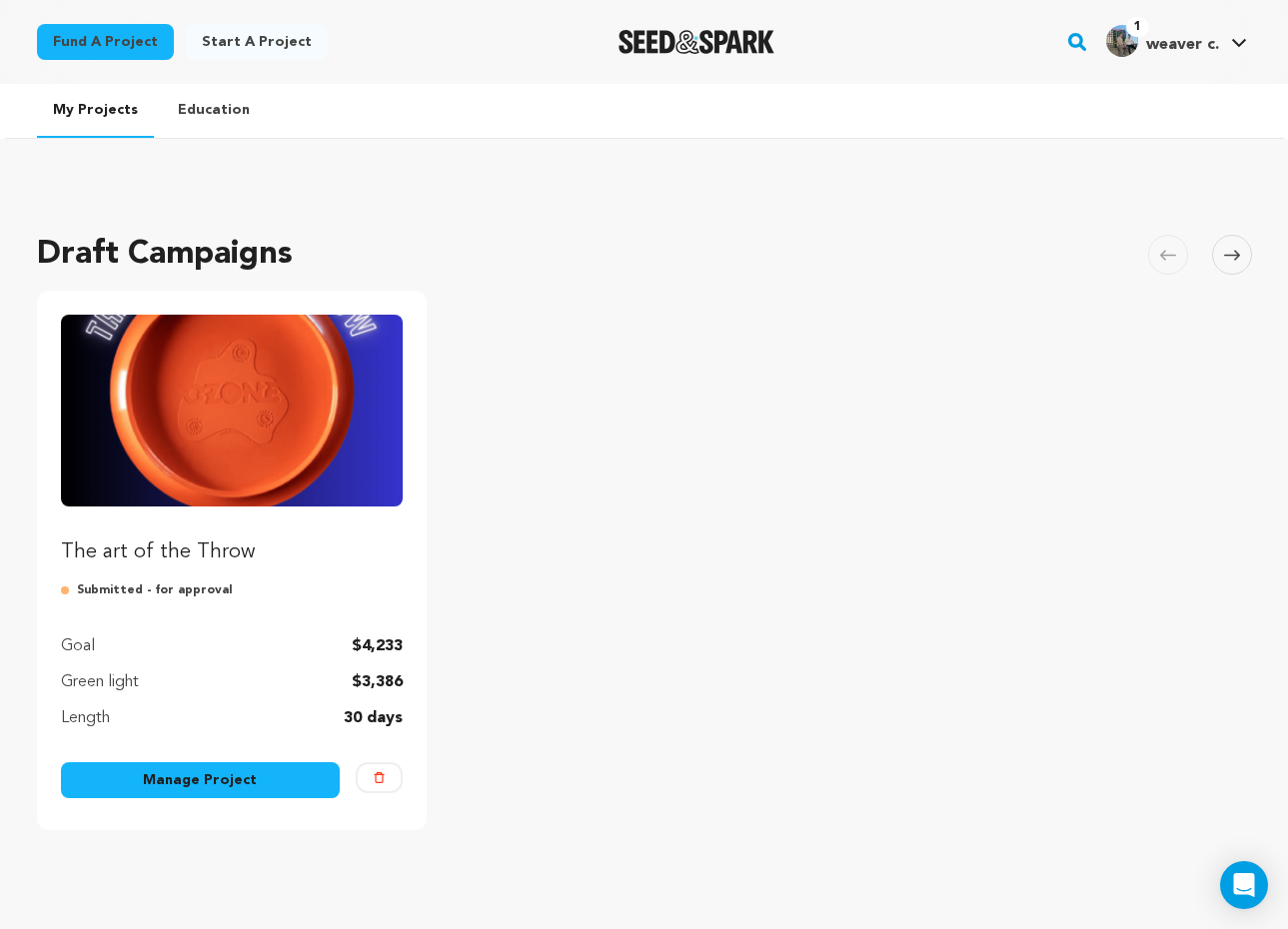 click on "The art of the Throw" at bounding box center (232, 441) 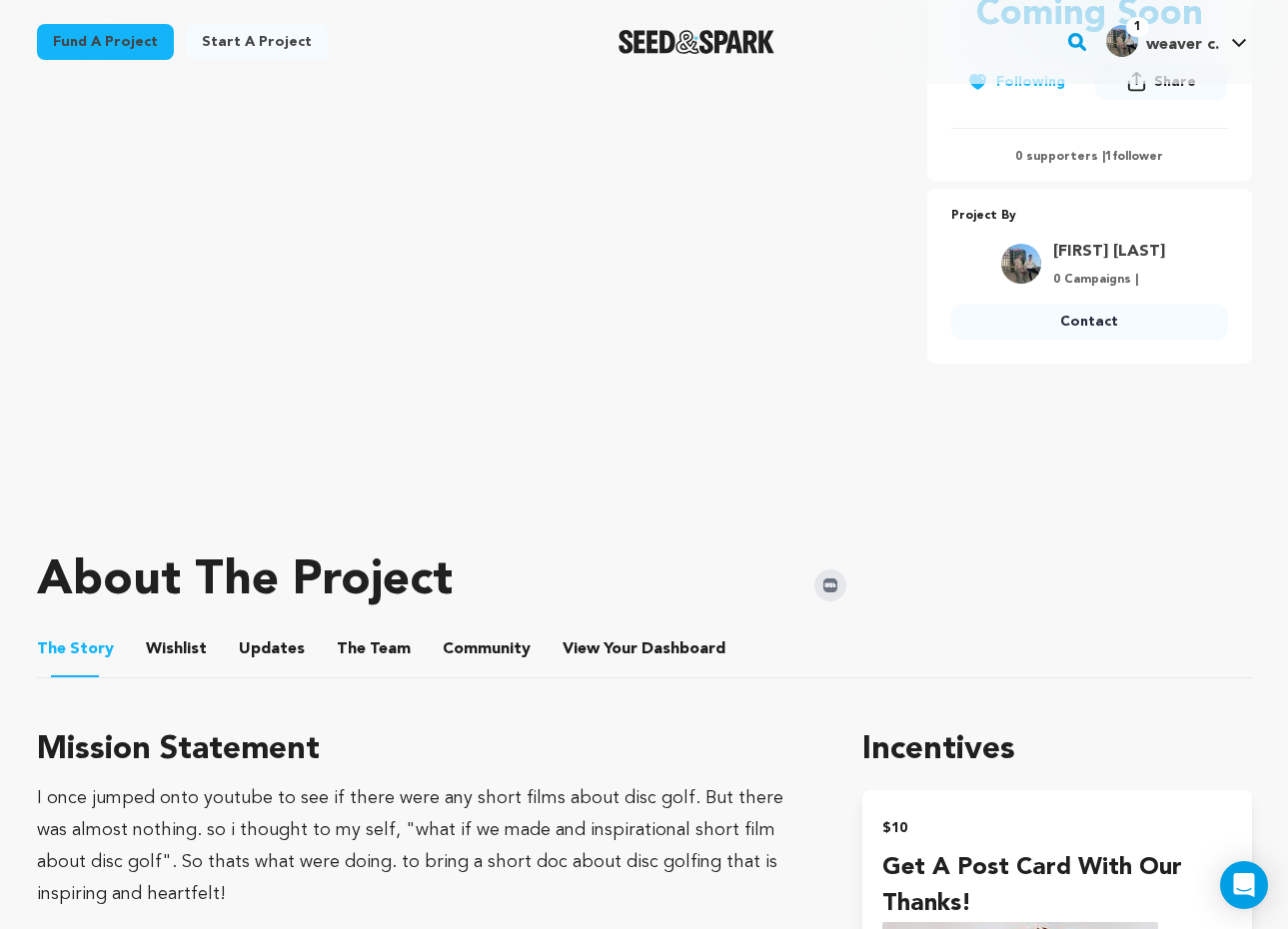 scroll, scrollTop: 229, scrollLeft: 0, axis: vertical 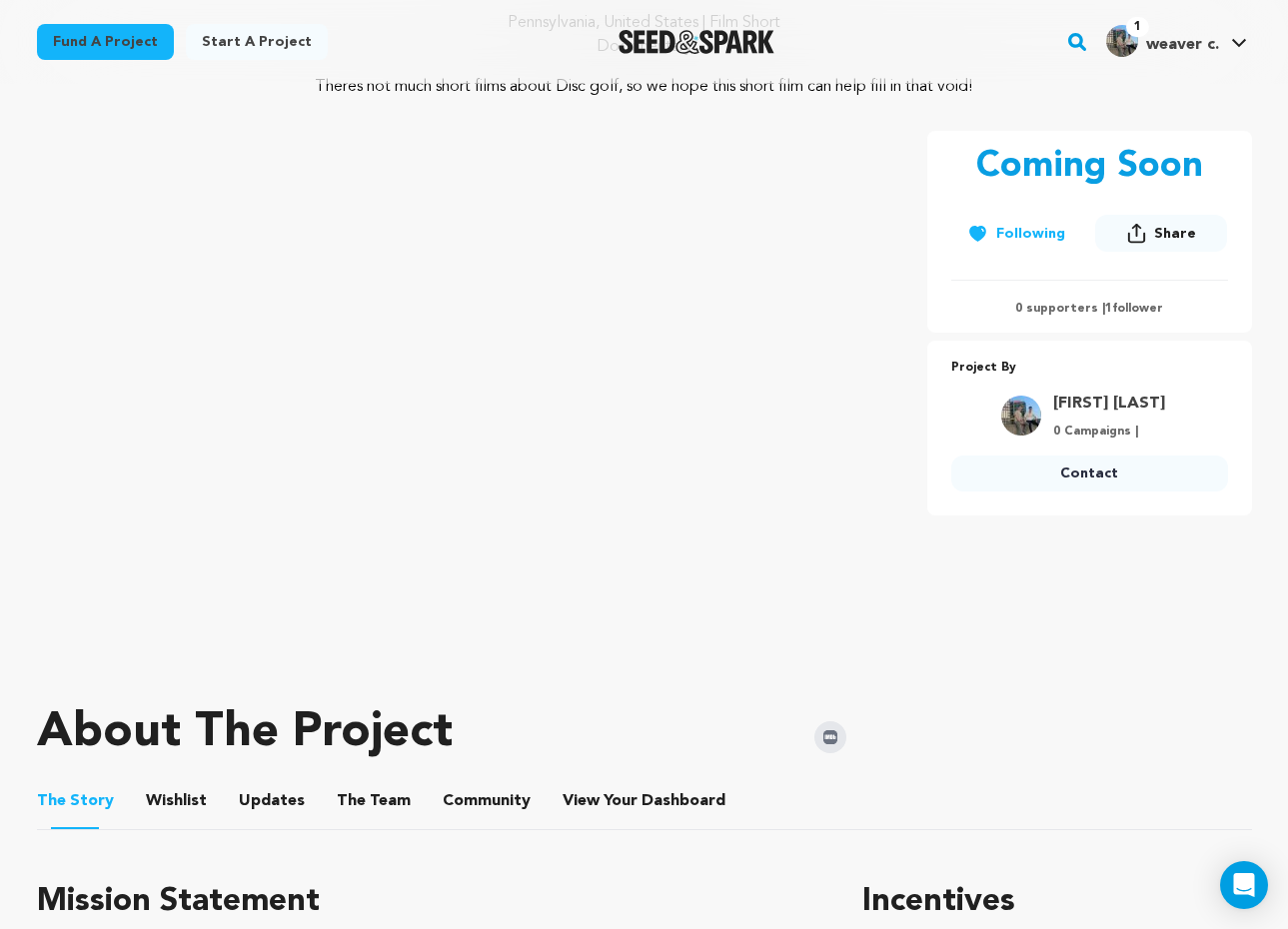click on "Wishlist" at bounding box center [176, 805] 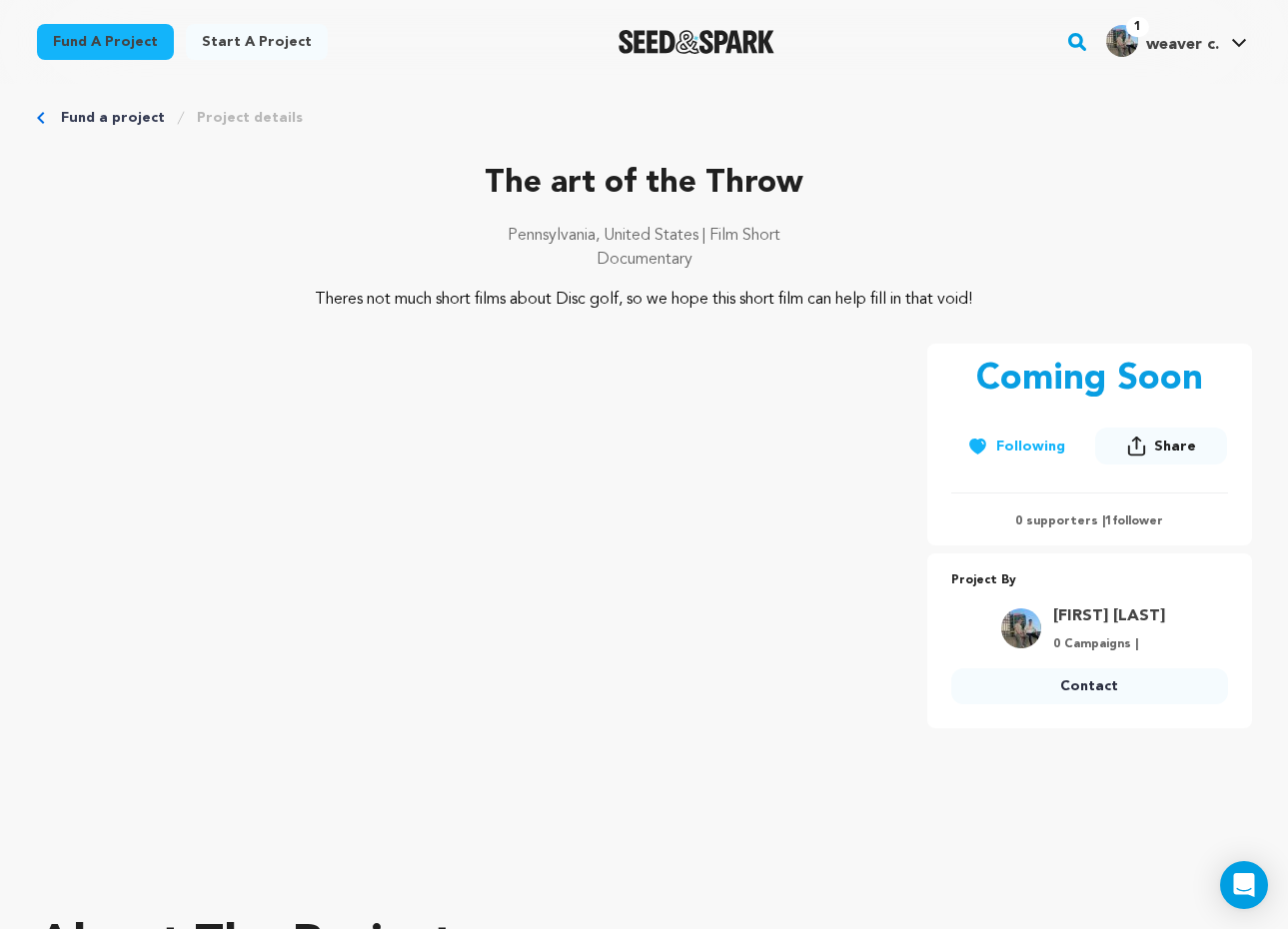 scroll, scrollTop: 0, scrollLeft: 0, axis: both 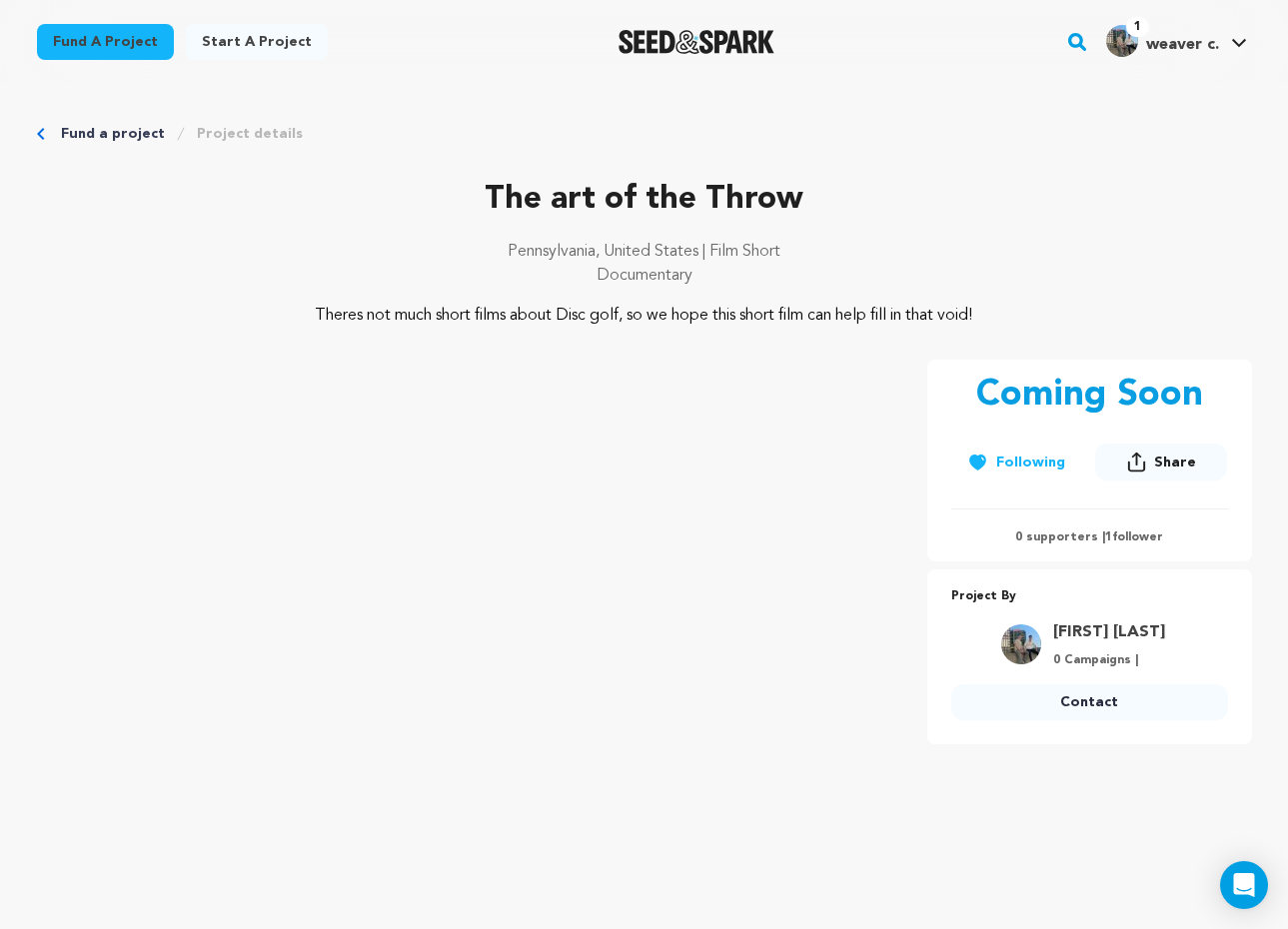 click on "weaver c." at bounding box center [1182, 45] 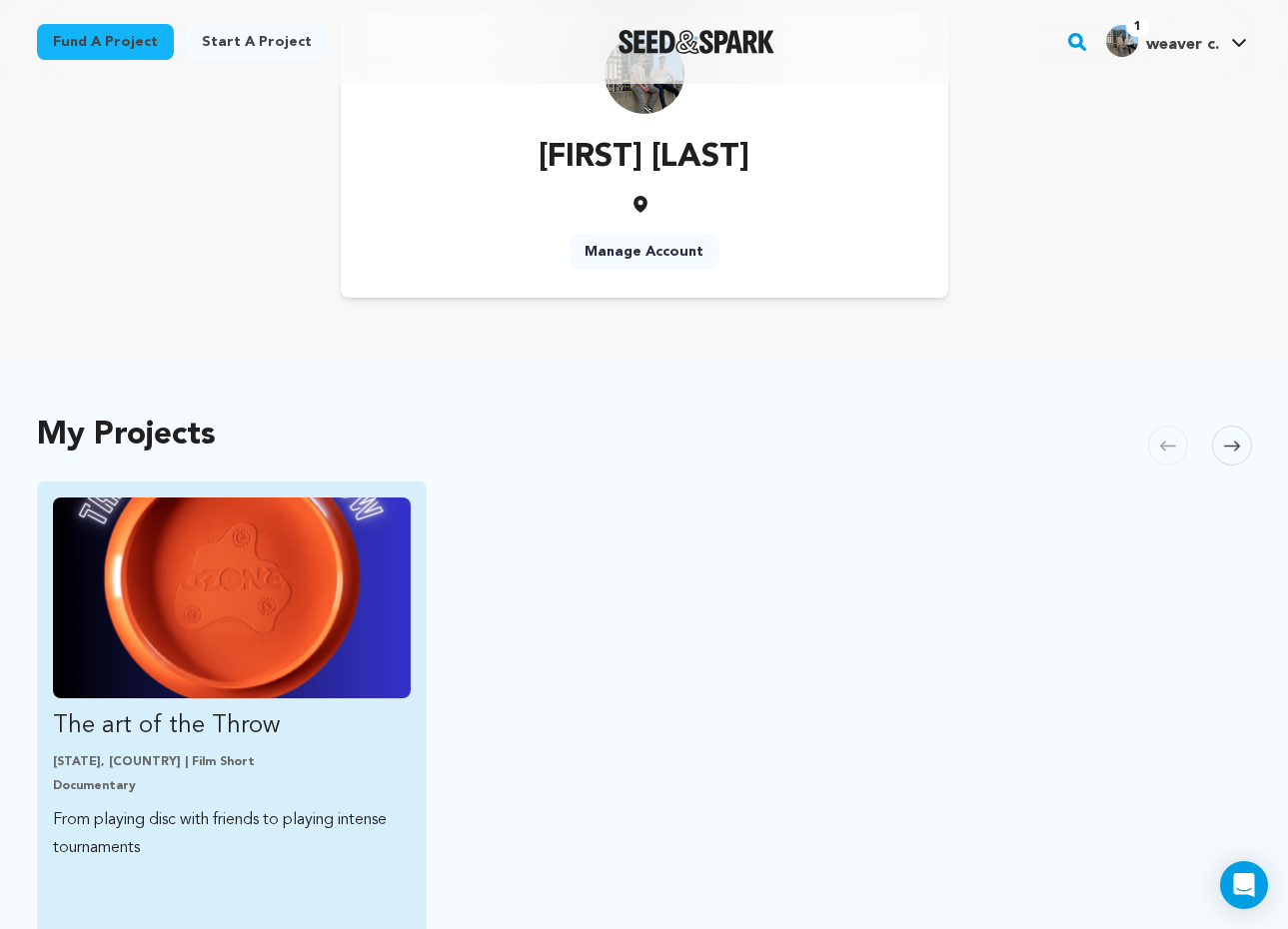 scroll, scrollTop: 346, scrollLeft: 0, axis: vertical 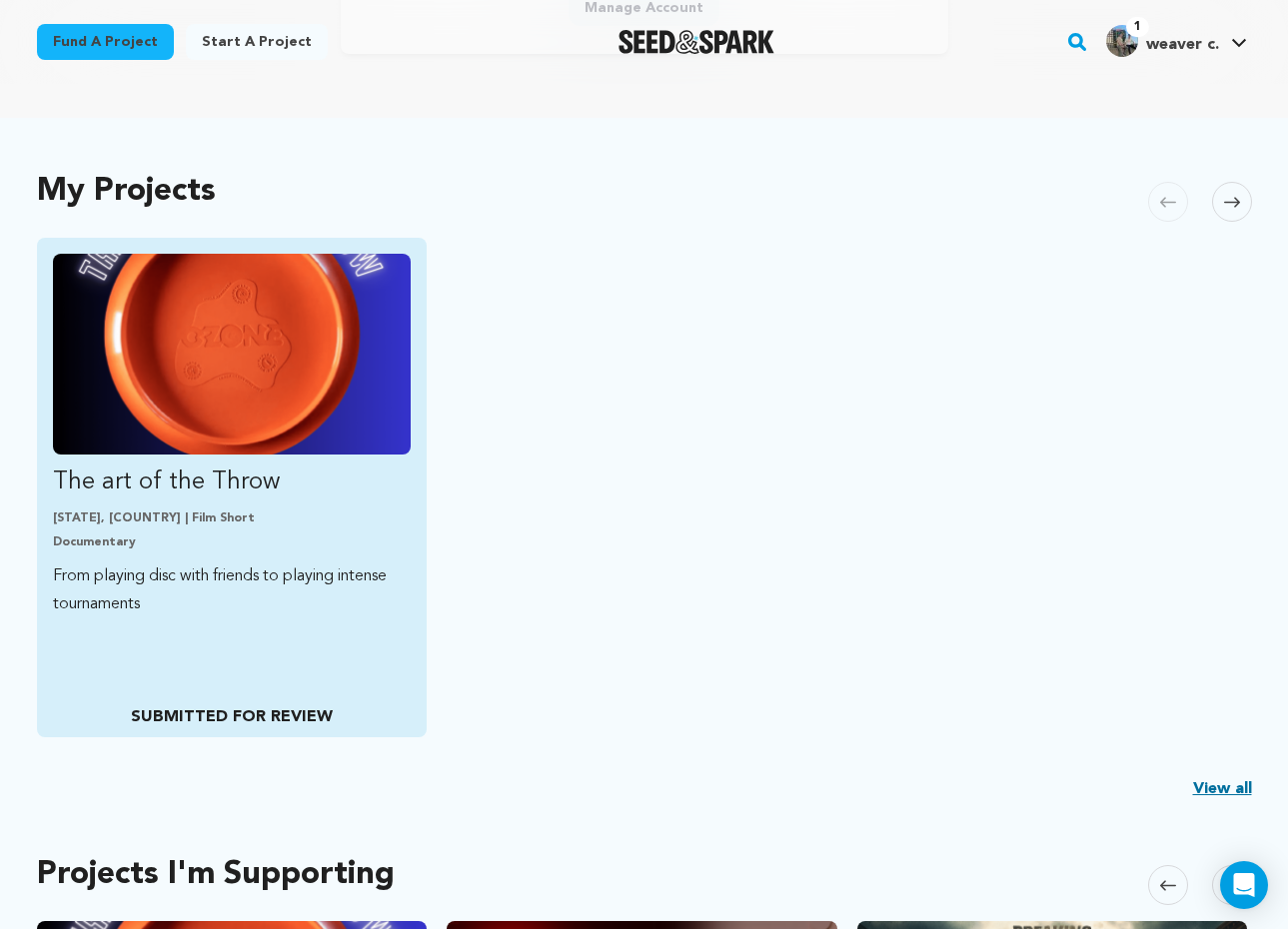 click on "SUBMITTED FOR REVIEW" at bounding box center (232, 717) 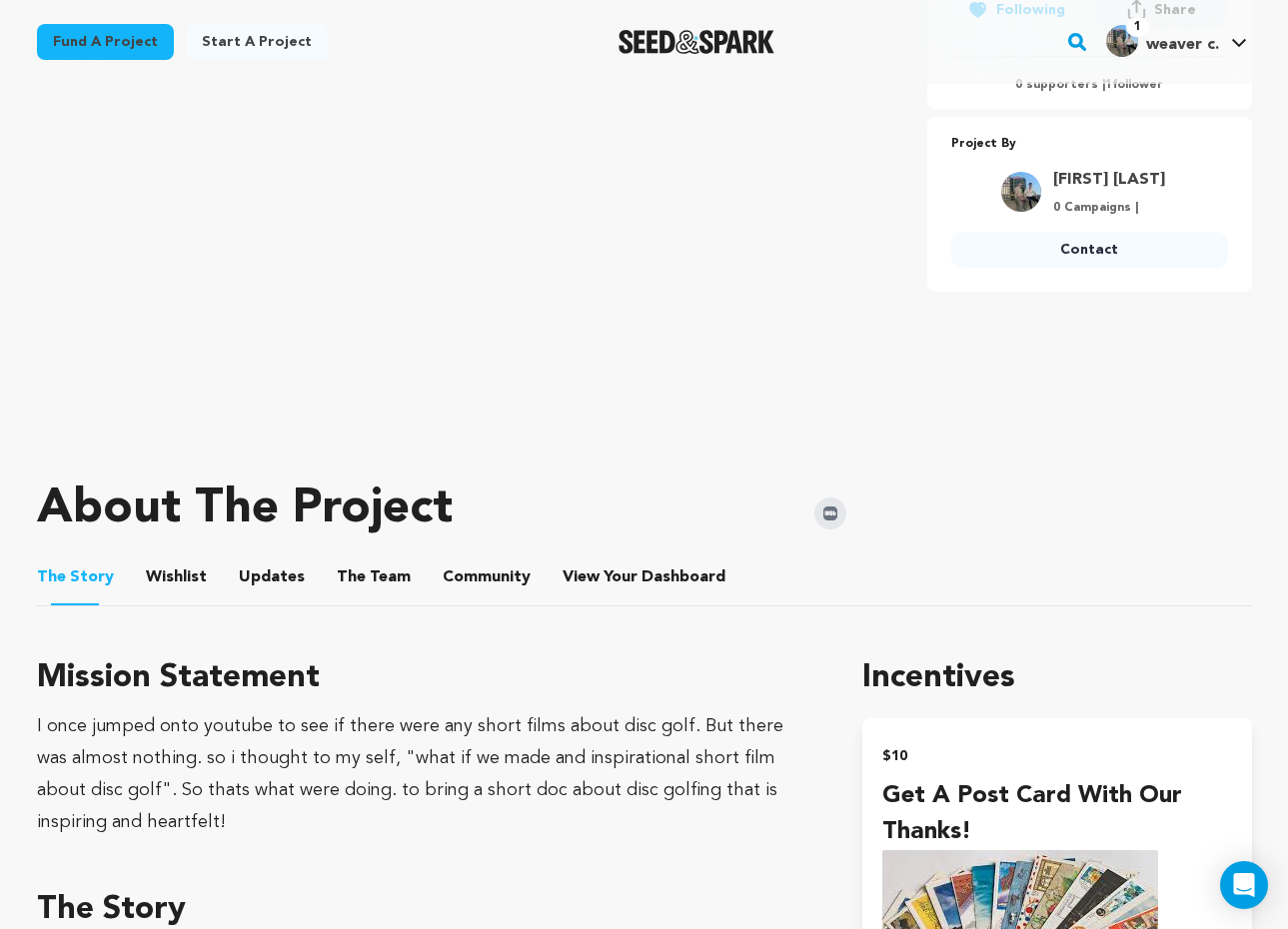 scroll, scrollTop: 464, scrollLeft: 0, axis: vertical 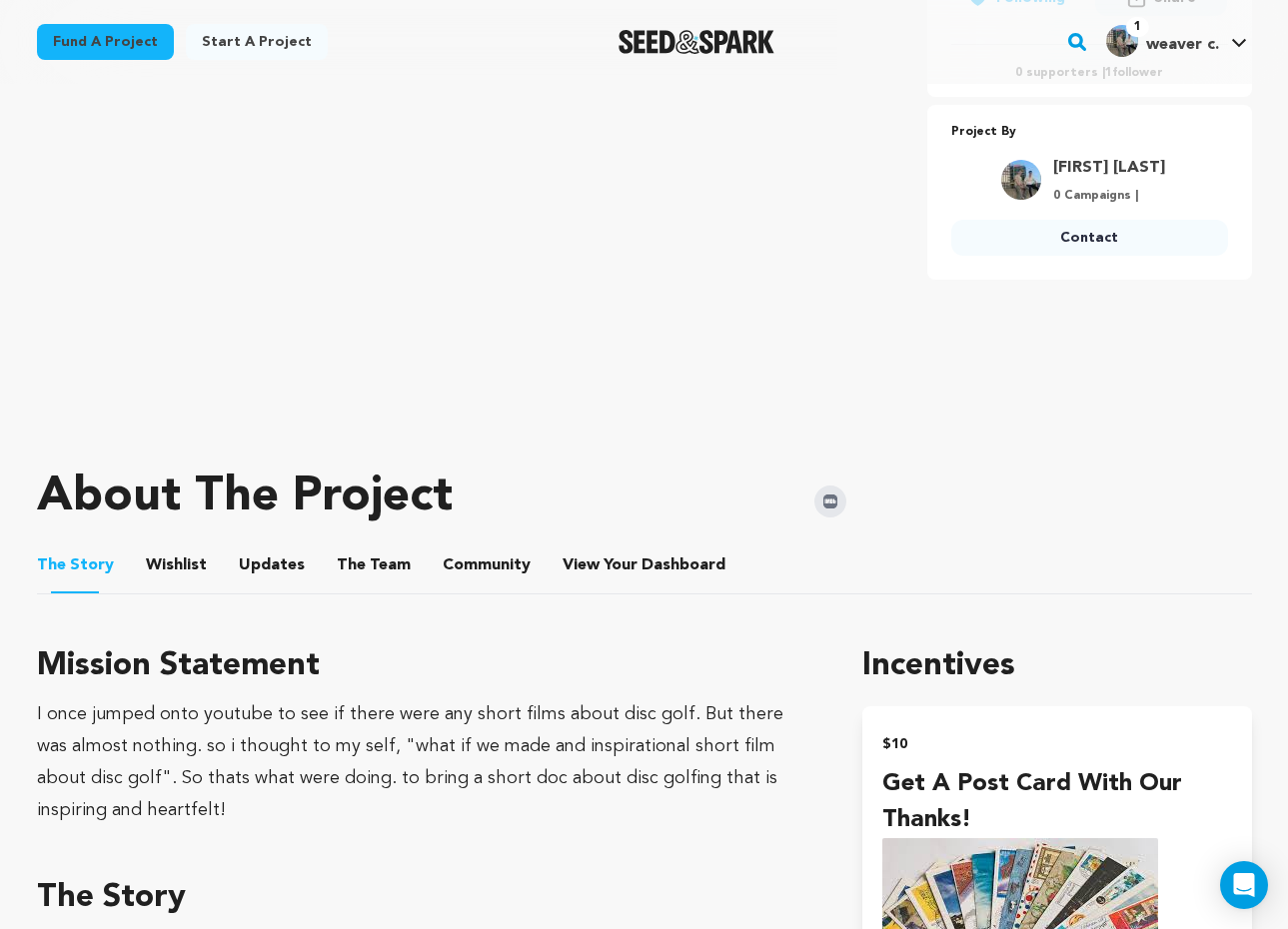 click on "View Your Dashboard
View   Your   Dashboard" at bounding box center (645, 565) 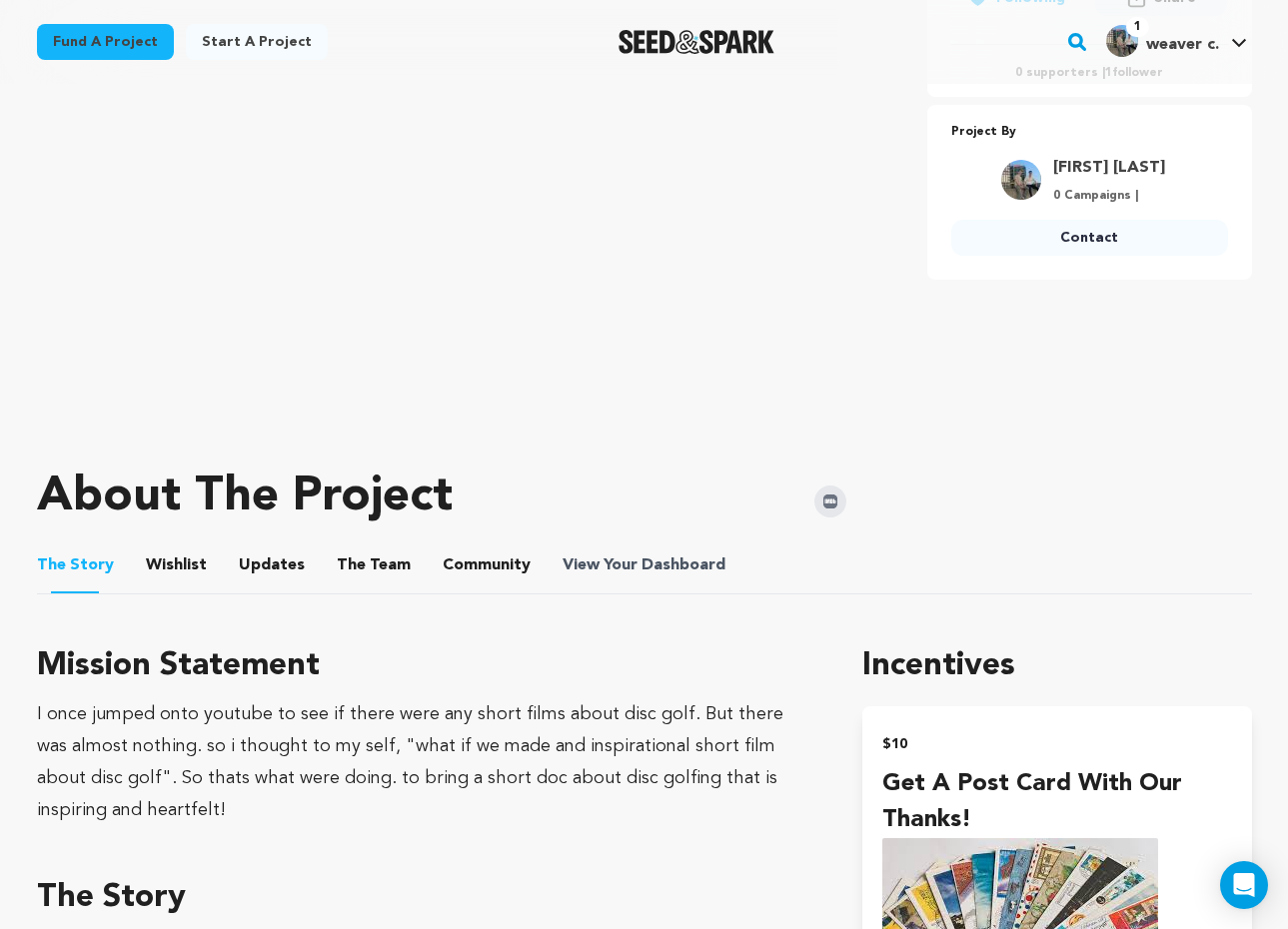 click on "View   Your   Dashboard" at bounding box center (645, 565) 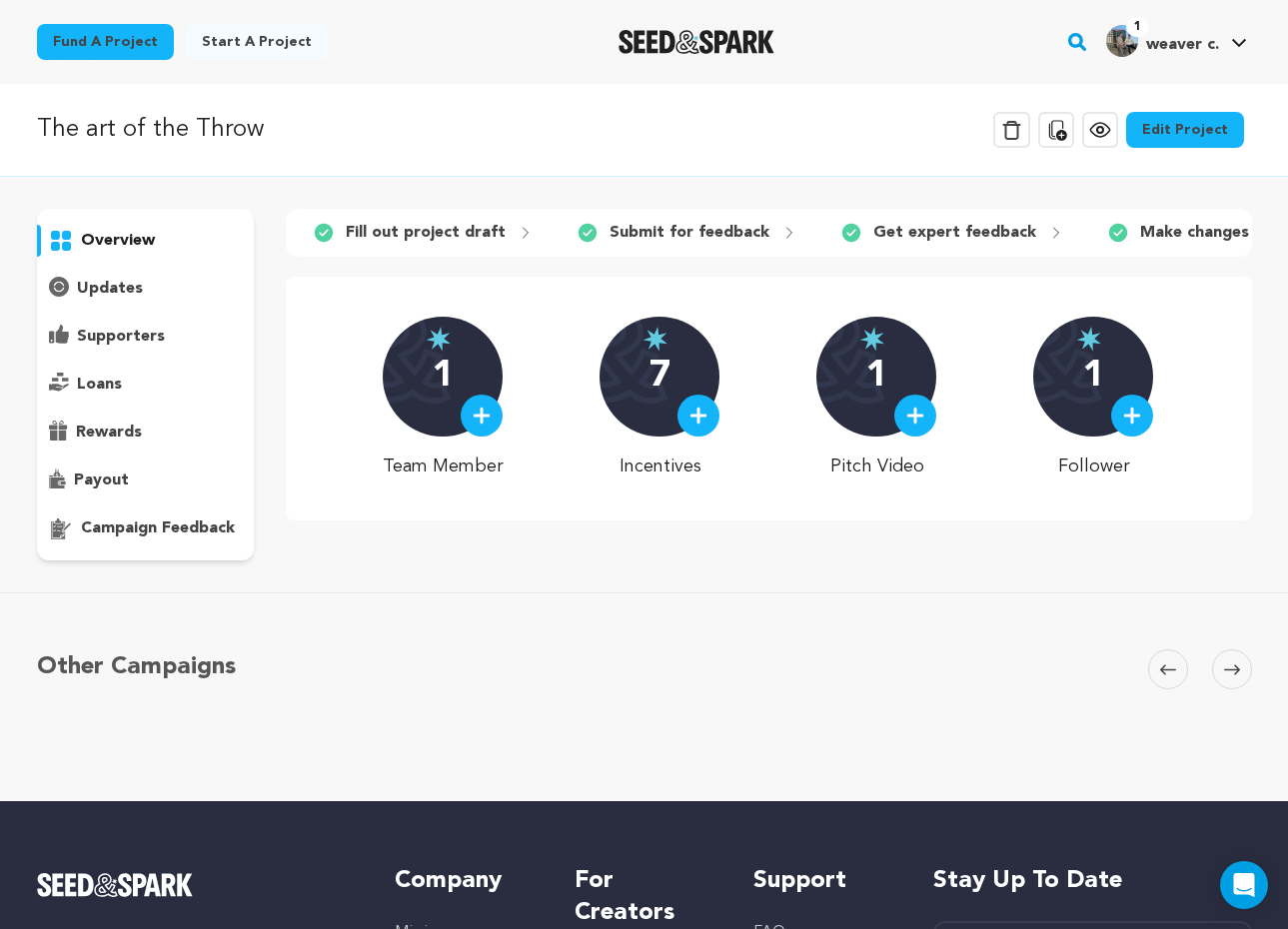 scroll, scrollTop: 0, scrollLeft: 0, axis: both 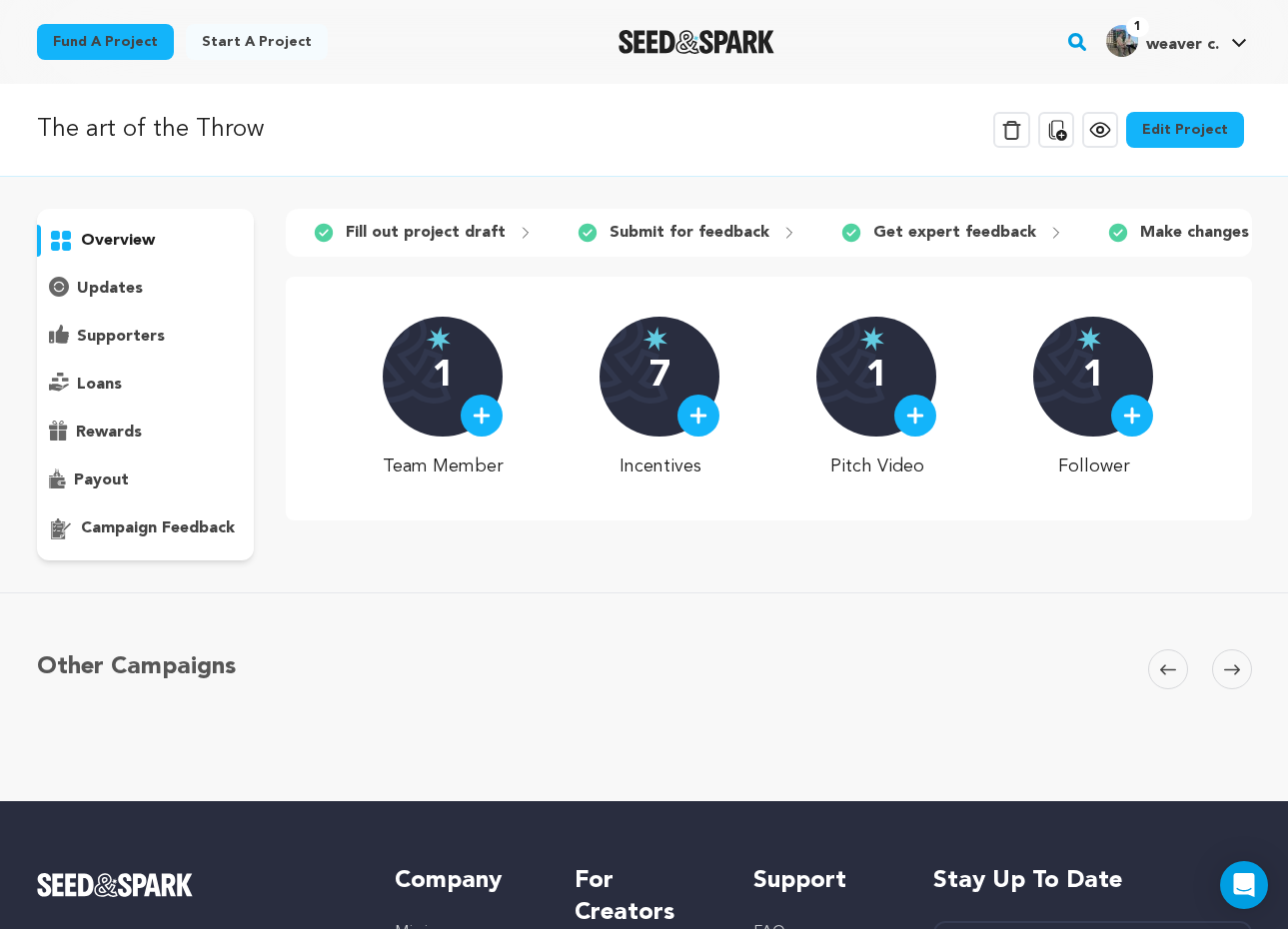 click on "Edit Project" at bounding box center (1185, 130) 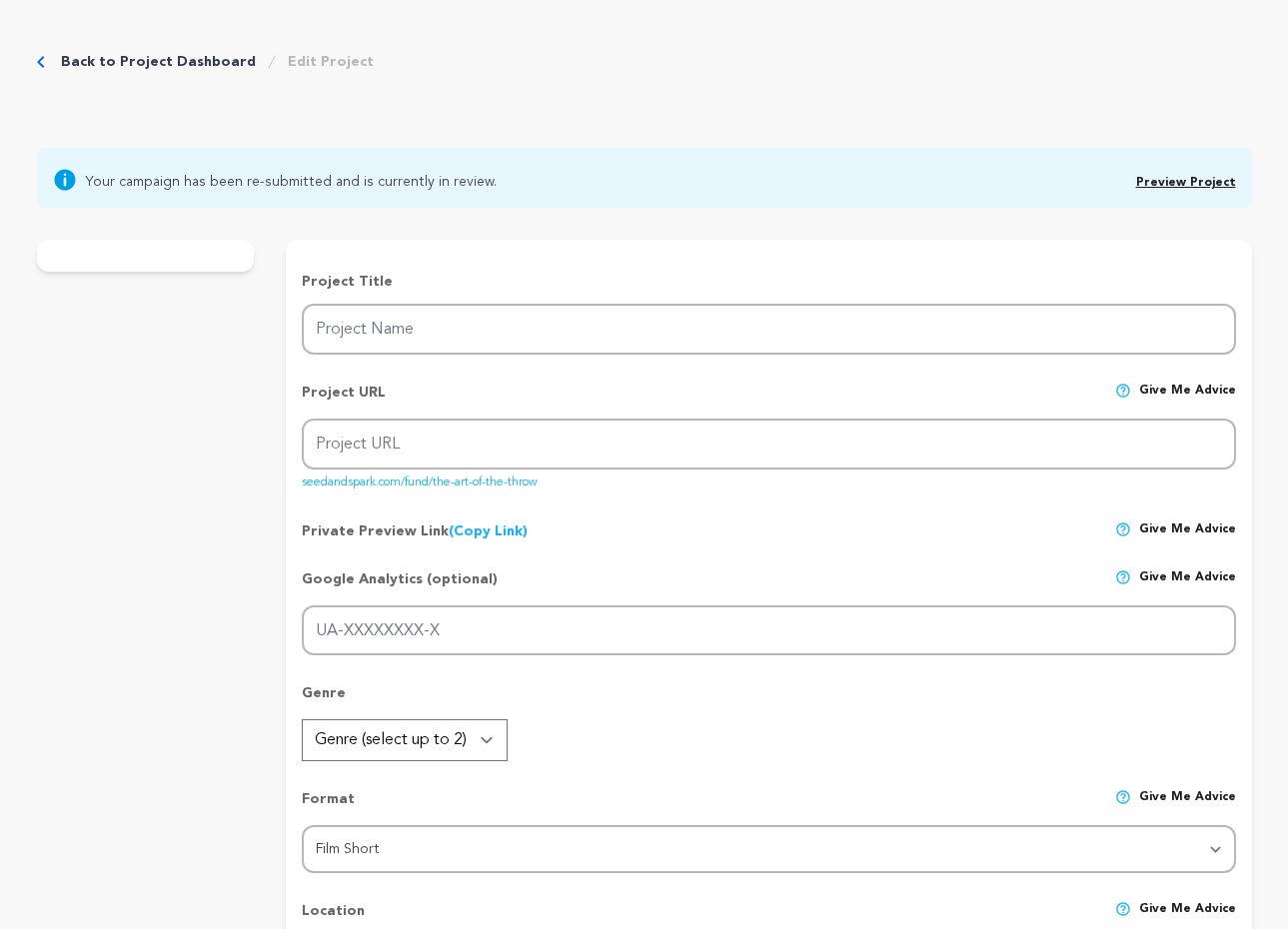 scroll, scrollTop: 0, scrollLeft: 0, axis: both 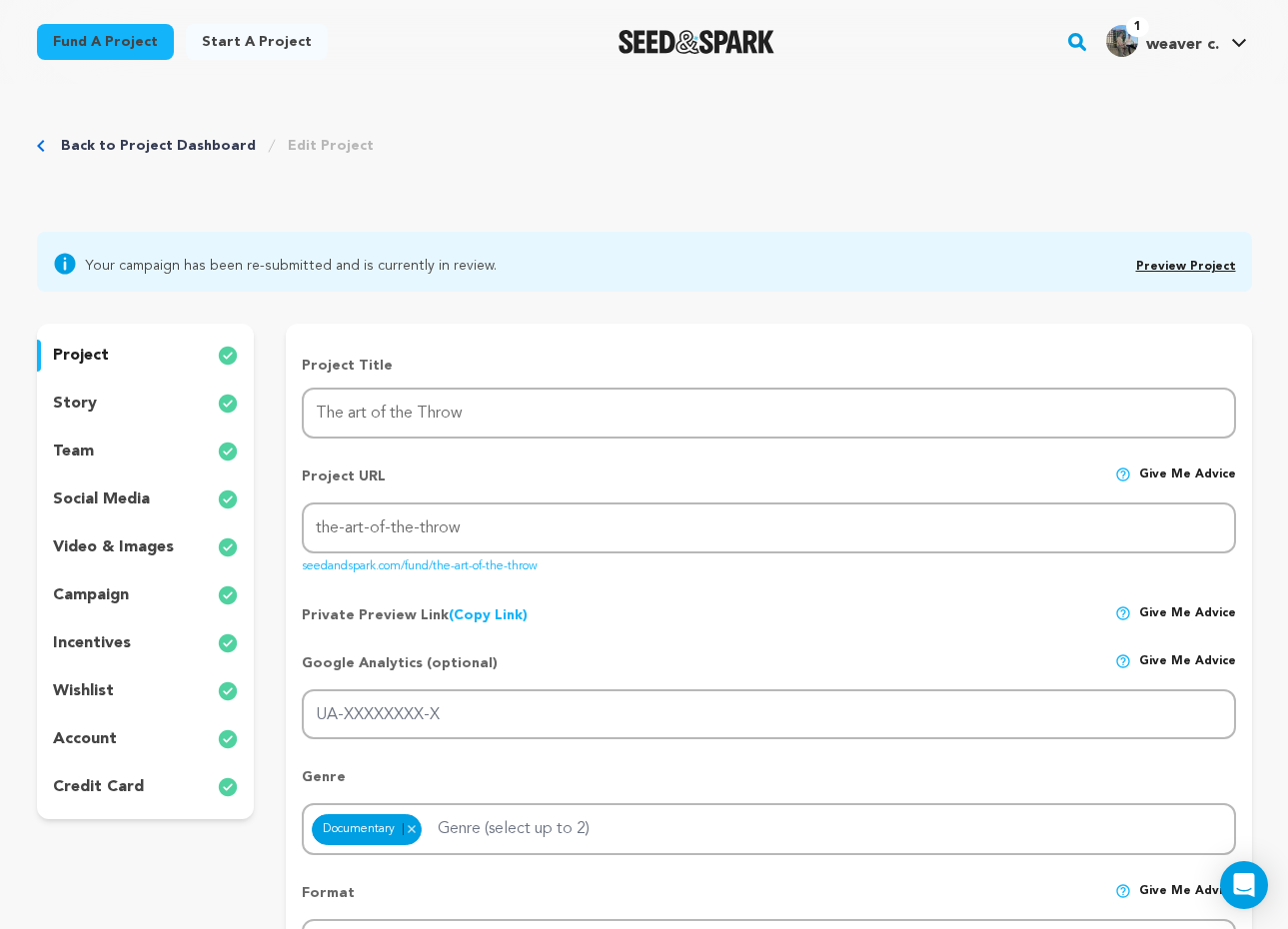 click on "story" at bounding box center (75, 404) 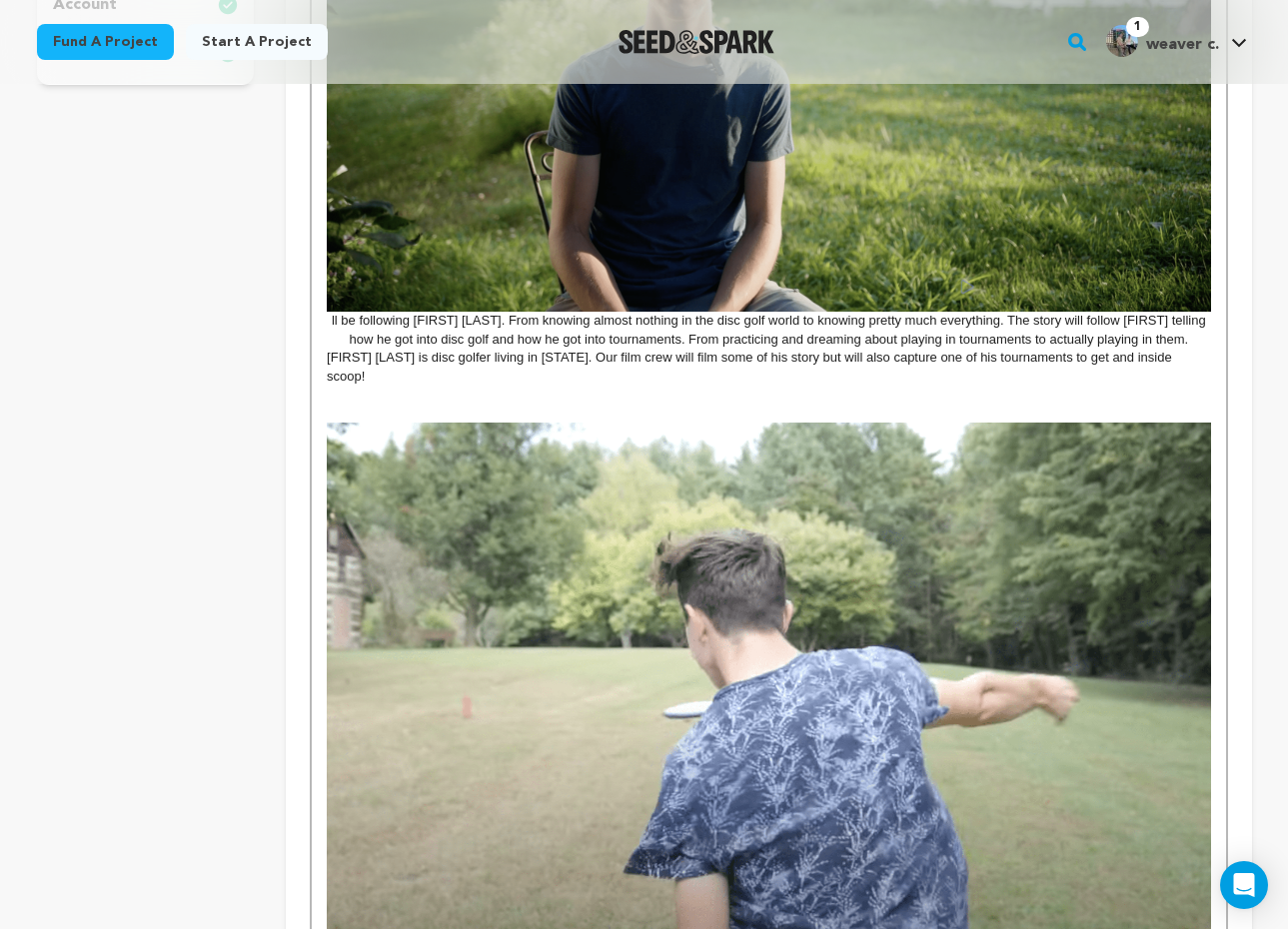 scroll, scrollTop: 675, scrollLeft: 0, axis: vertical 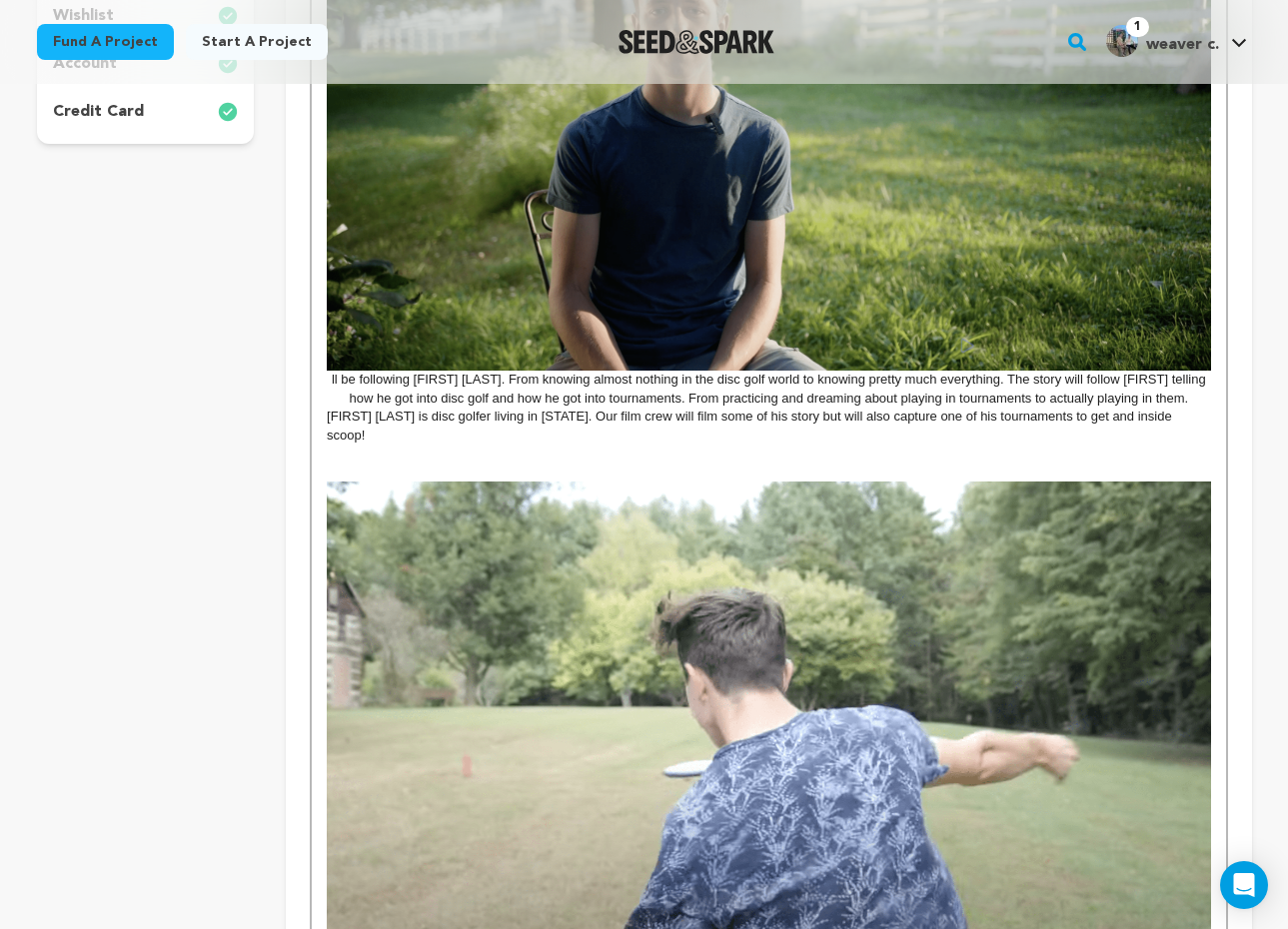 click on "ll be following Isaiah Miller. From knowing almost nothing in the disc golf world to knowing pretty much everything. The story will follow Isaiah telling how he got into disc golf and how he got into tournaments. From practicing and dreaming about playing in tournaments to actually playing in them." at bounding box center [768, 140] 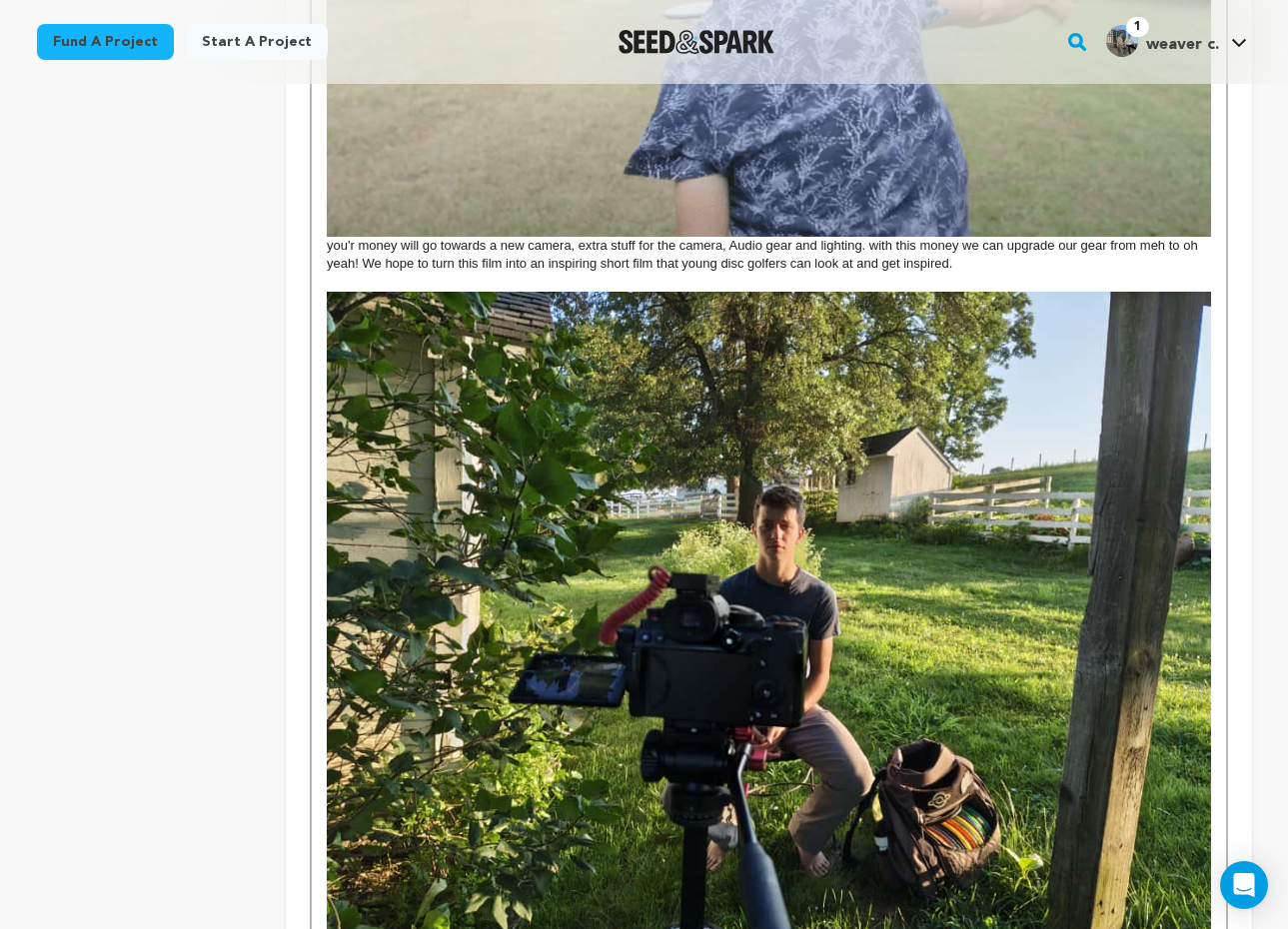 scroll, scrollTop: 1703, scrollLeft: 0, axis: vertical 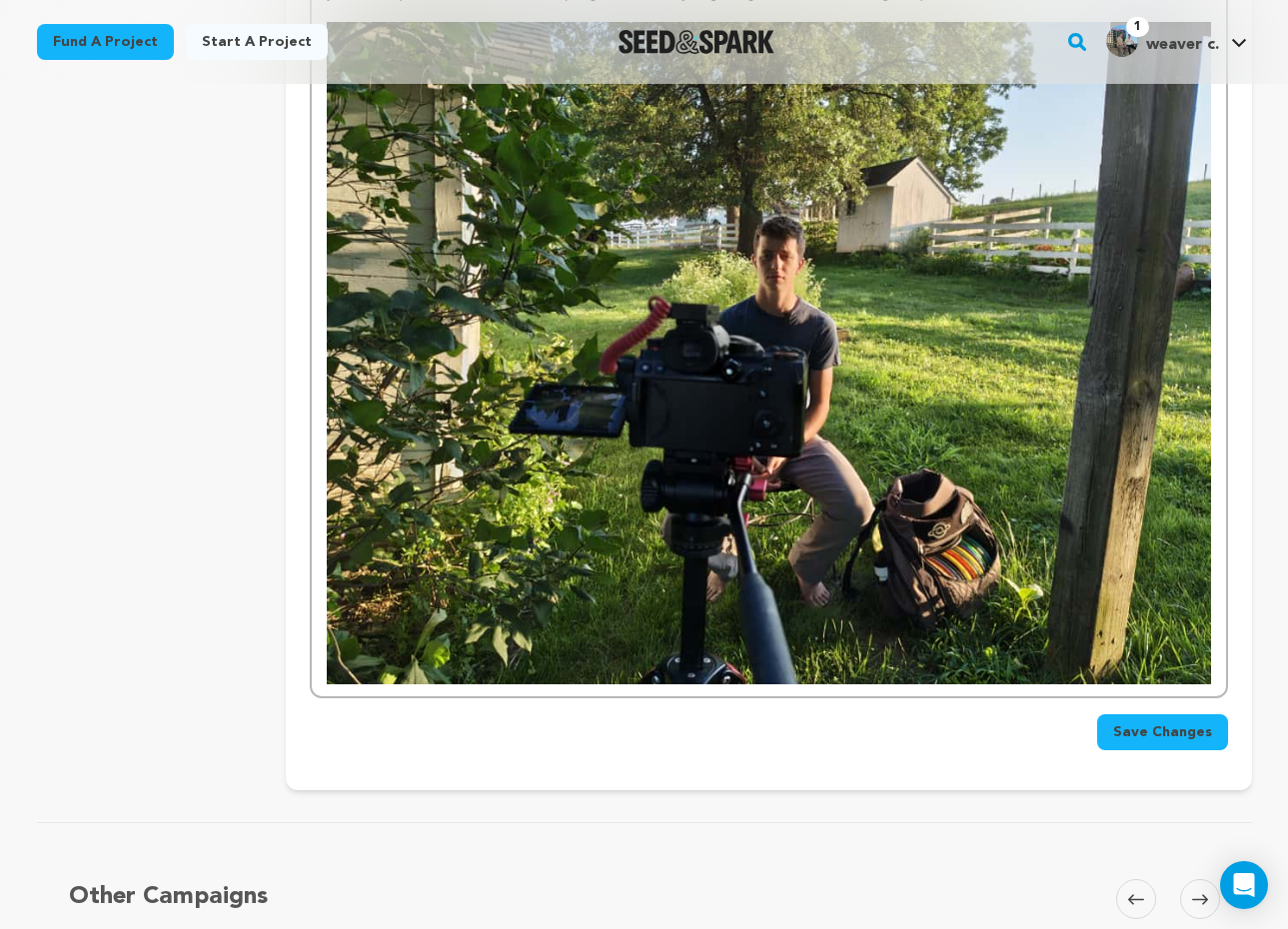 click on "Save Changes" at bounding box center [1162, 732] 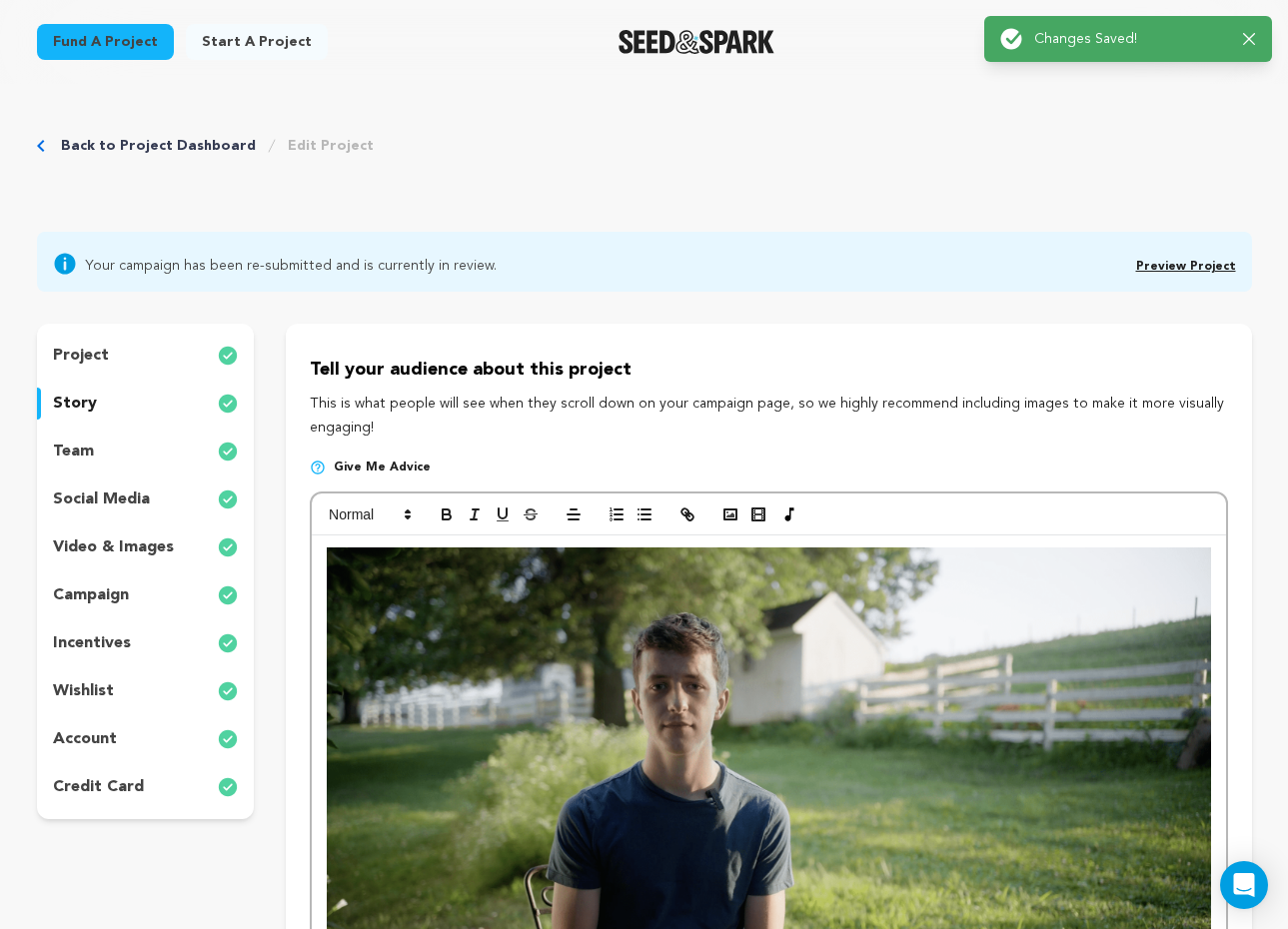 scroll, scrollTop: 0, scrollLeft: 0, axis: both 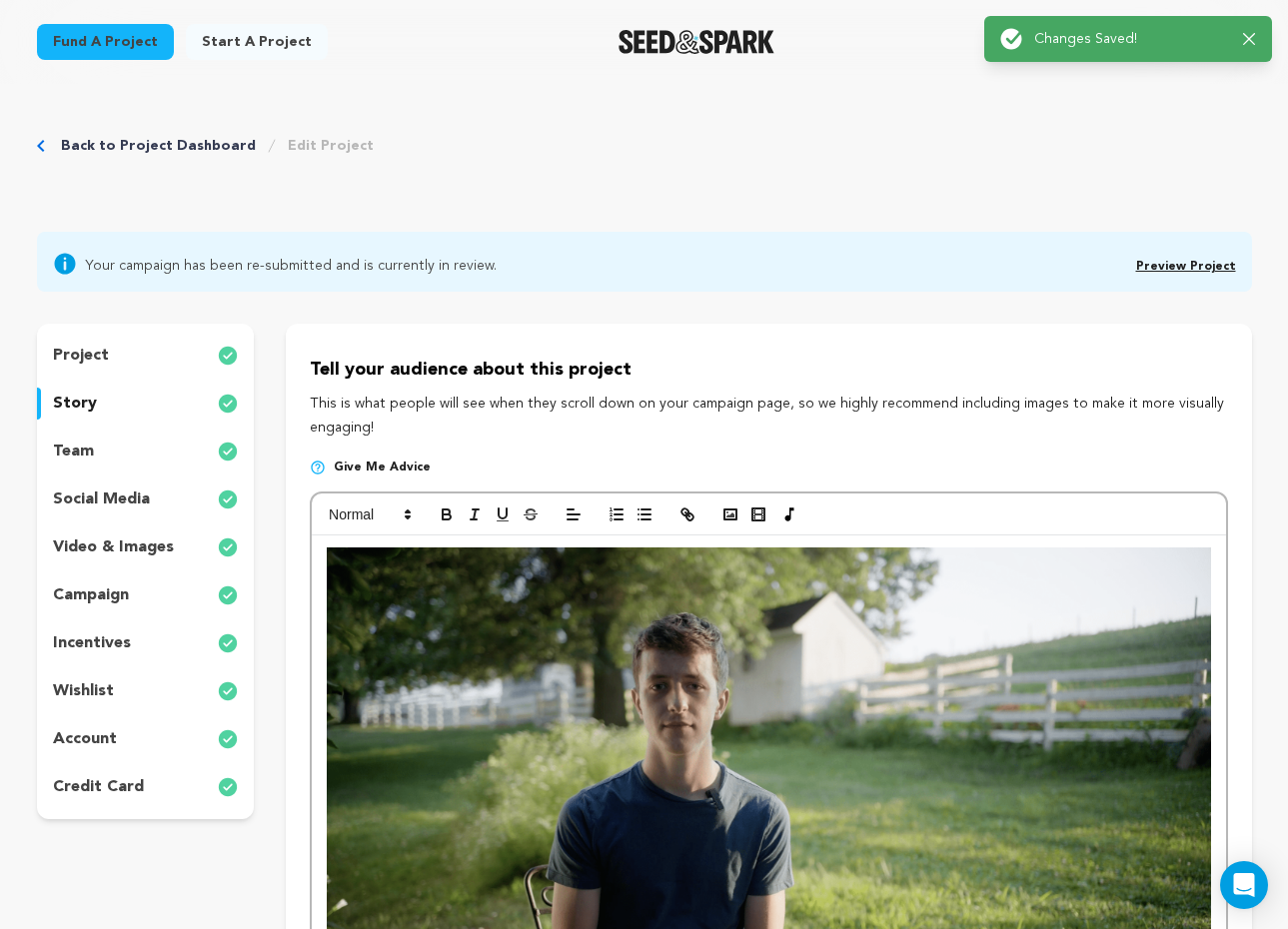 click on "Success:
Info:
Warning:
Error:
Changes Saved!
Close notification" at bounding box center [1128, 39] 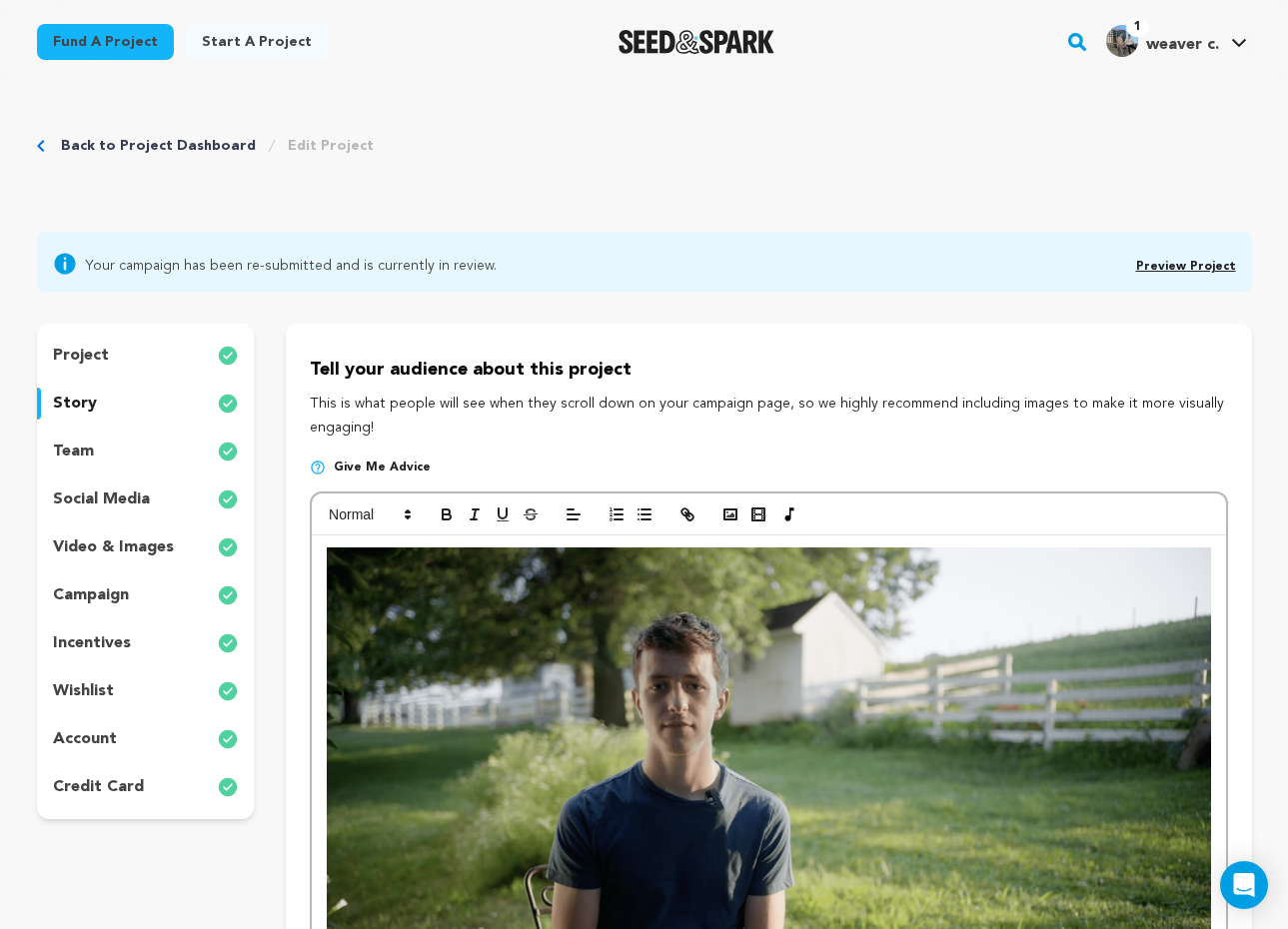 click 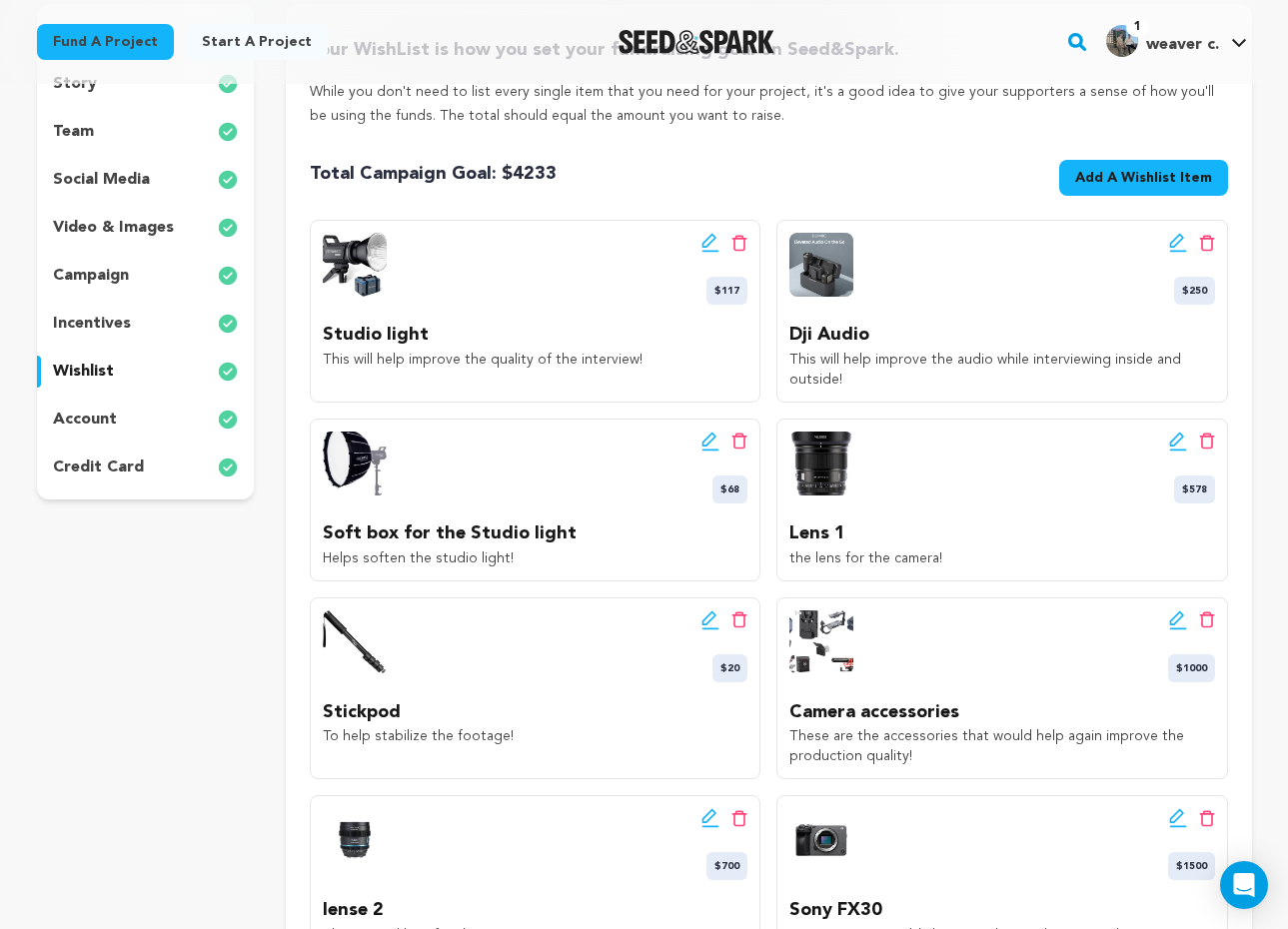 scroll, scrollTop: 432, scrollLeft: 0, axis: vertical 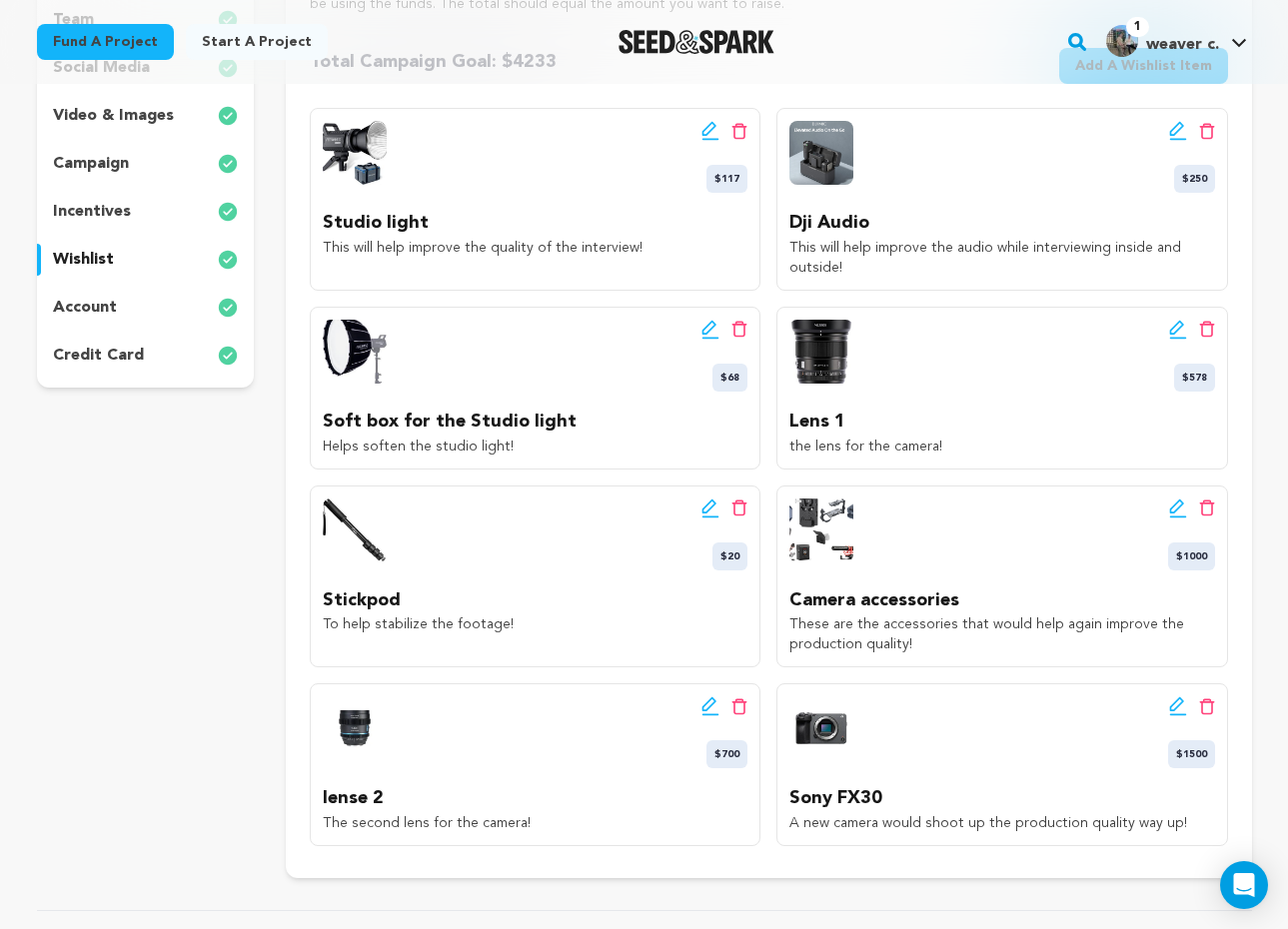 click 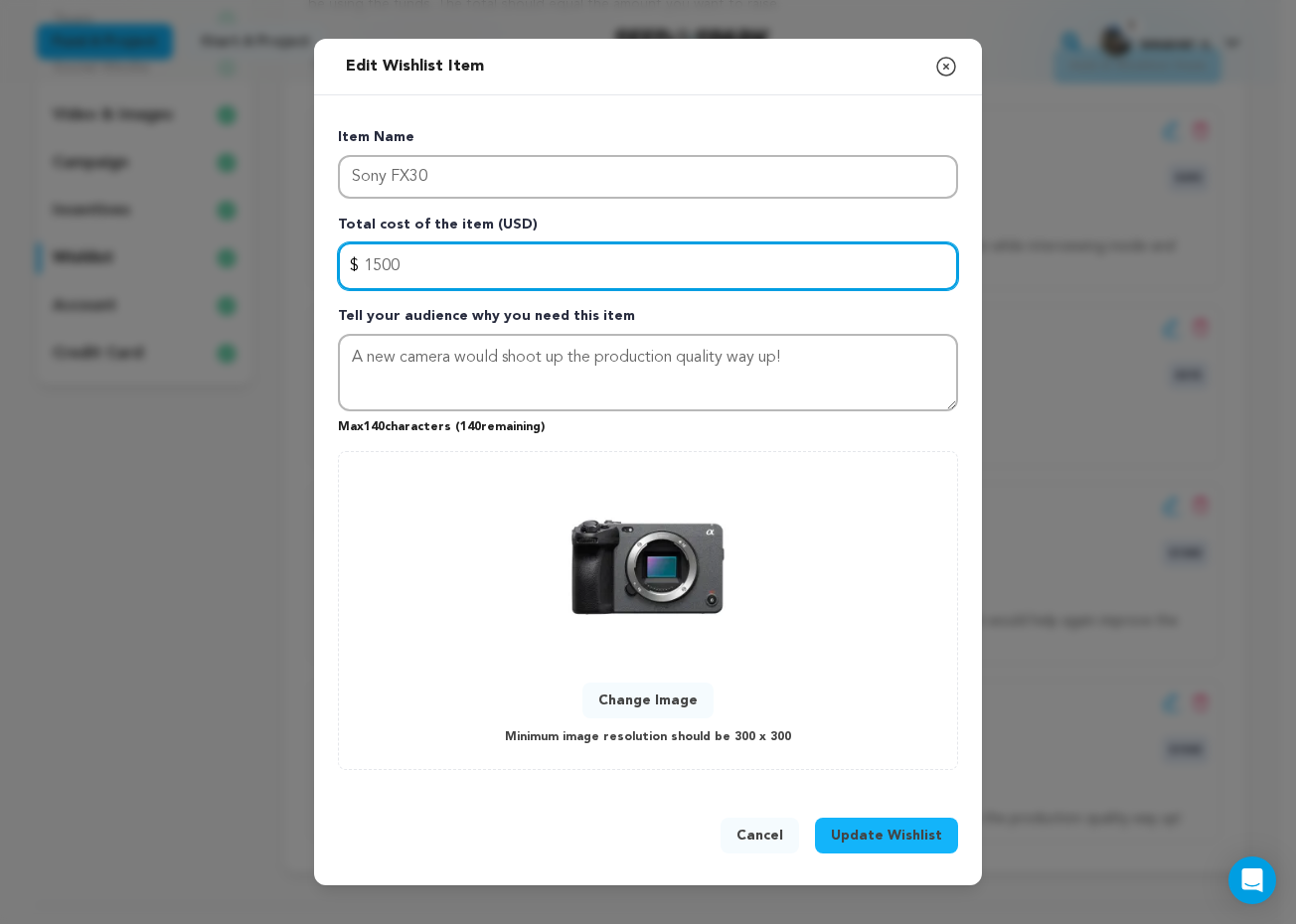 click on "1500" at bounding box center (648, 266) 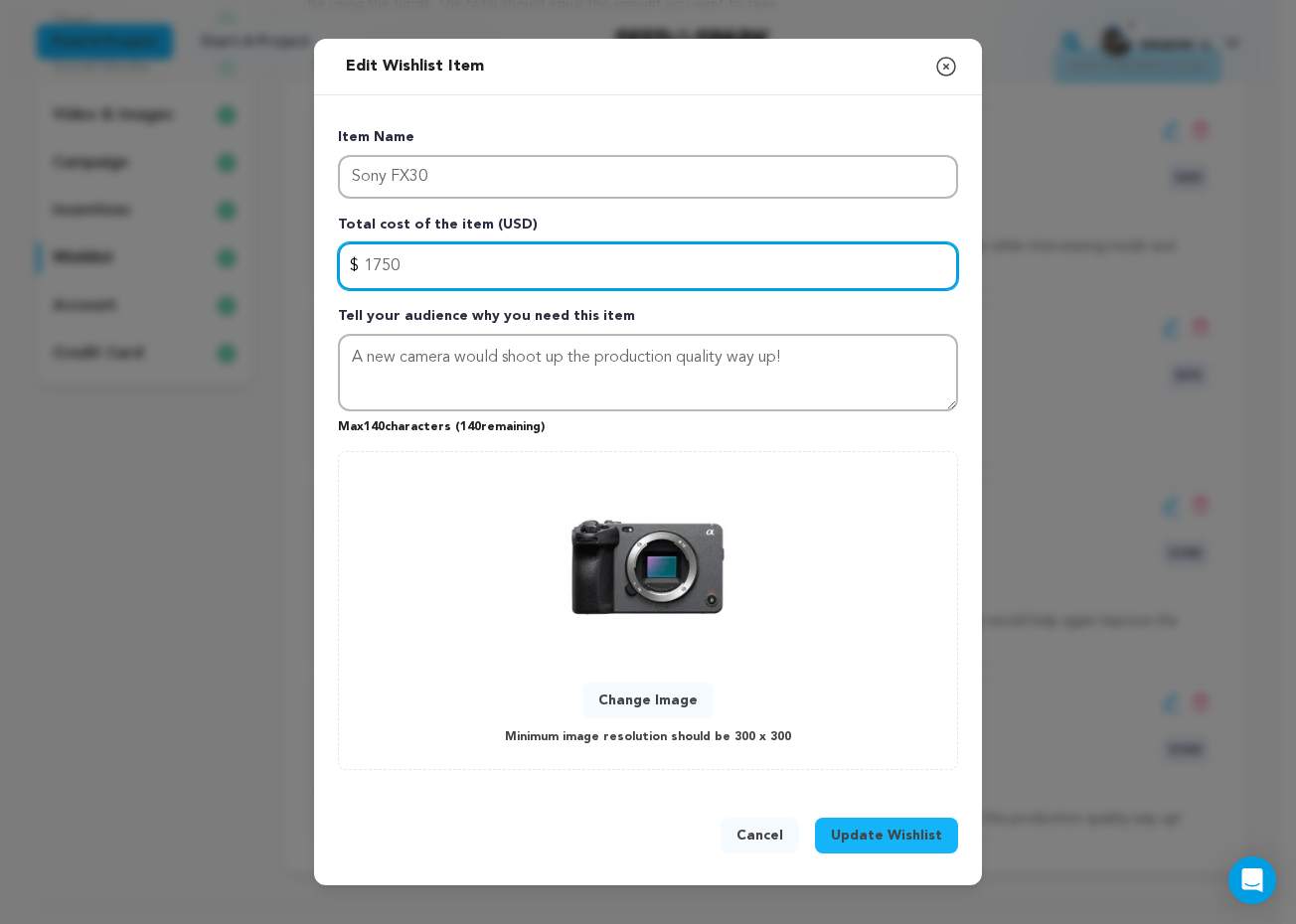 type on "1750" 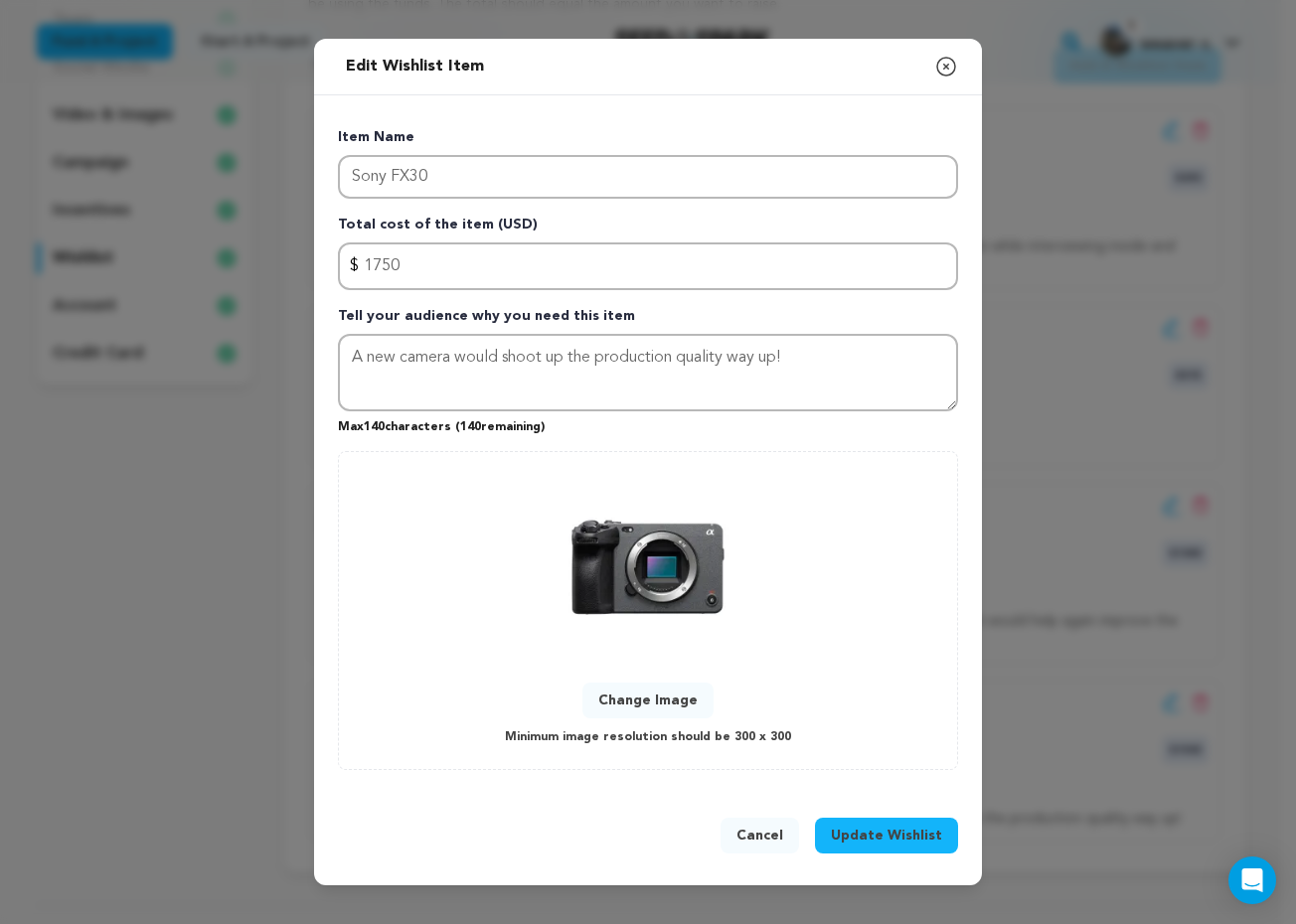 click on "Update Wishlist" at bounding box center (887, 836) 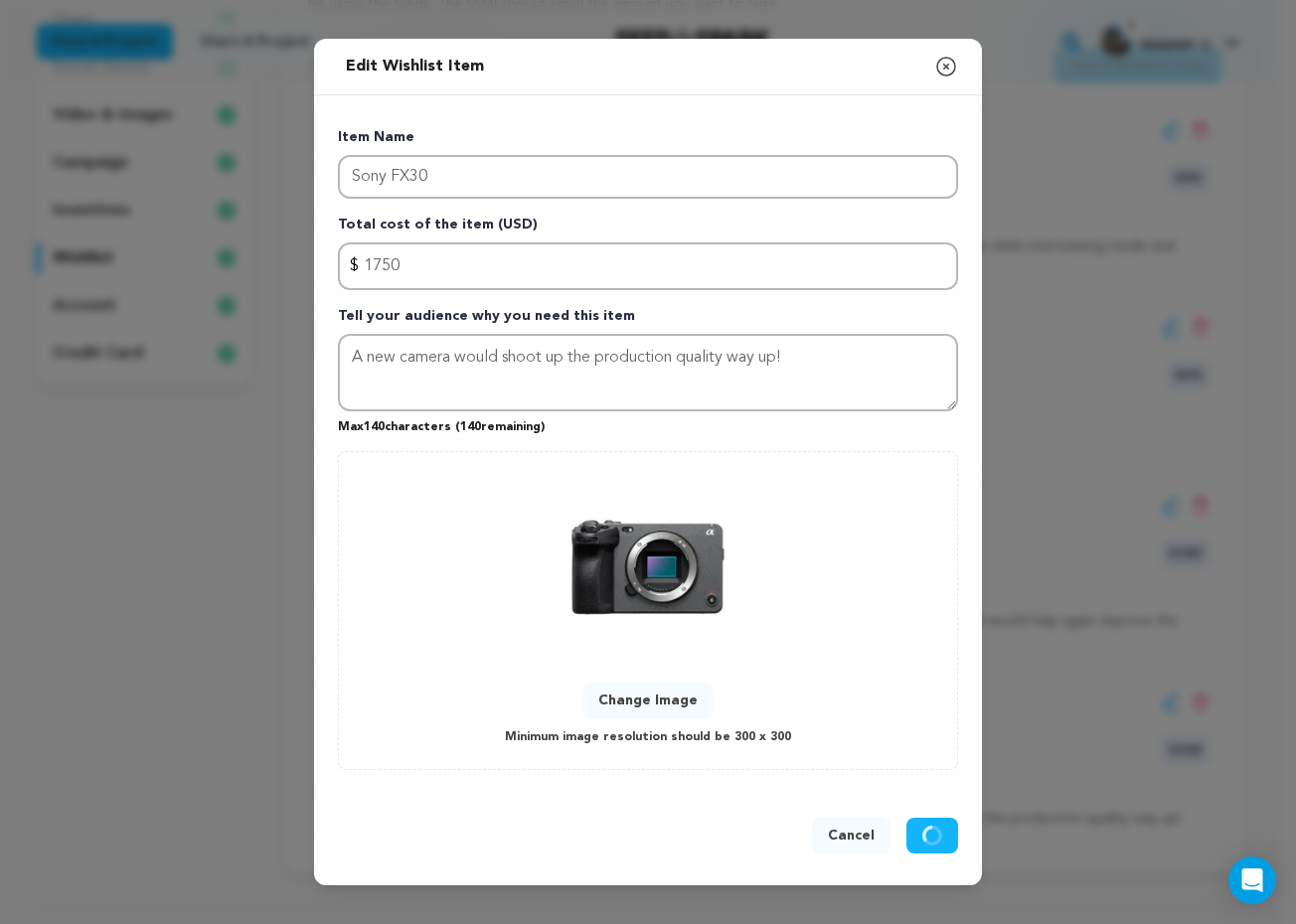 type 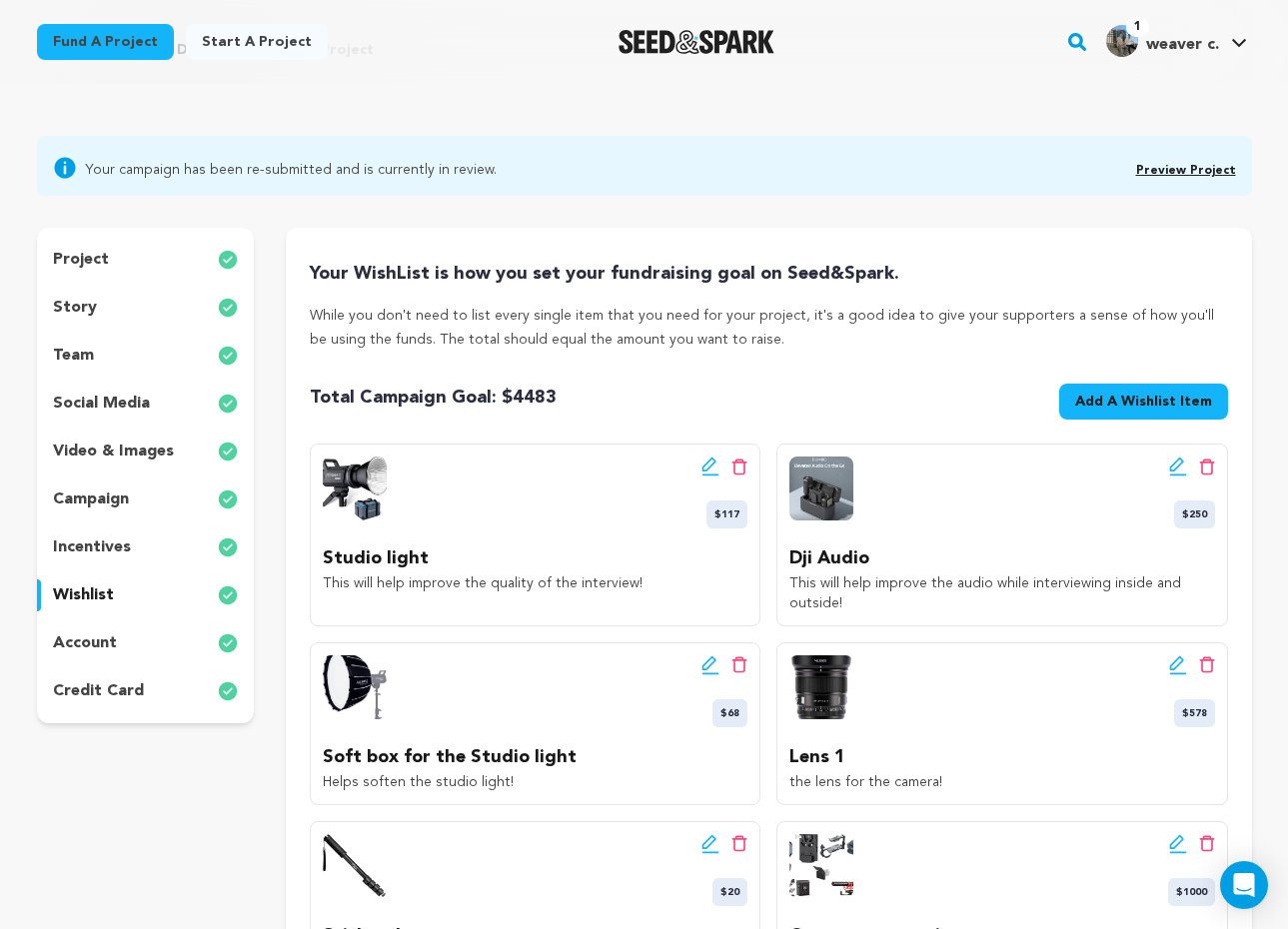 scroll, scrollTop: 0, scrollLeft: 0, axis: both 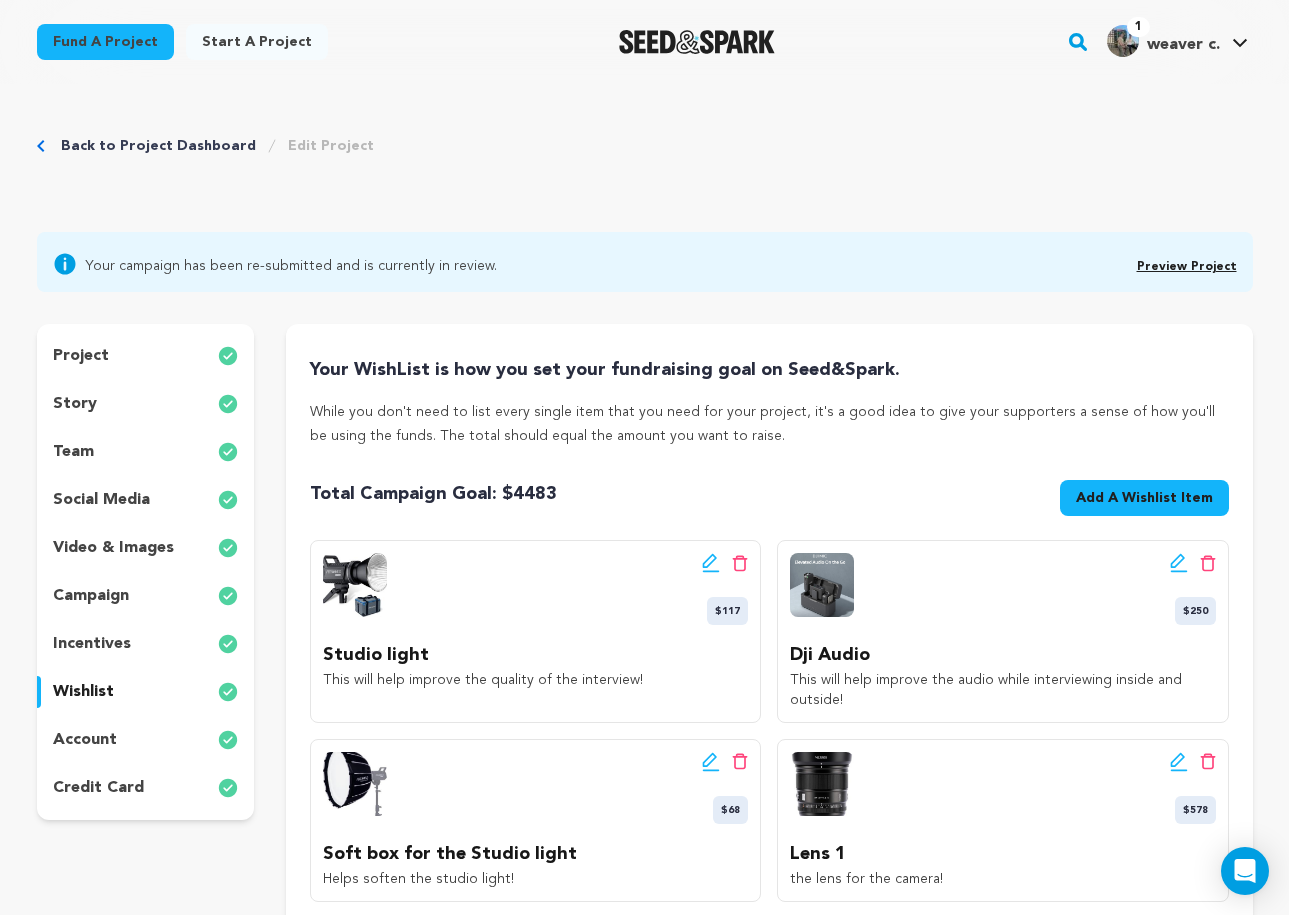 click on "weaver c." at bounding box center (1183, 45) 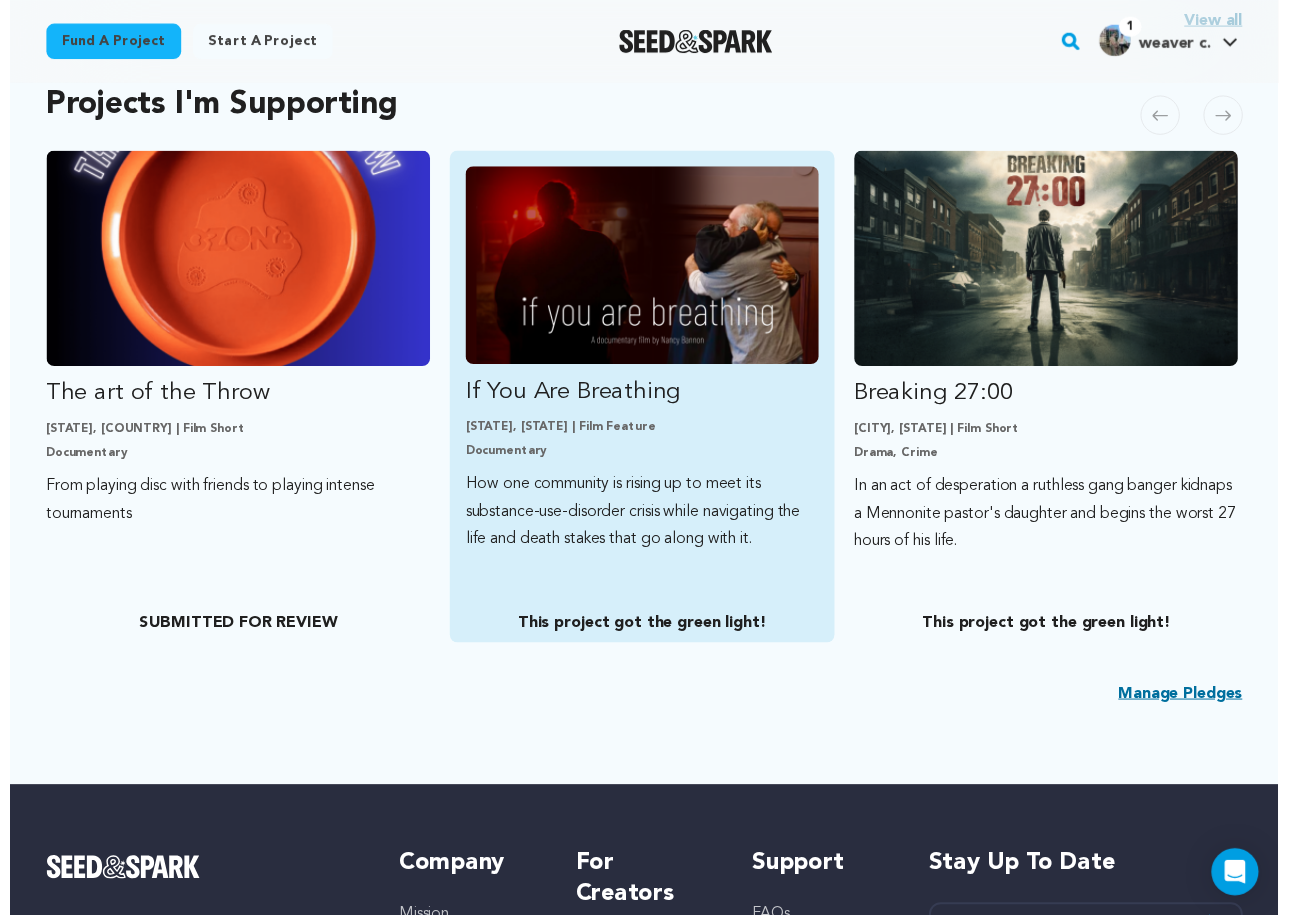 scroll, scrollTop: 696, scrollLeft: 0, axis: vertical 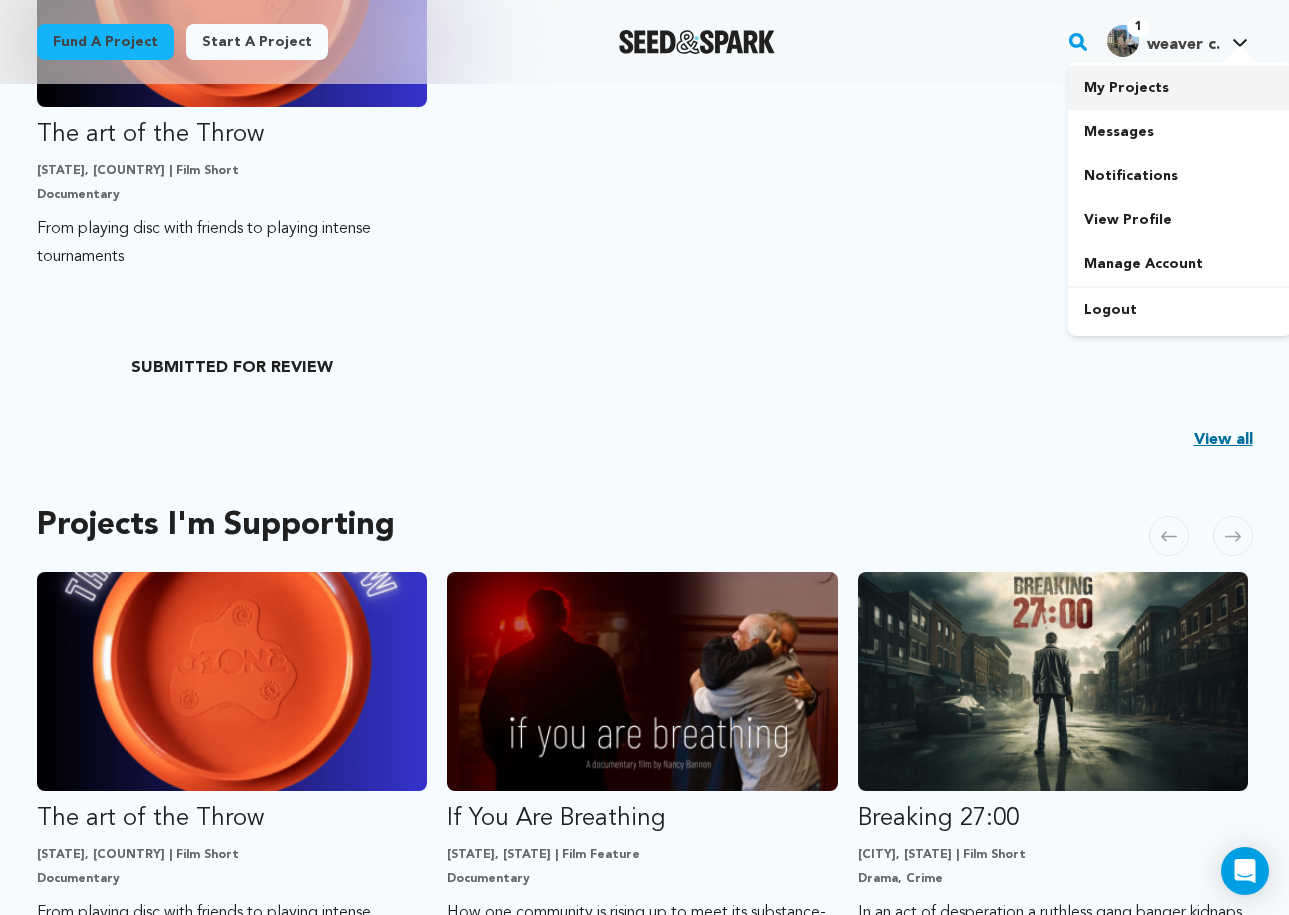 click on "My Projects" at bounding box center (1180, 88) 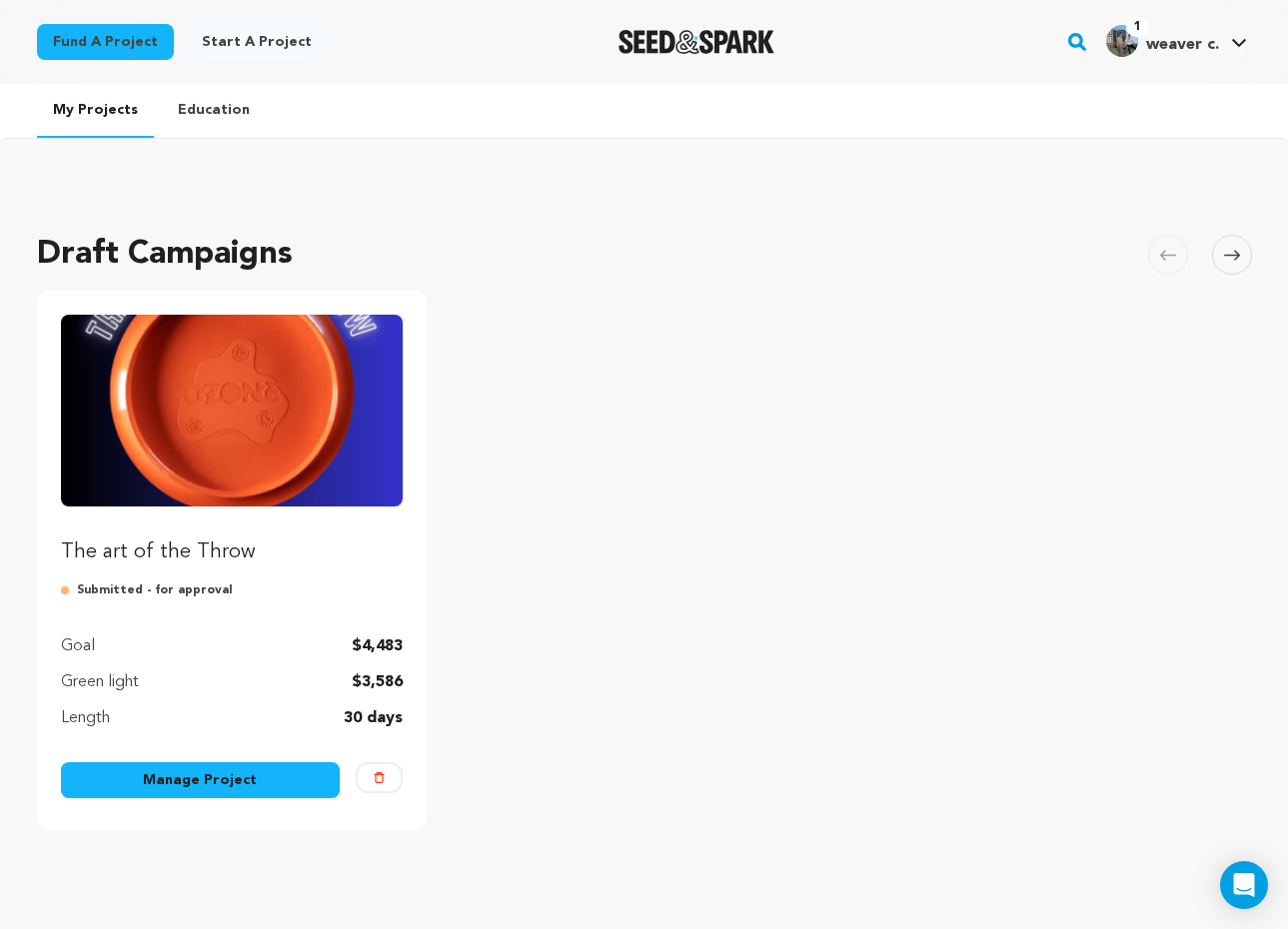 scroll, scrollTop: 0, scrollLeft: 0, axis: both 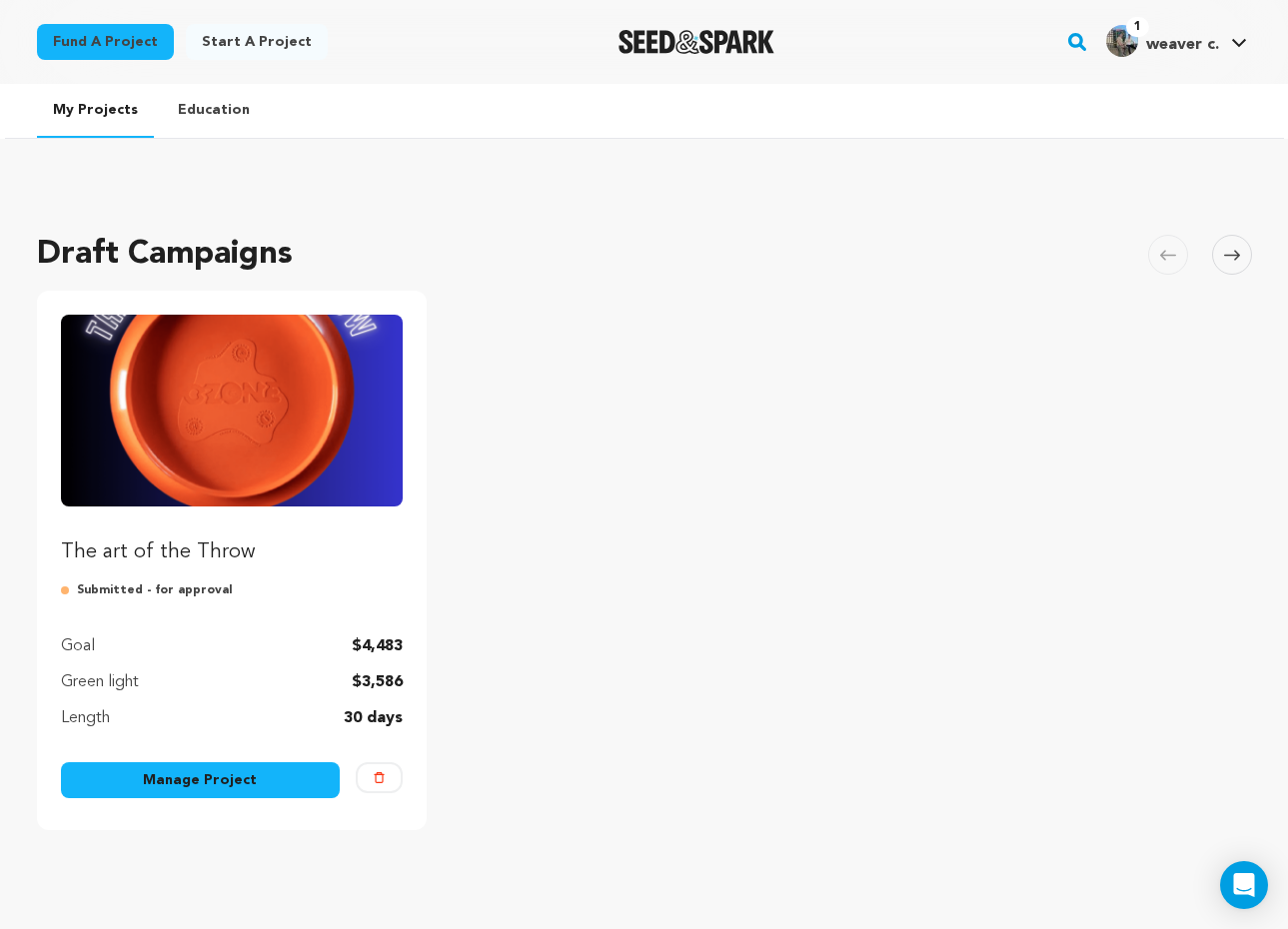 click on "Manage Project" at bounding box center (201, 780) 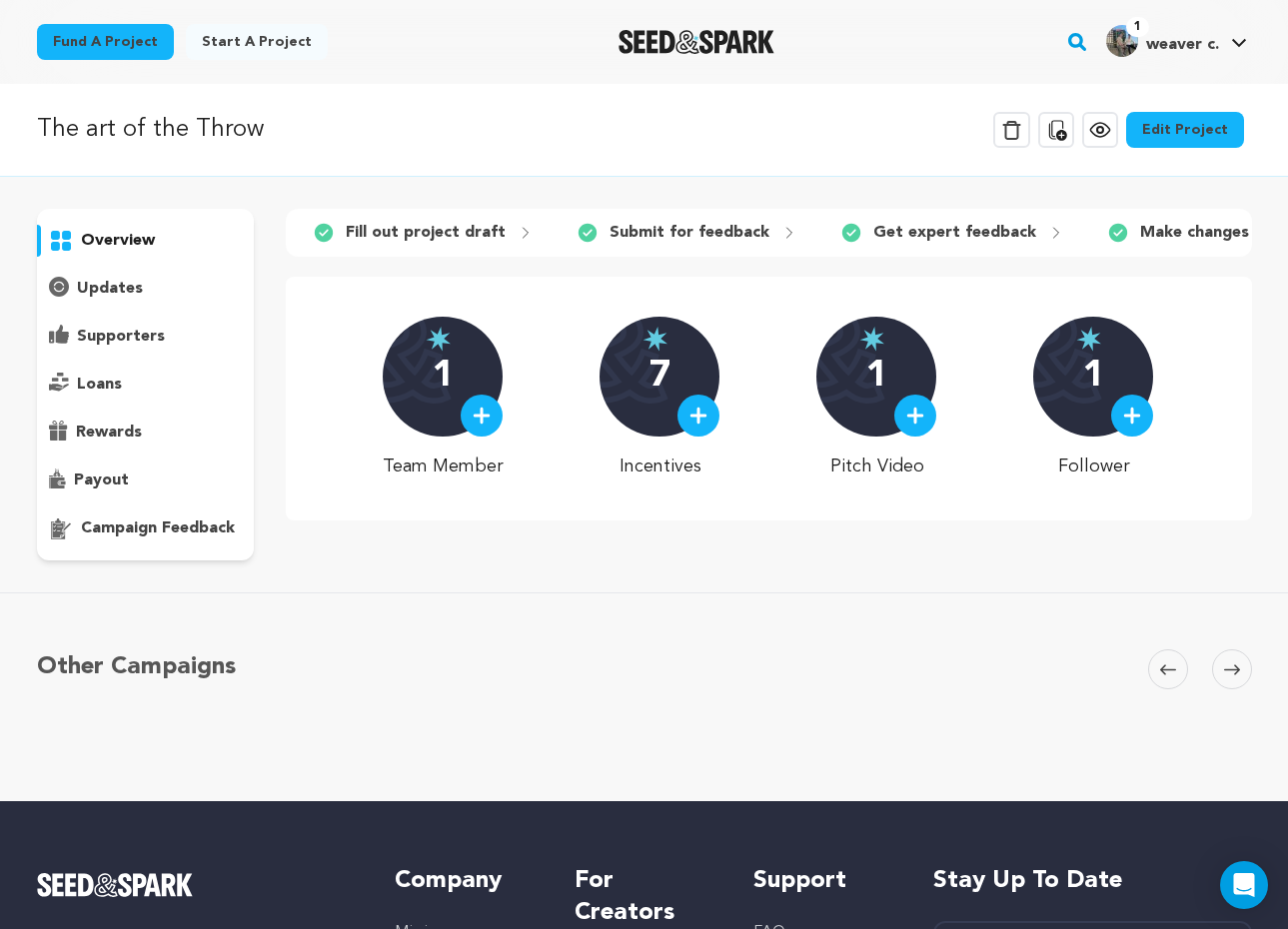 scroll, scrollTop: 0, scrollLeft: 0, axis: both 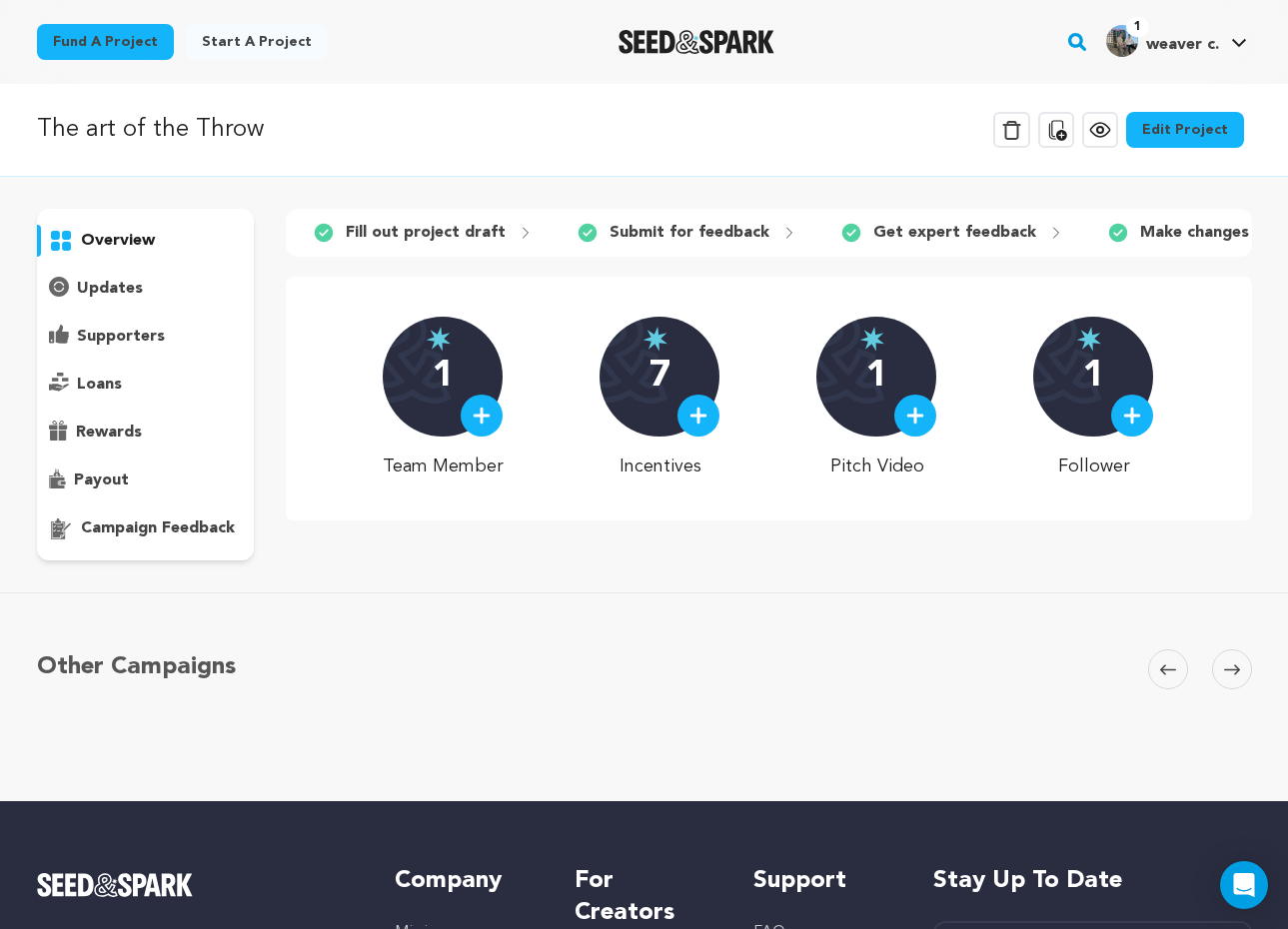 click on "campaign feedback" at bounding box center (158, 528) 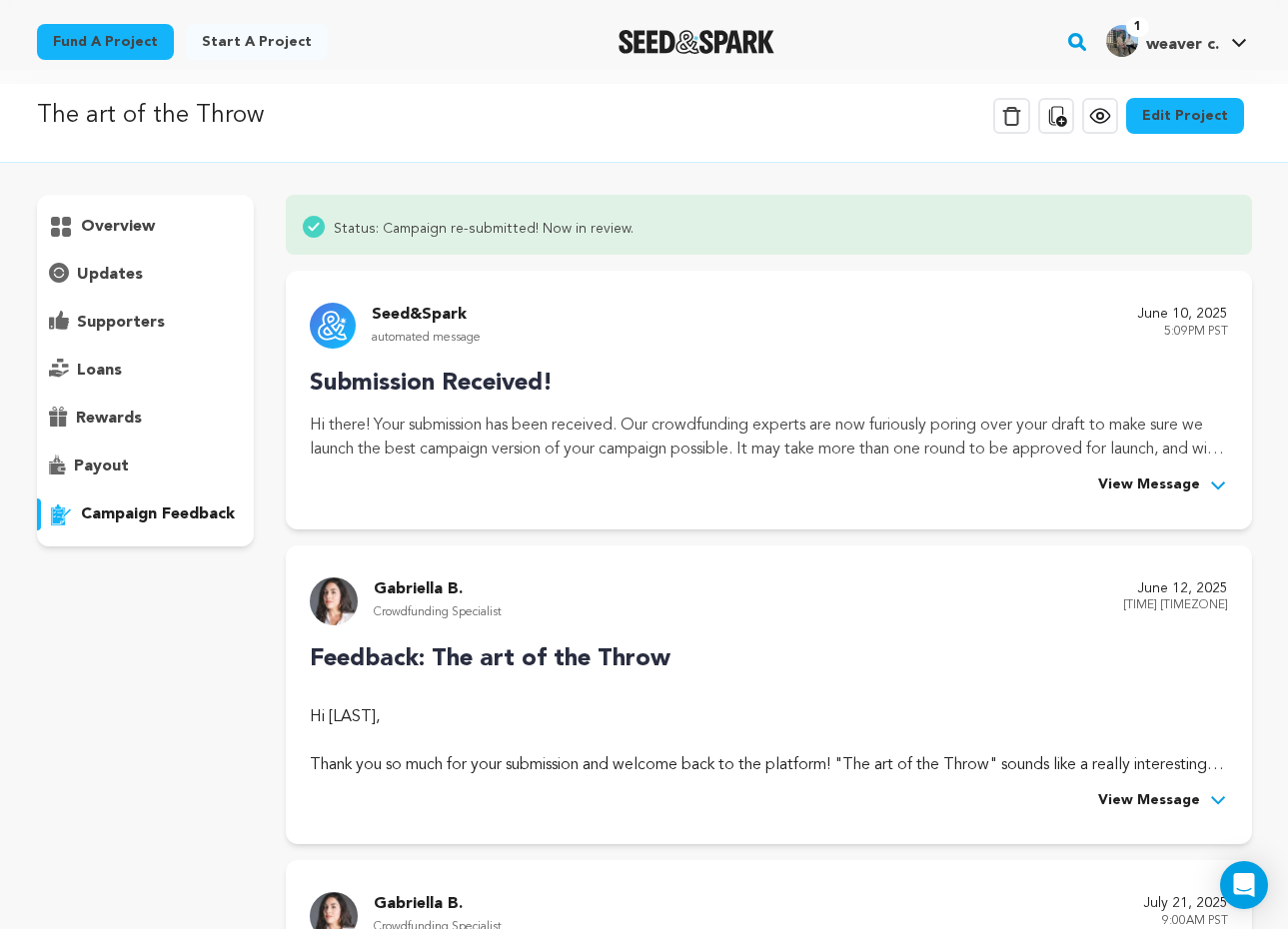 scroll, scrollTop: 0, scrollLeft: 0, axis: both 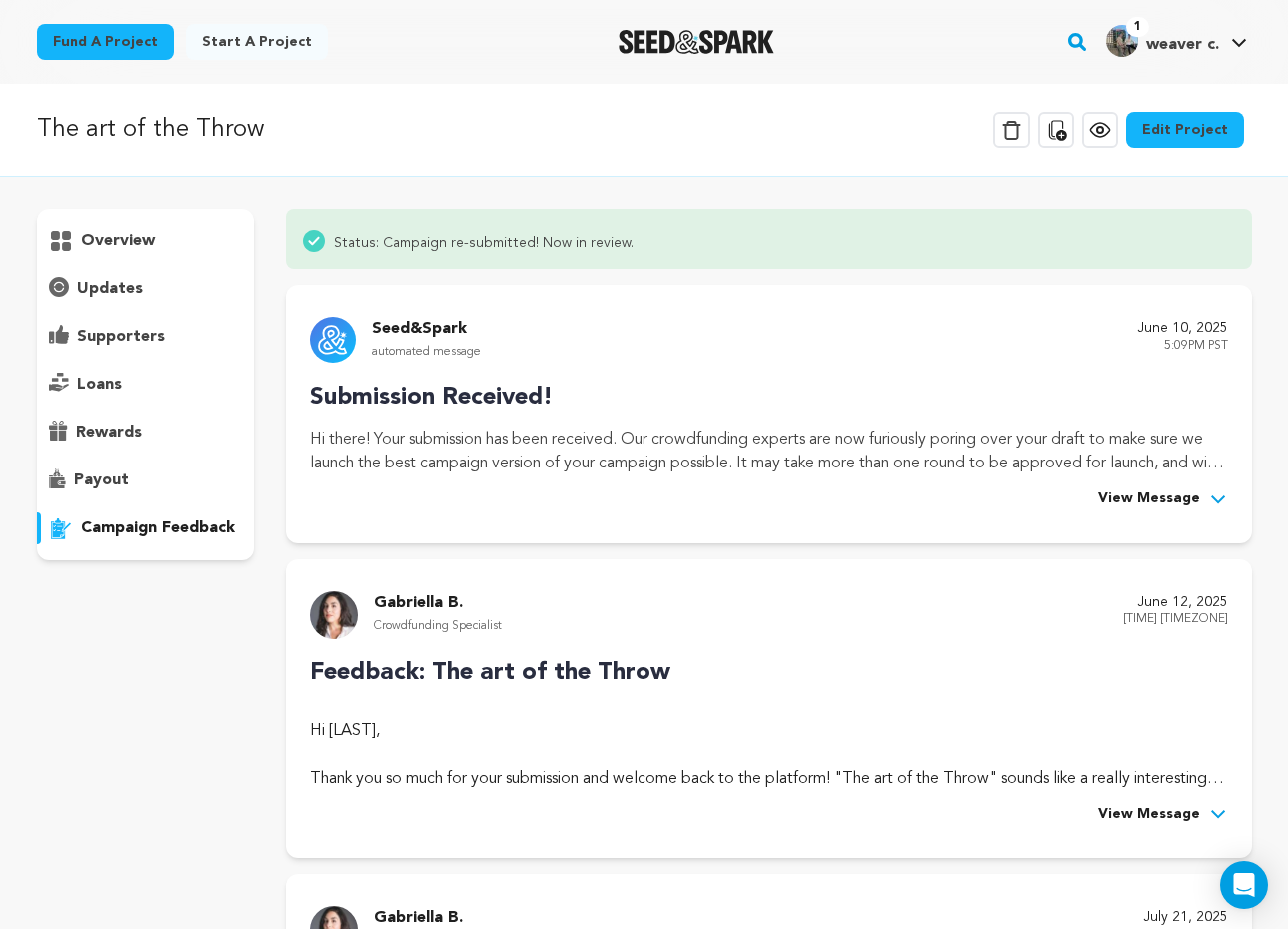 click on "Delete Campaign
Copy public preview link
View project
Edit Project
View more option
View more option" at bounding box center (1122, 130) 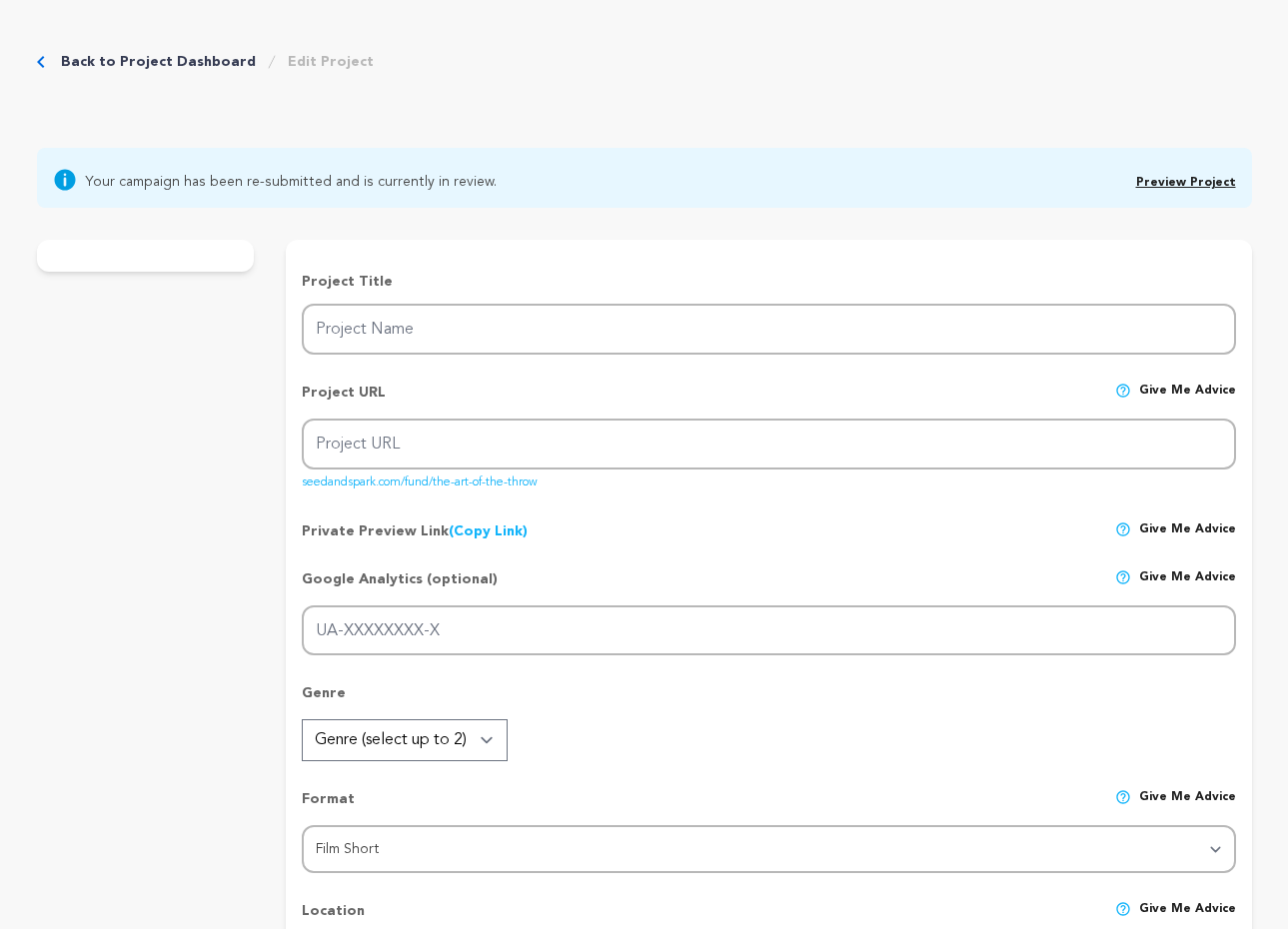 scroll, scrollTop: 0, scrollLeft: 0, axis: both 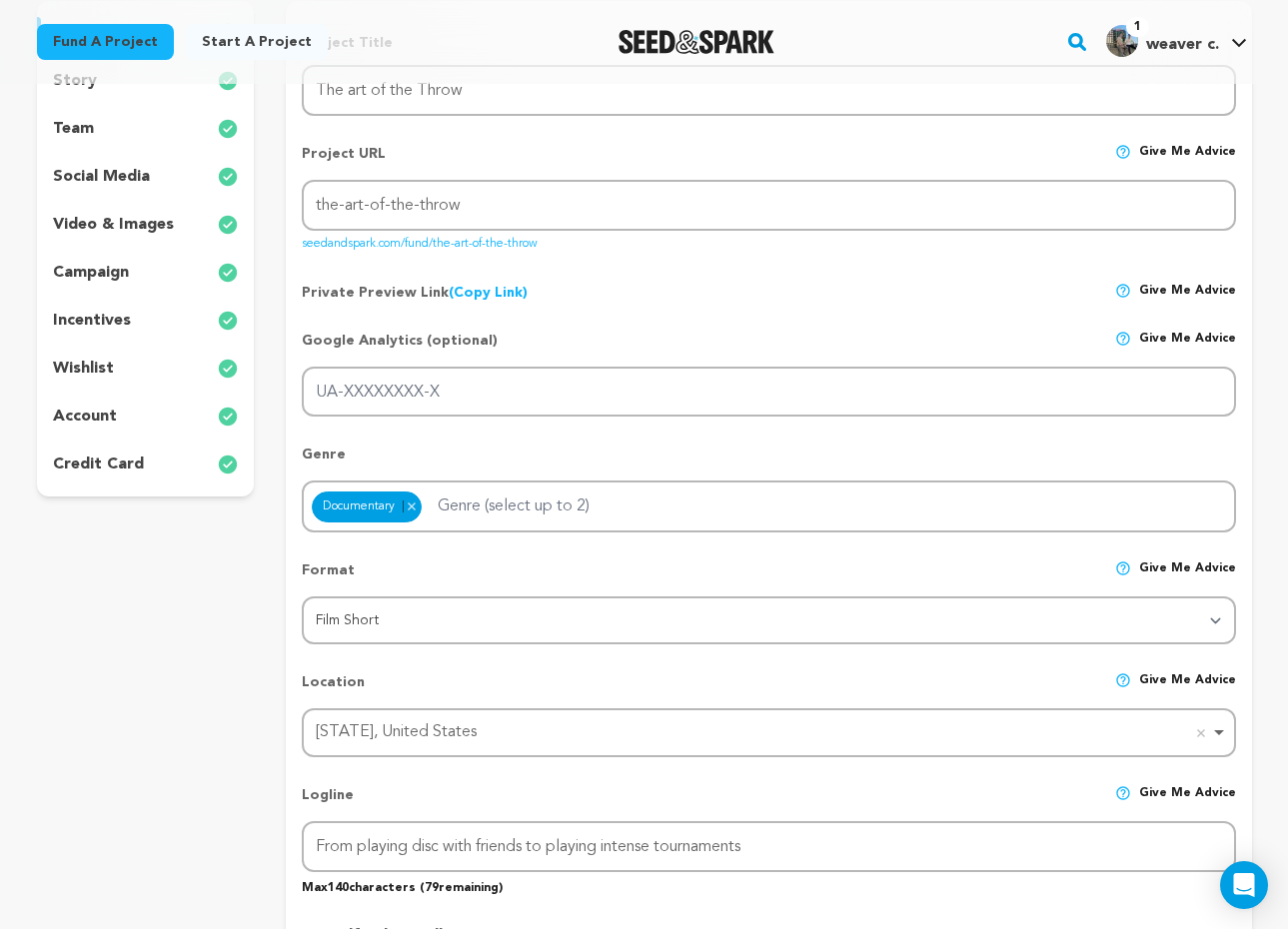 click on "wishlist" at bounding box center [83, 369] 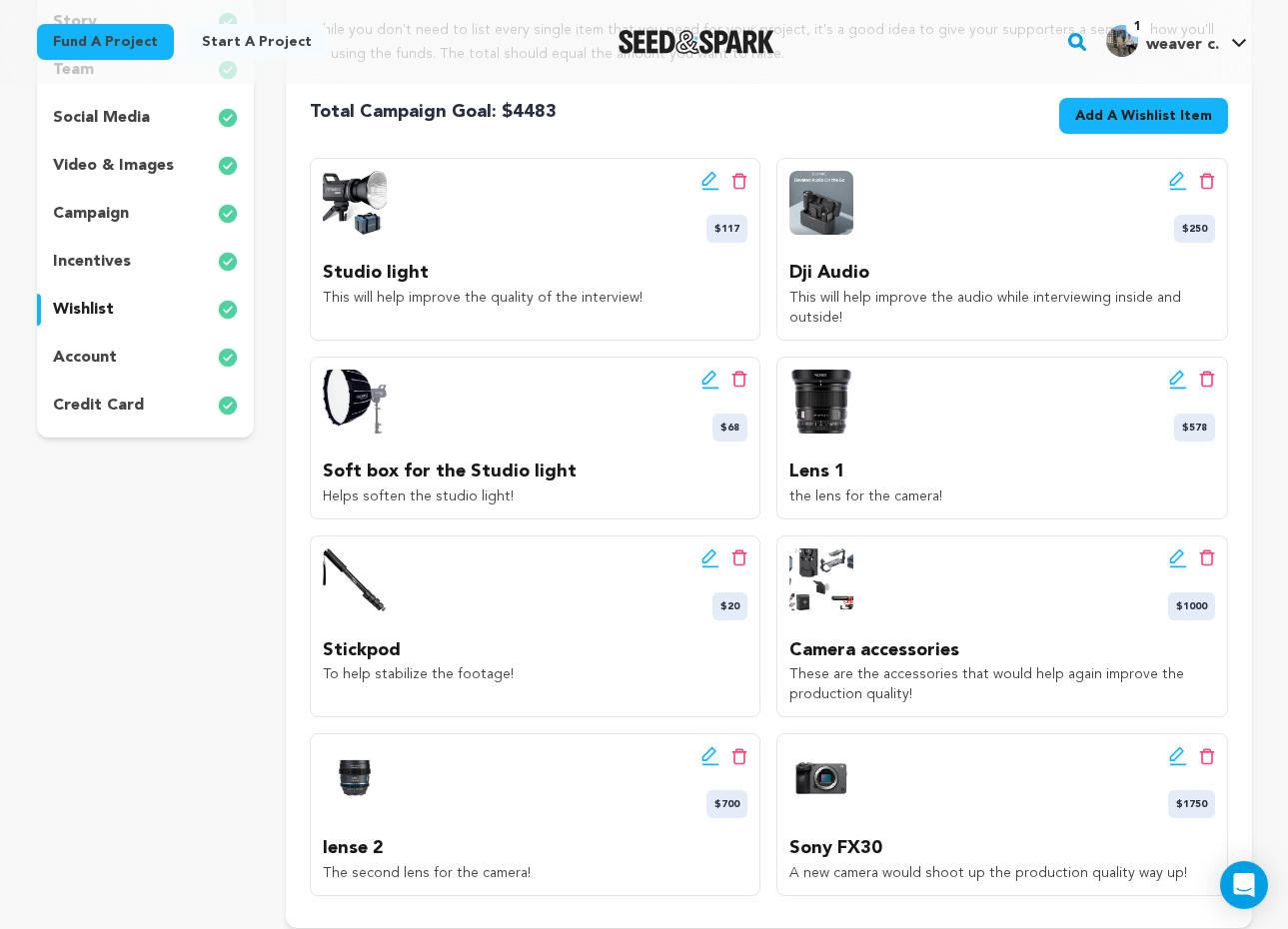 scroll, scrollTop: 654, scrollLeft: 0, axis: vertical 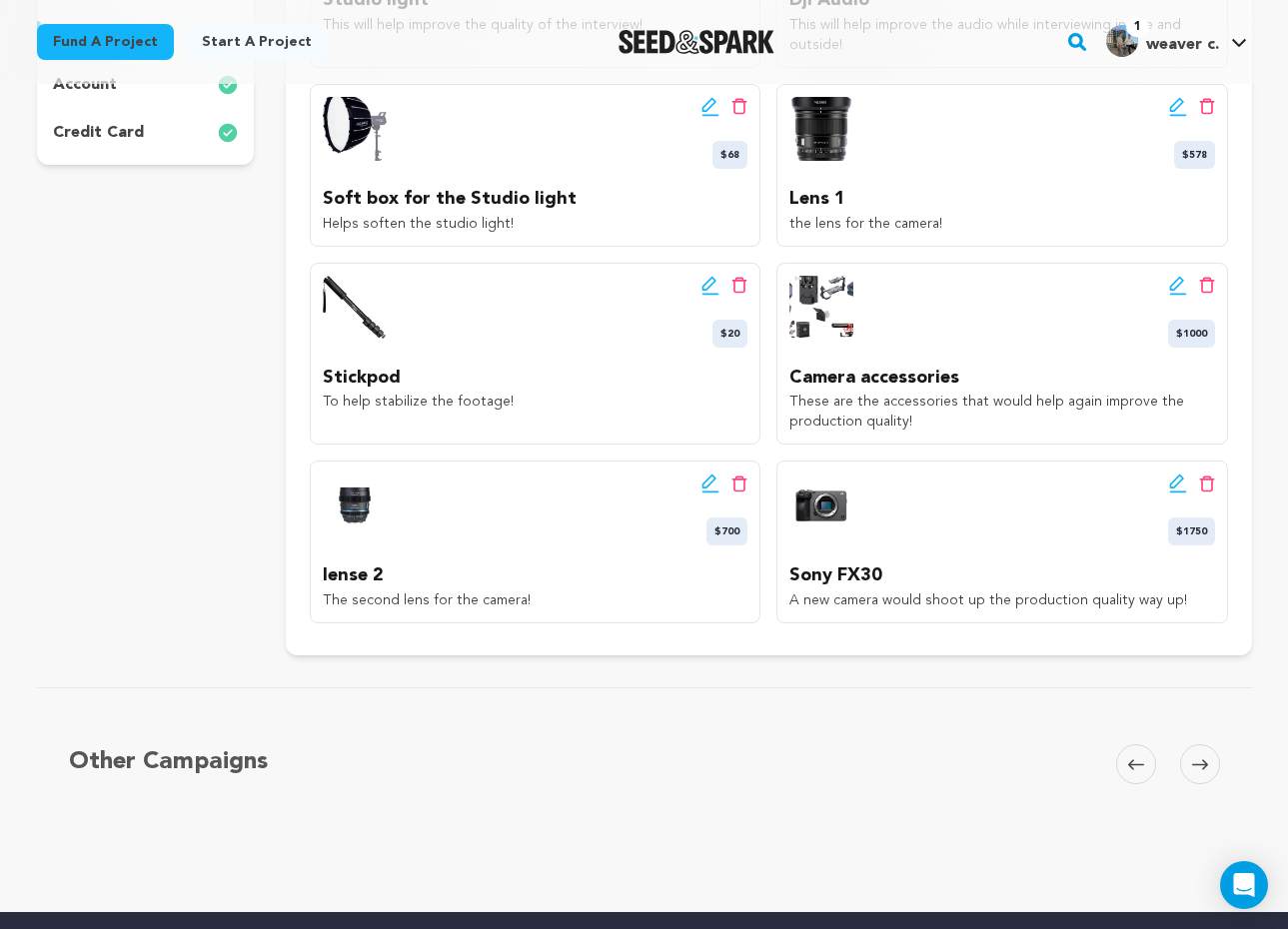 click 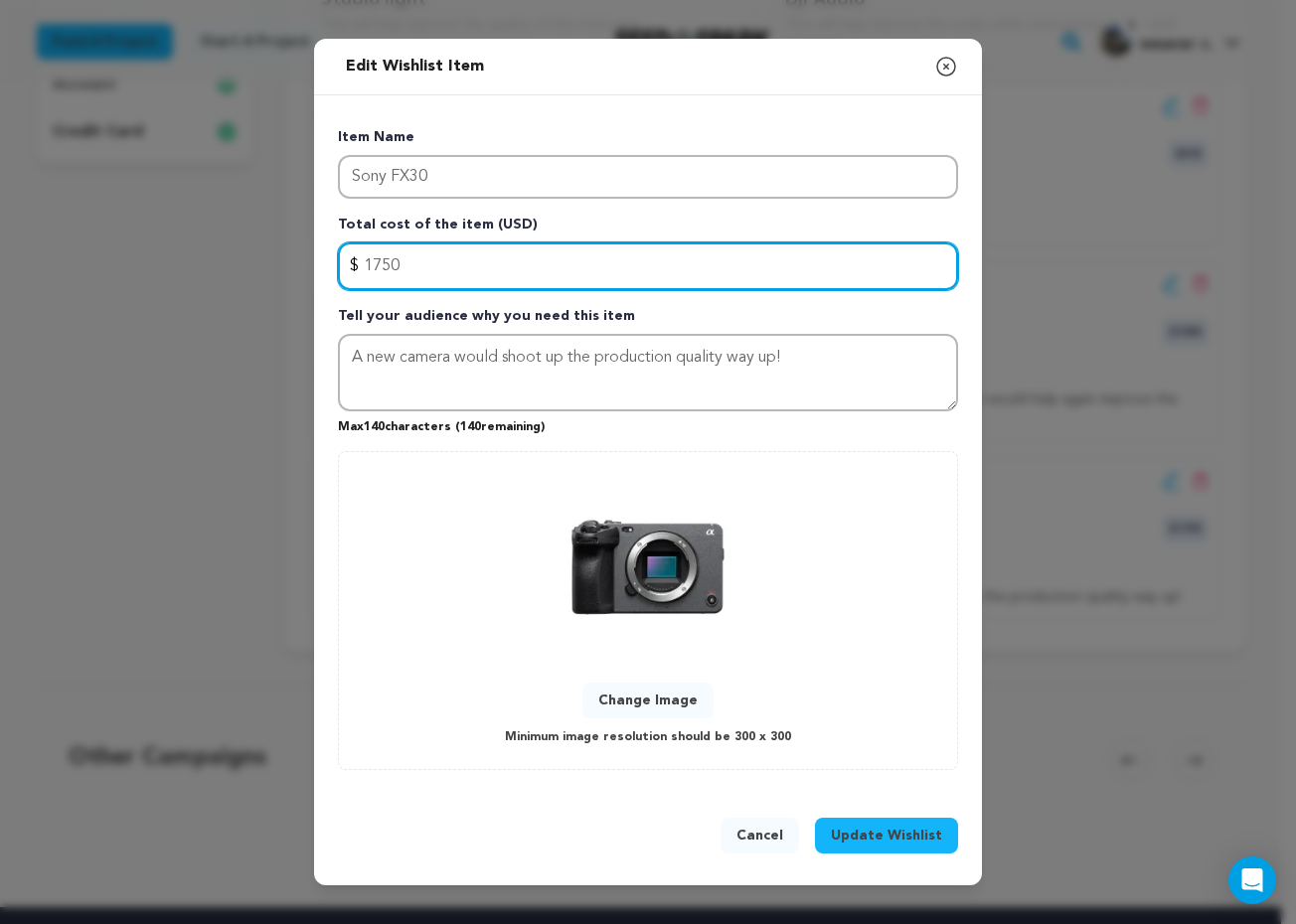 click on "1750" at bounding box center [648, 266] 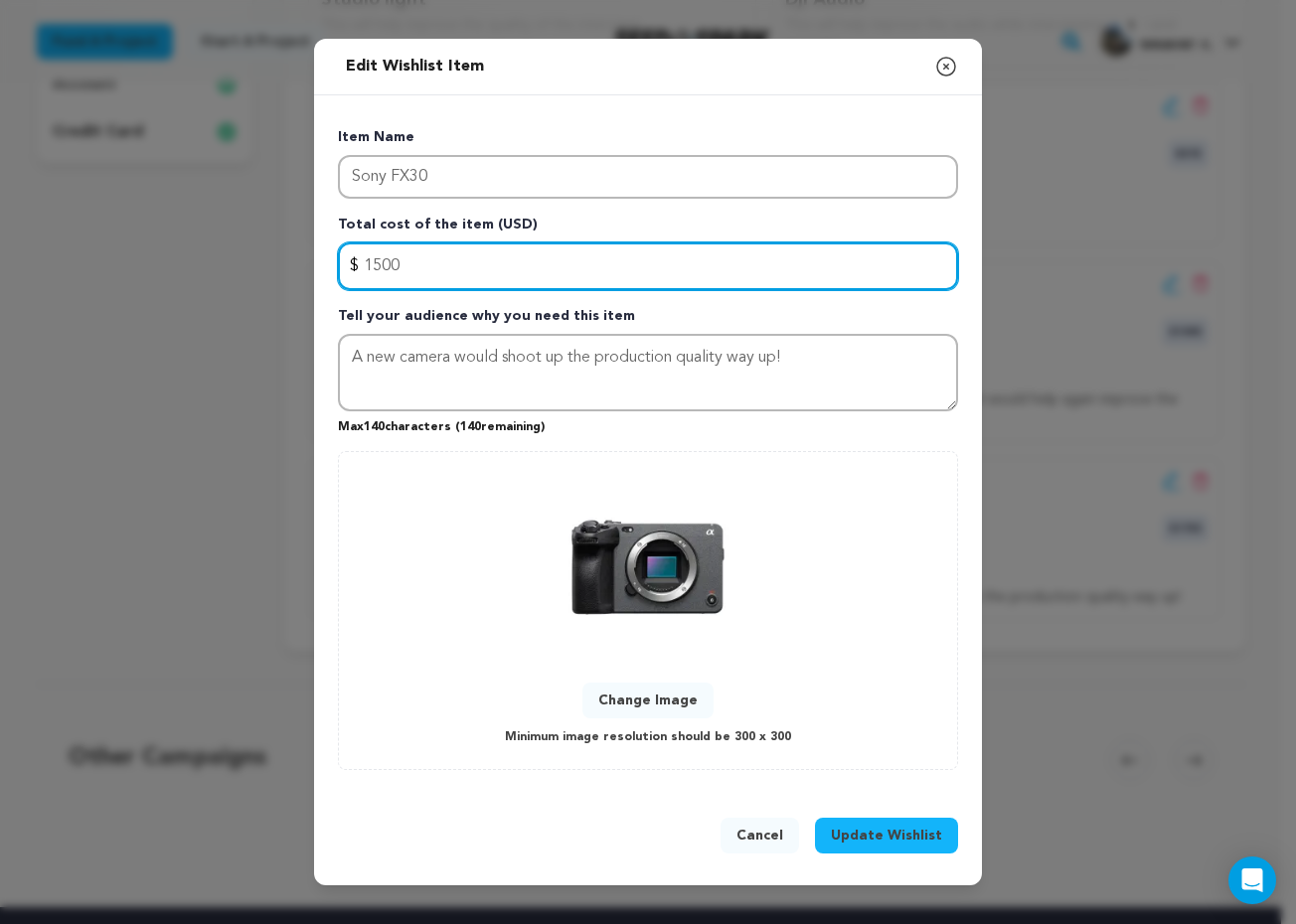 type on "1500" 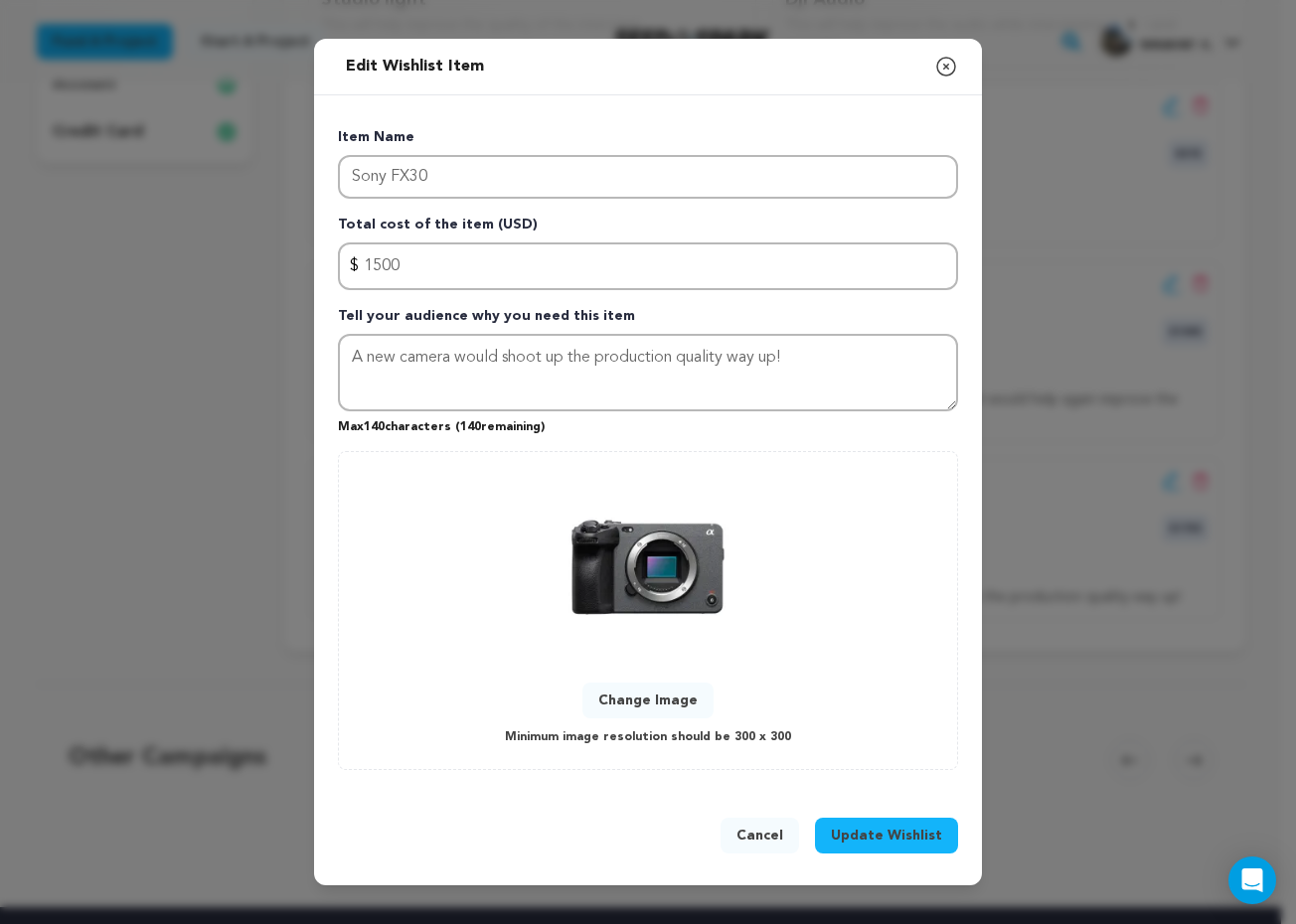 click on "Update Wishlist" at bounding box center (887, 836) 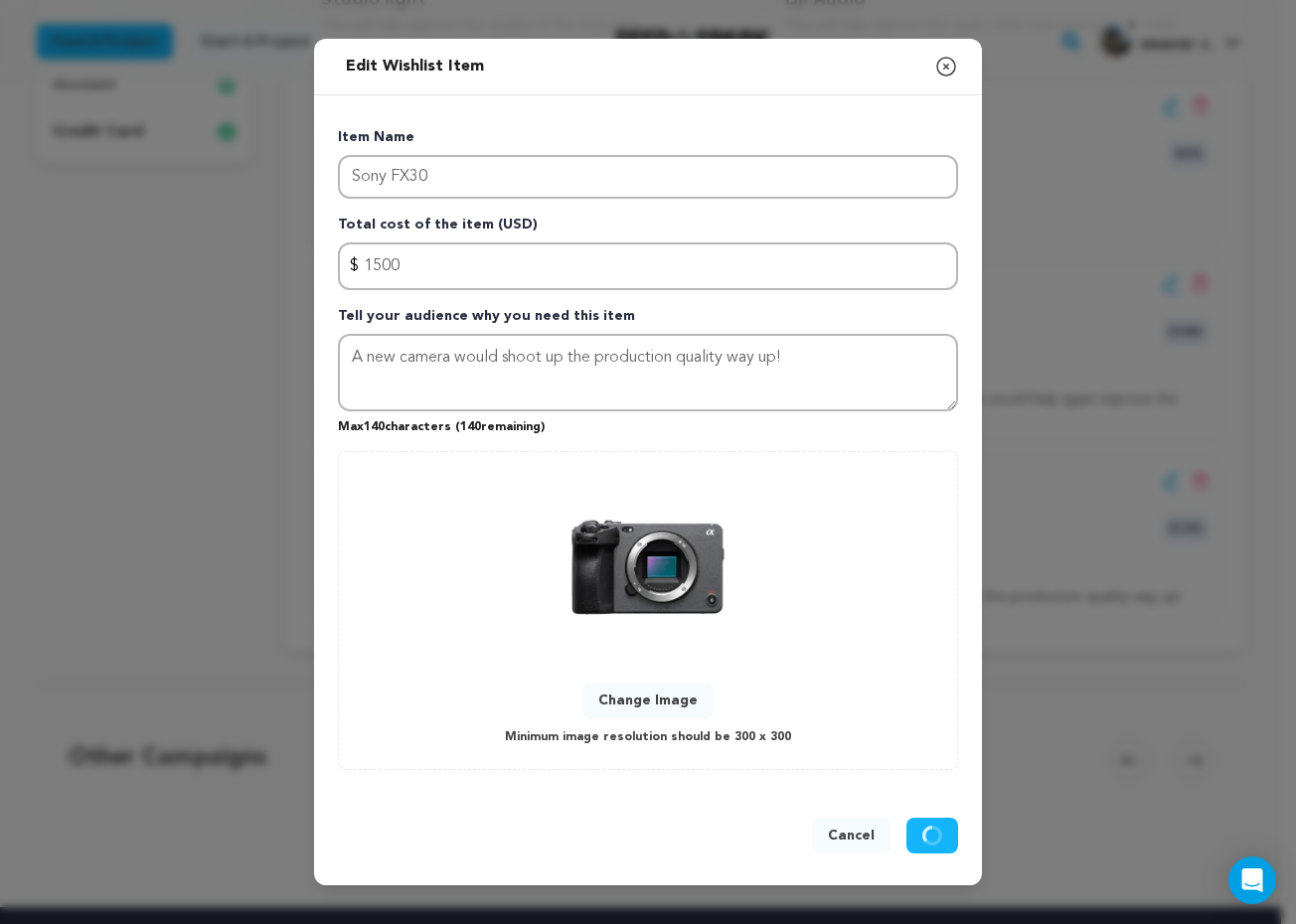 type 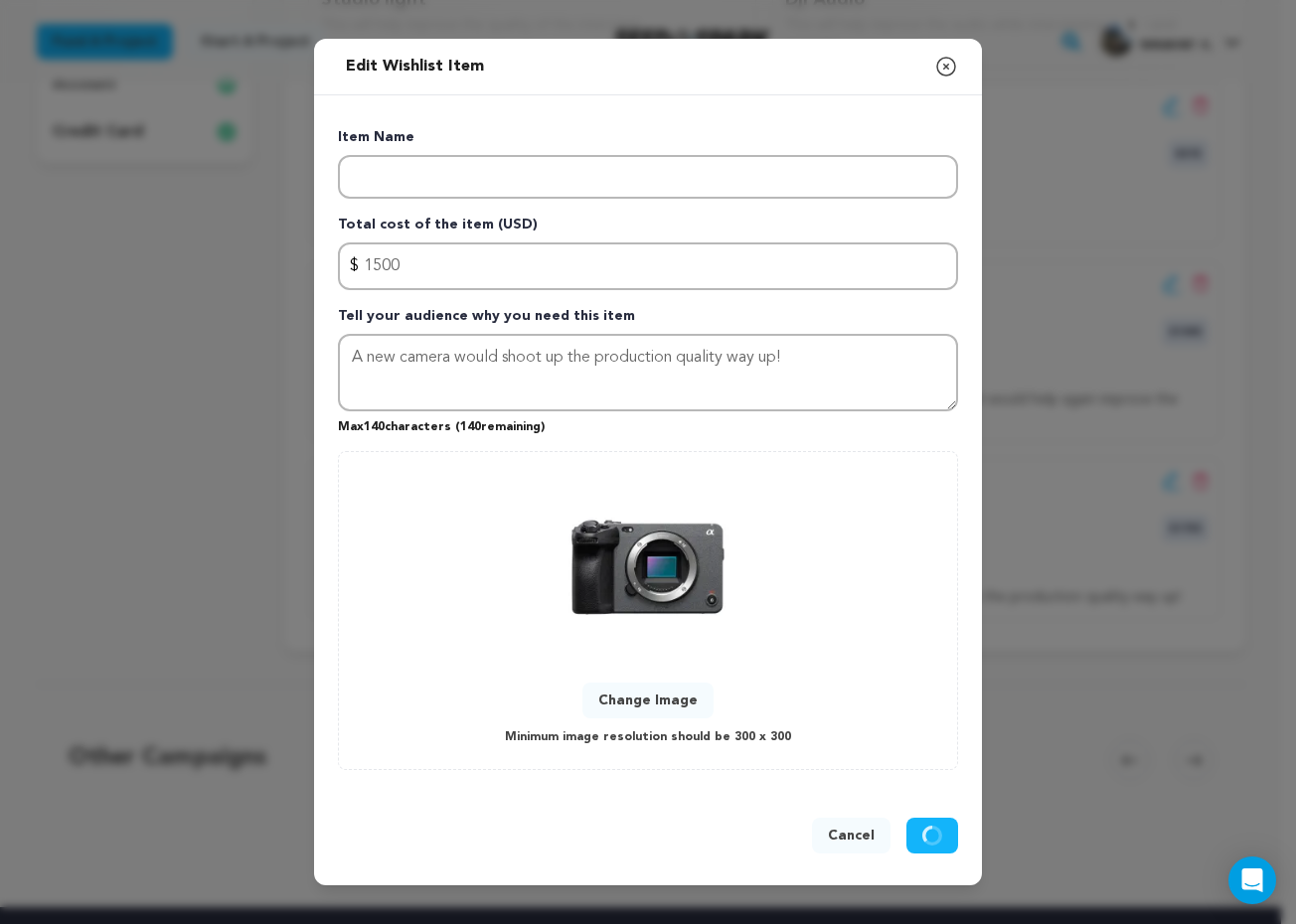 type 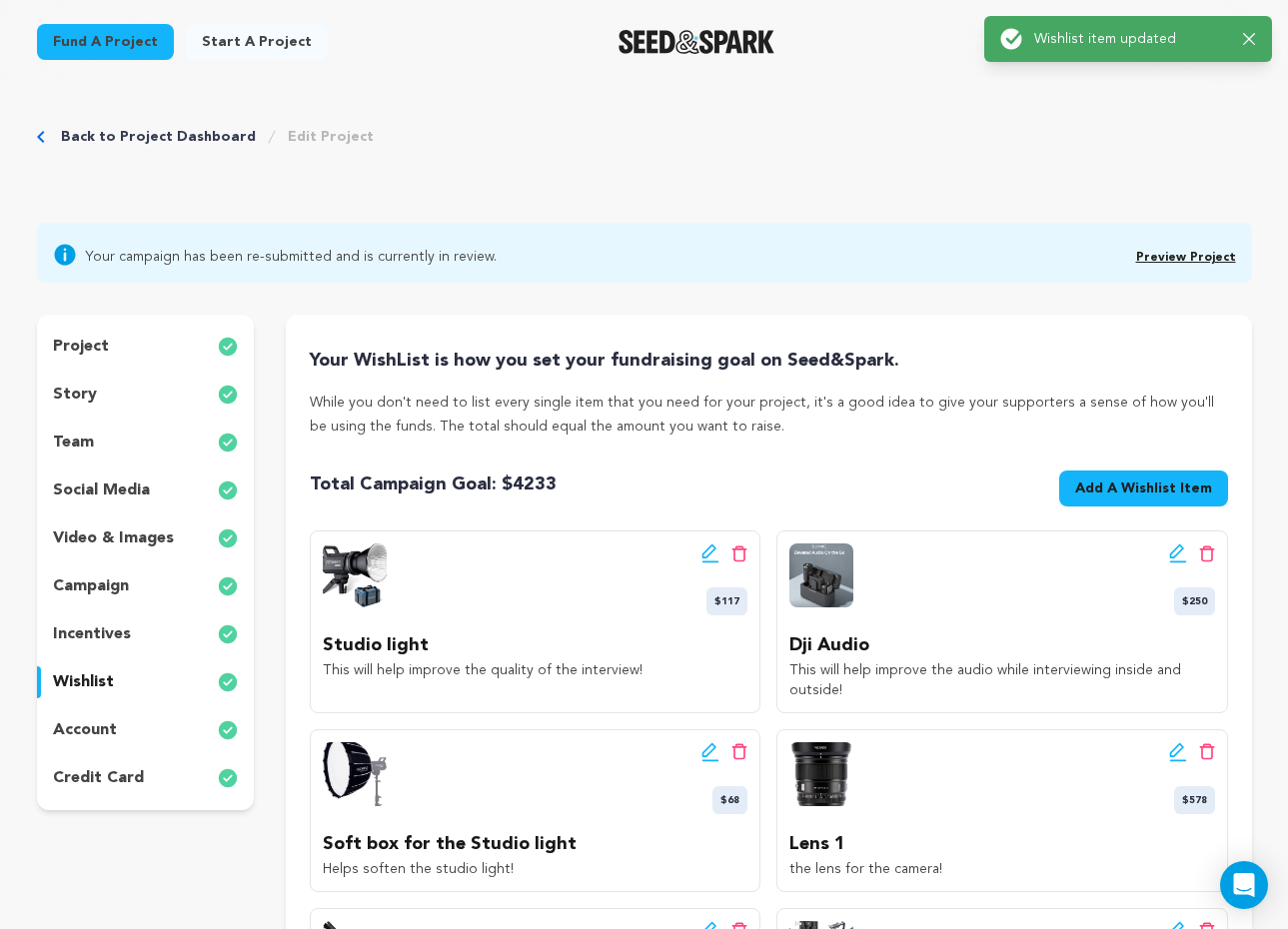 scroll, scrollTop: 0, scrollLeft: 0, axis: both 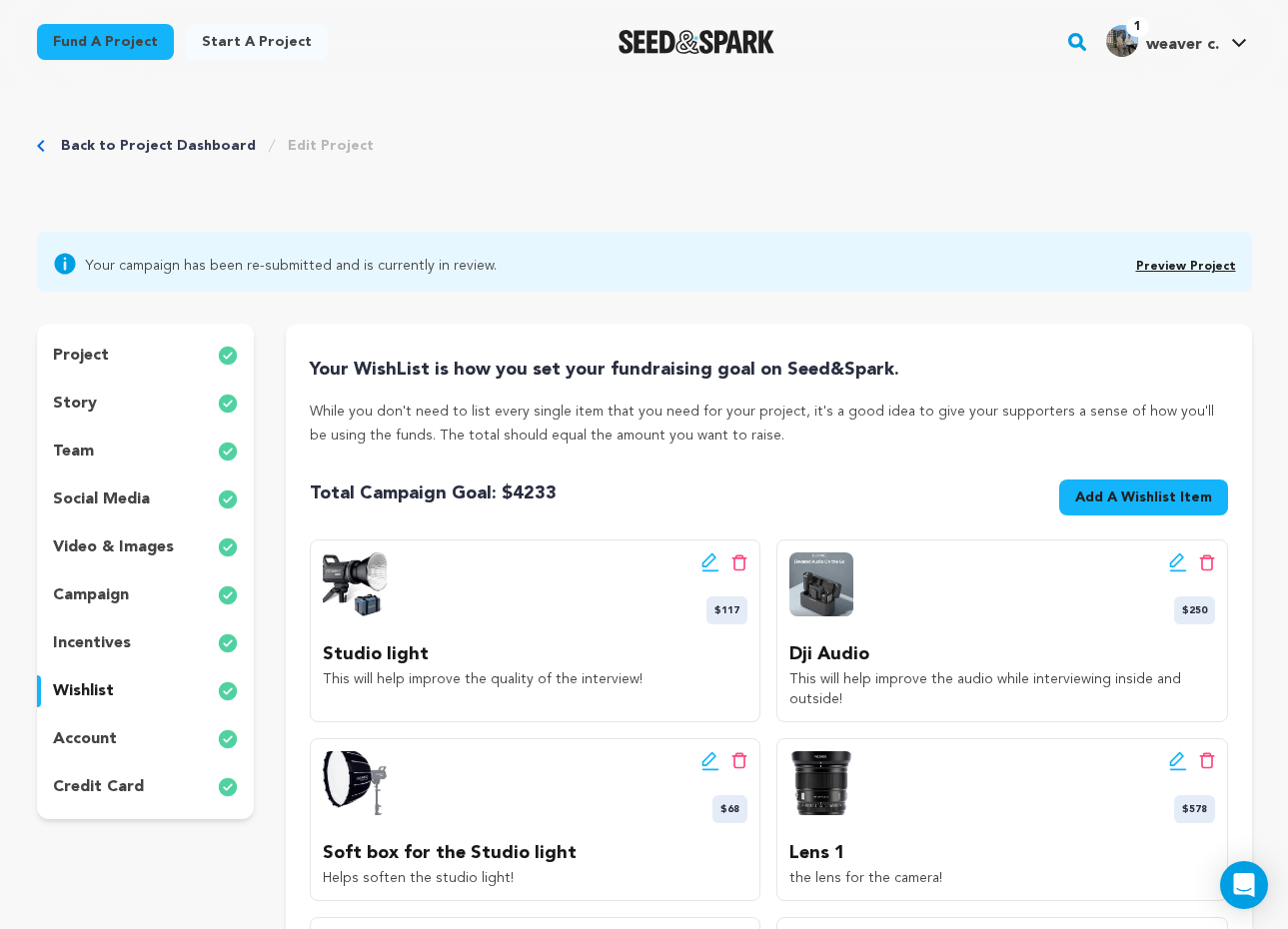 click on "credit card" at bounding box center (98, 787) 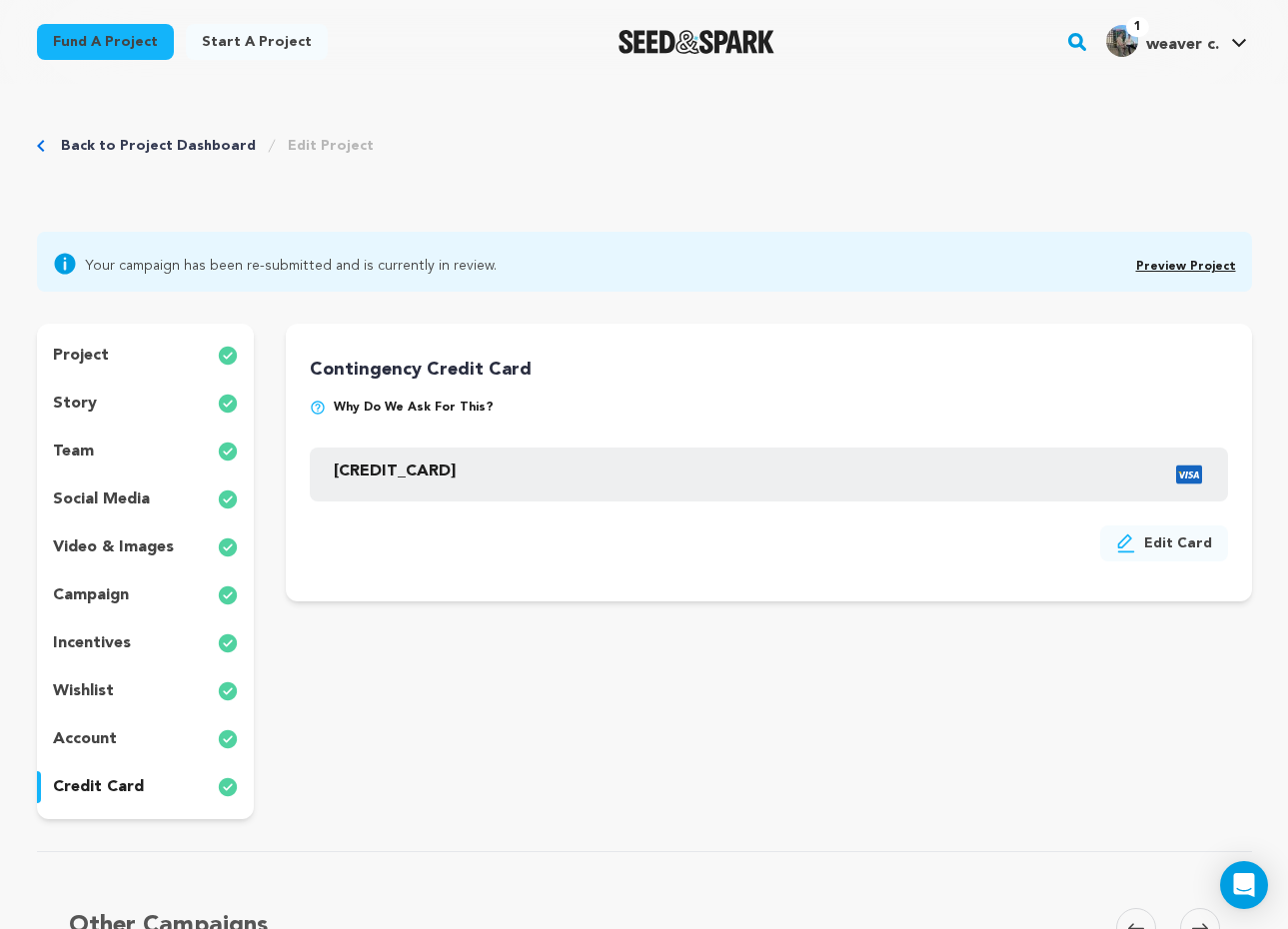 click at bounding box center [318, 408] 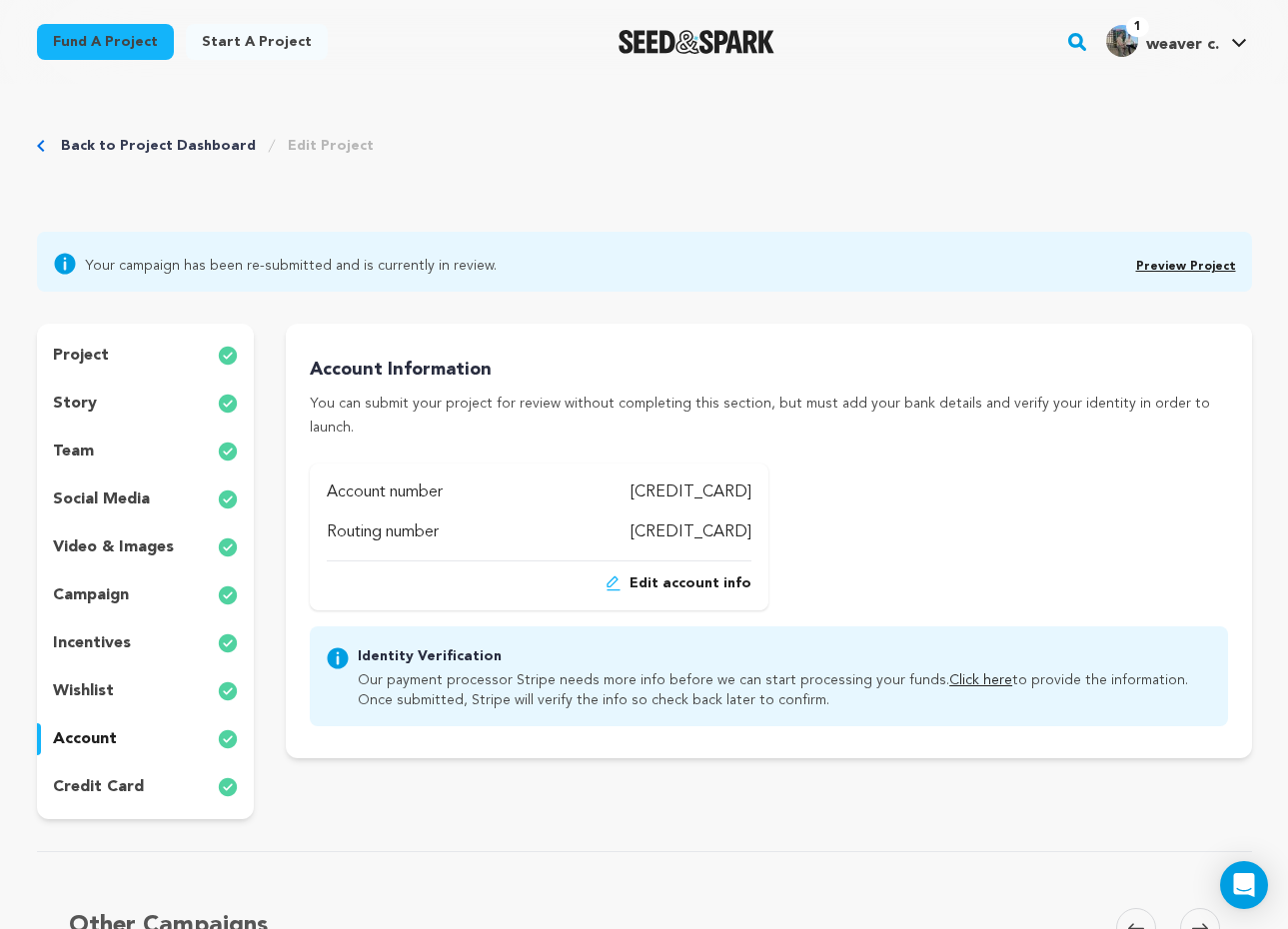click on "Edit account info" at bounding box center [690, 583] 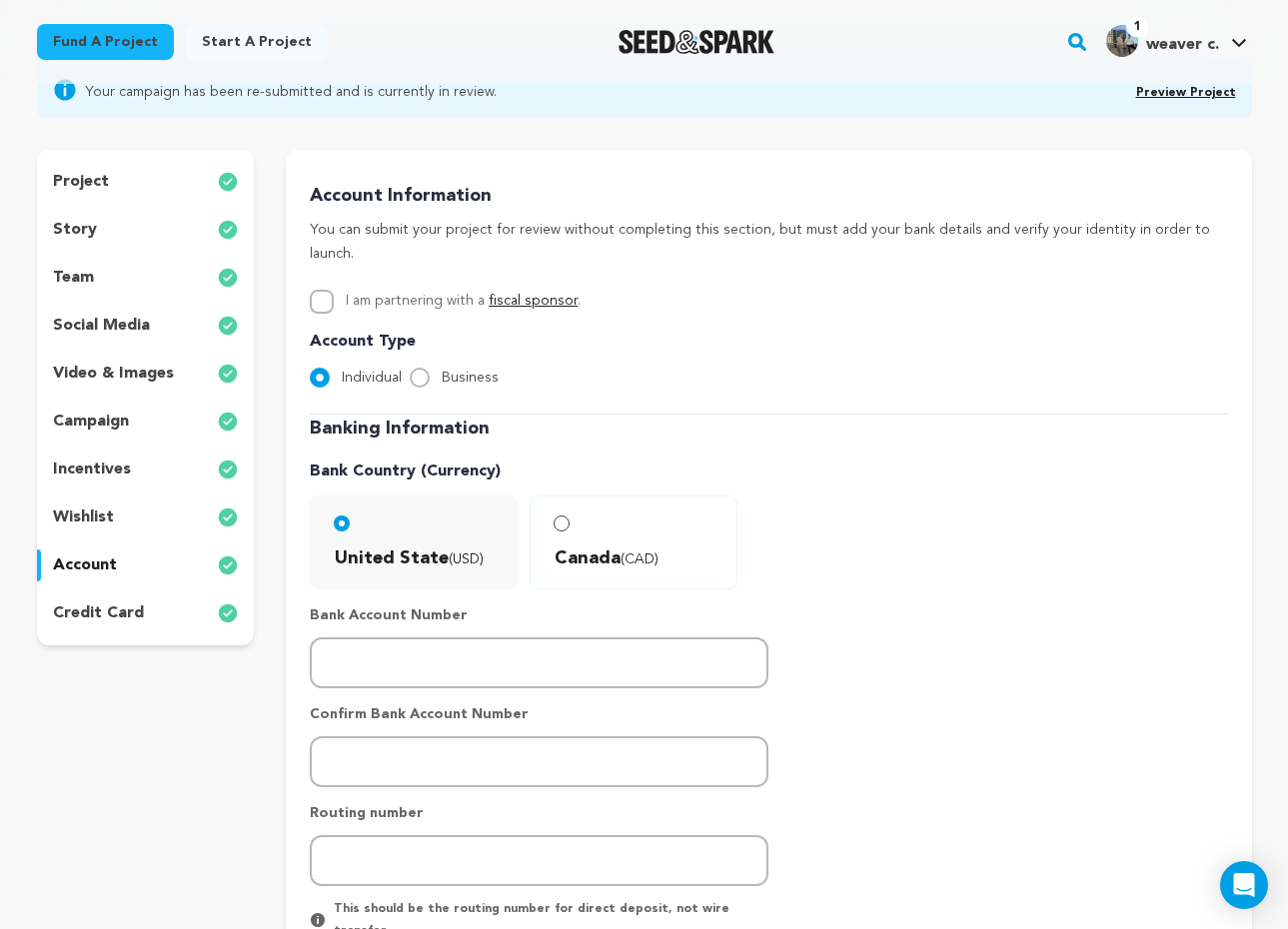 scroll, scrollTop: 175, scrollLeft: 0, axis: vertical 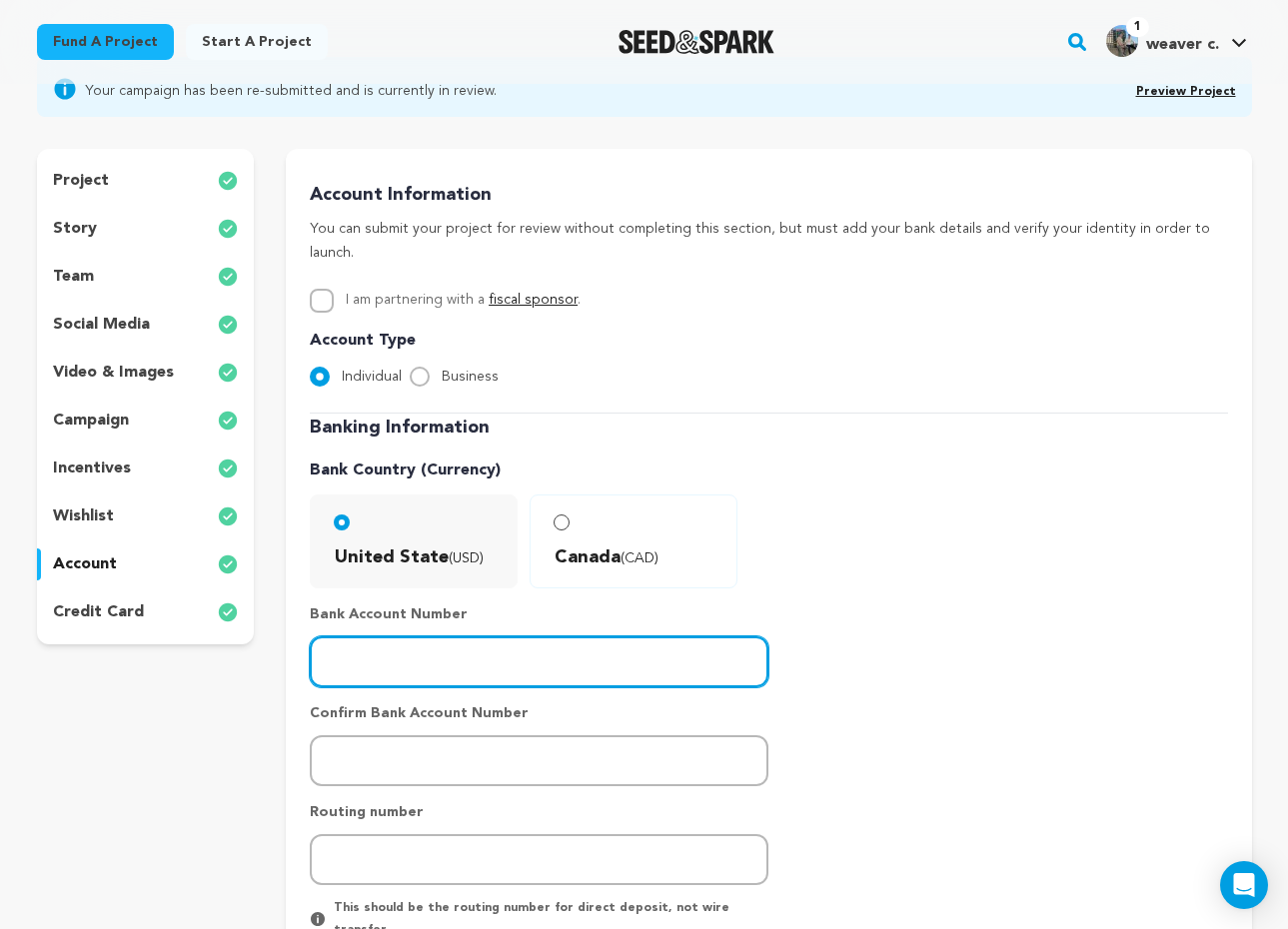 click at bounding box center [539, 661] 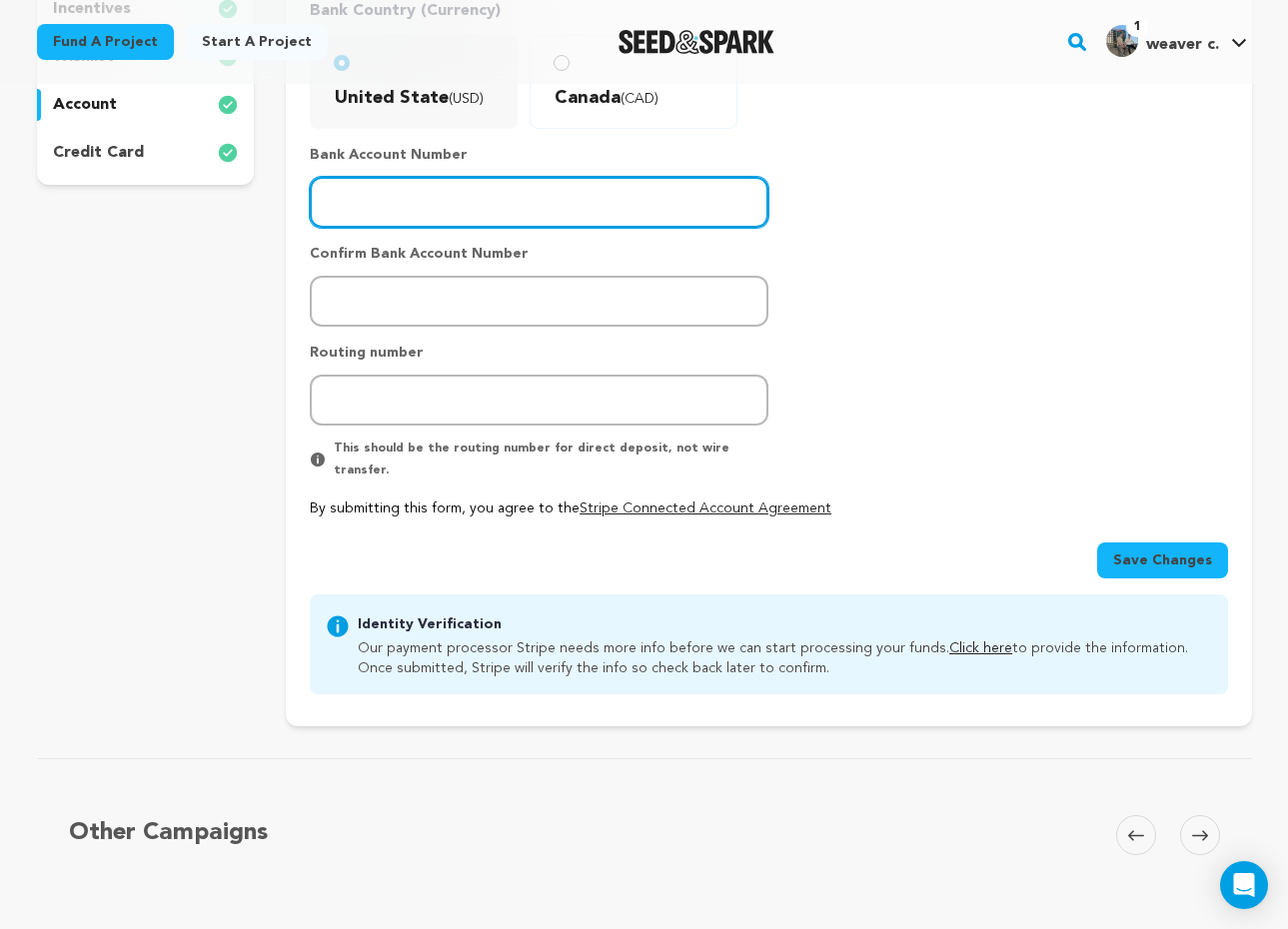 scroll, scrollTop: 454, scrollLeft: 0, axis: vertical 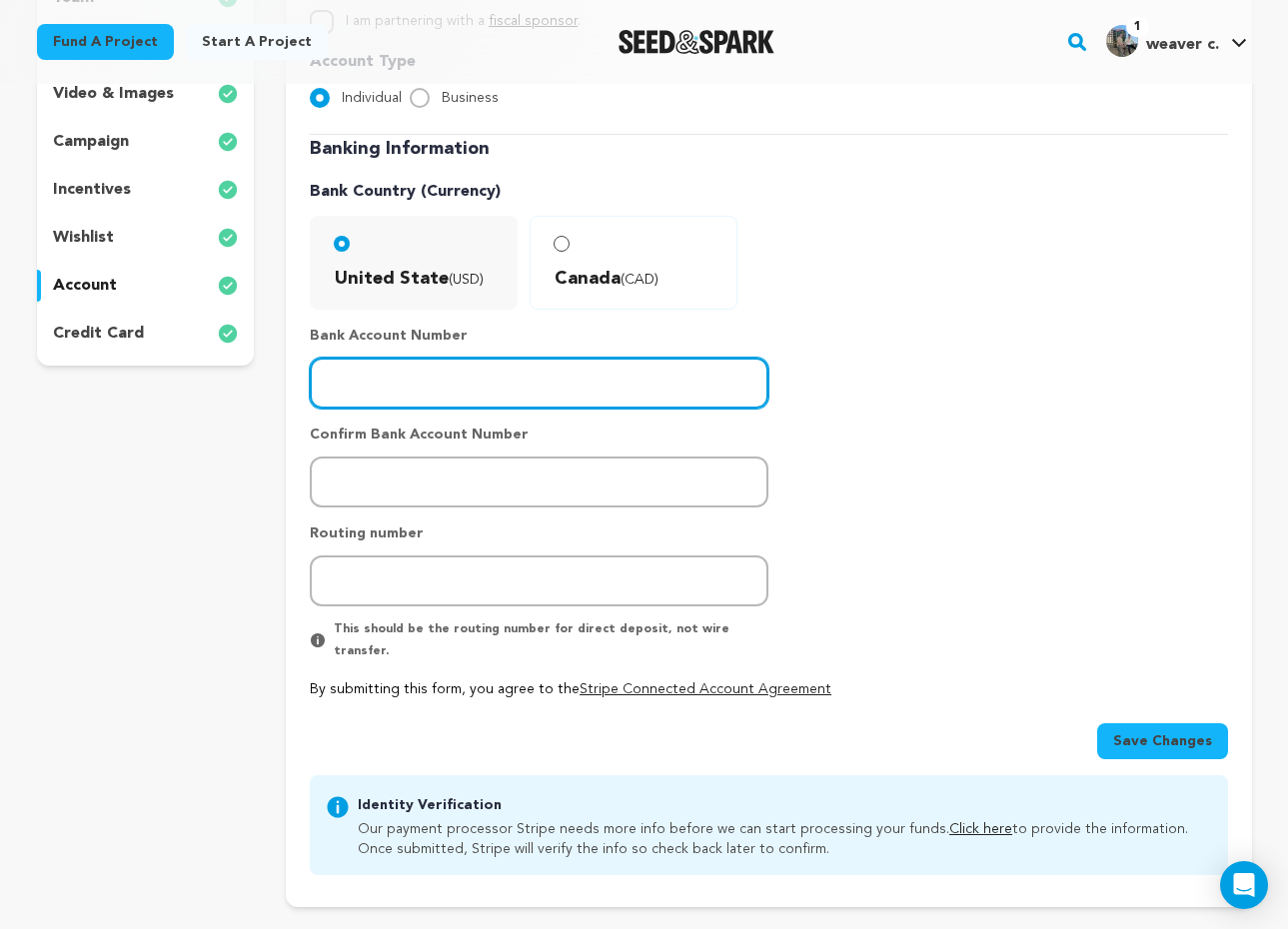 type on "041215663" 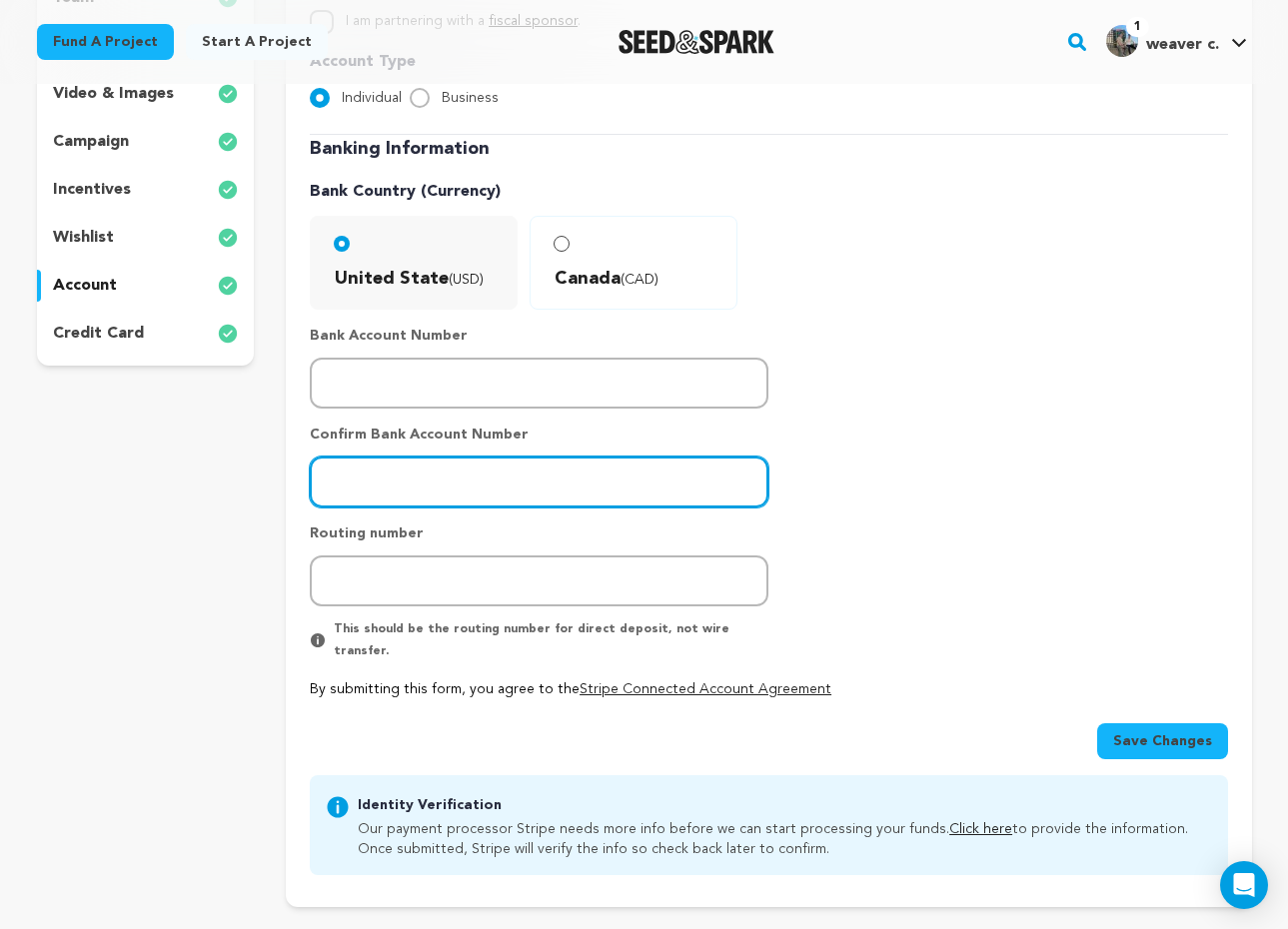 click at bounding box center [539, 481] 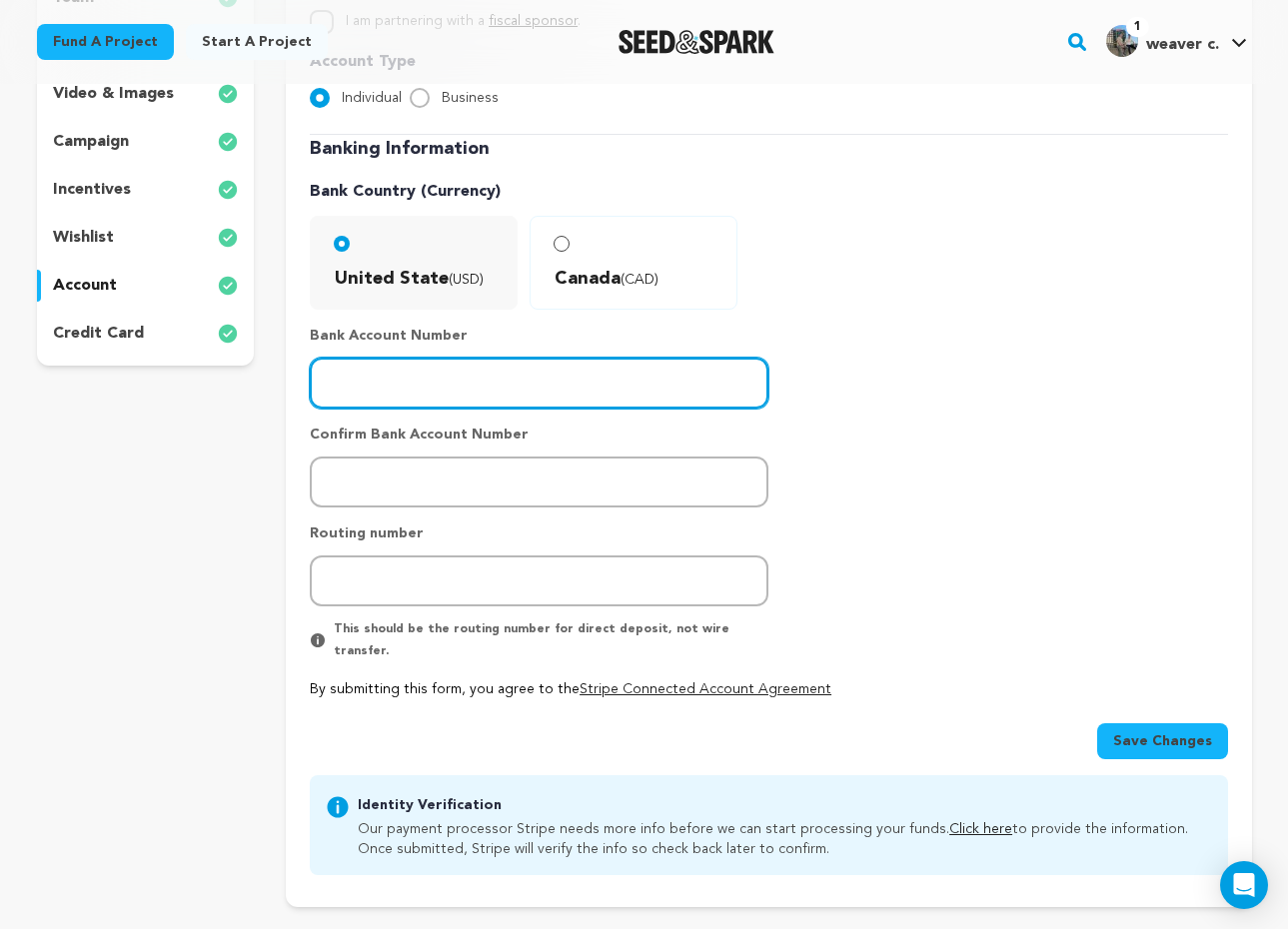 click on "041215663" at bounding box center (539, 383) 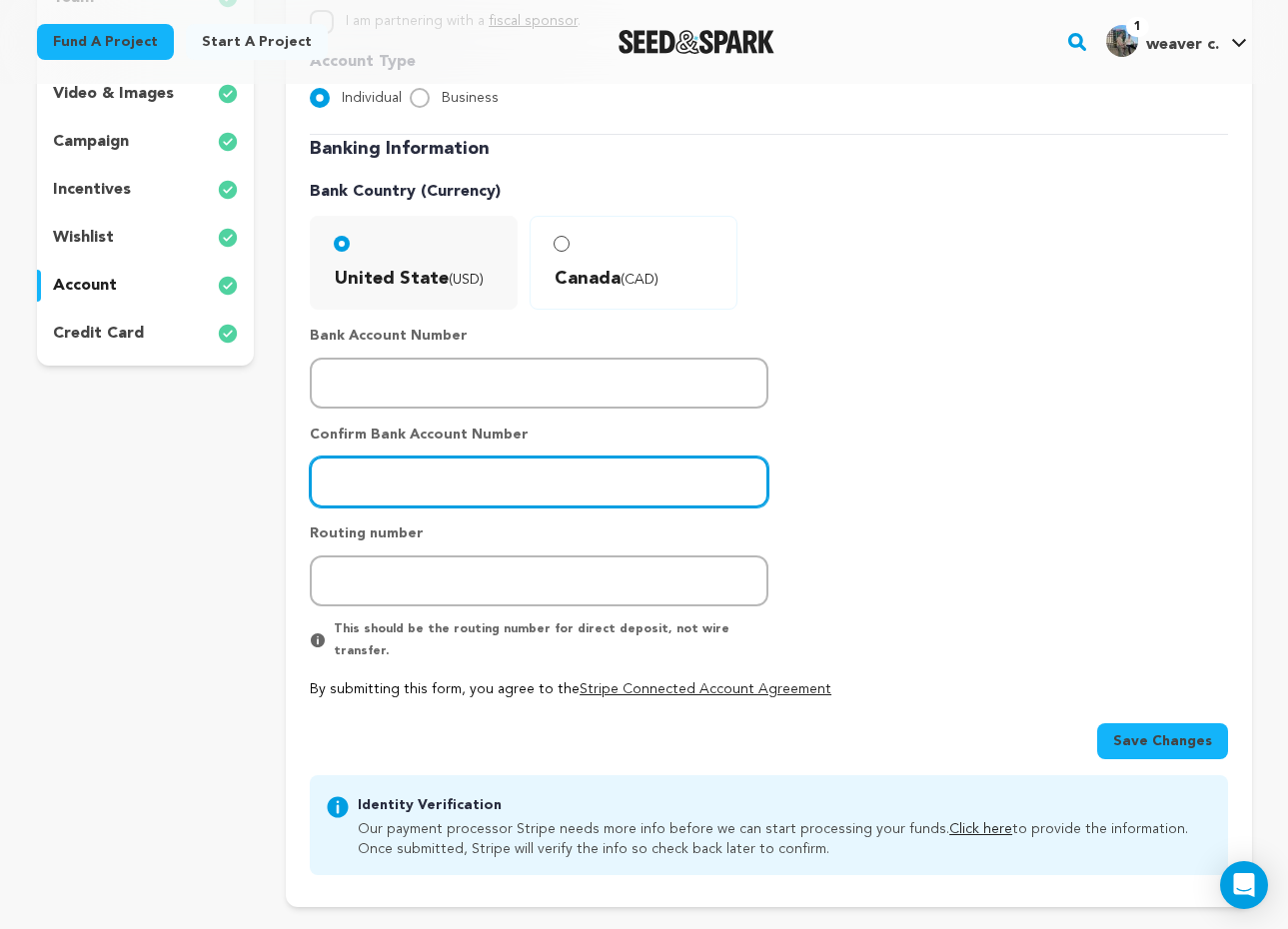 click at bounding box center (539, 481) 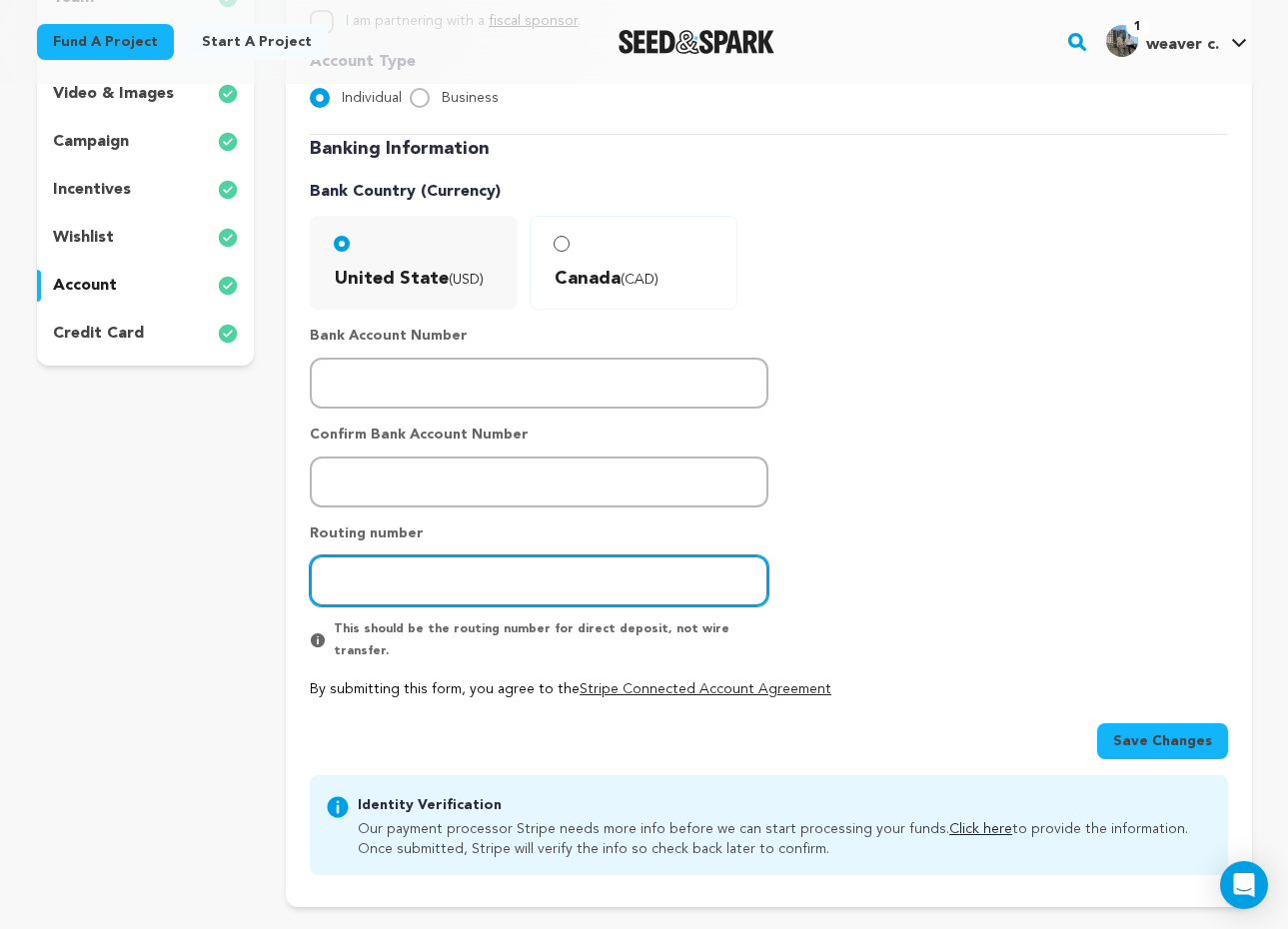 click at bounding box center (539, 580) 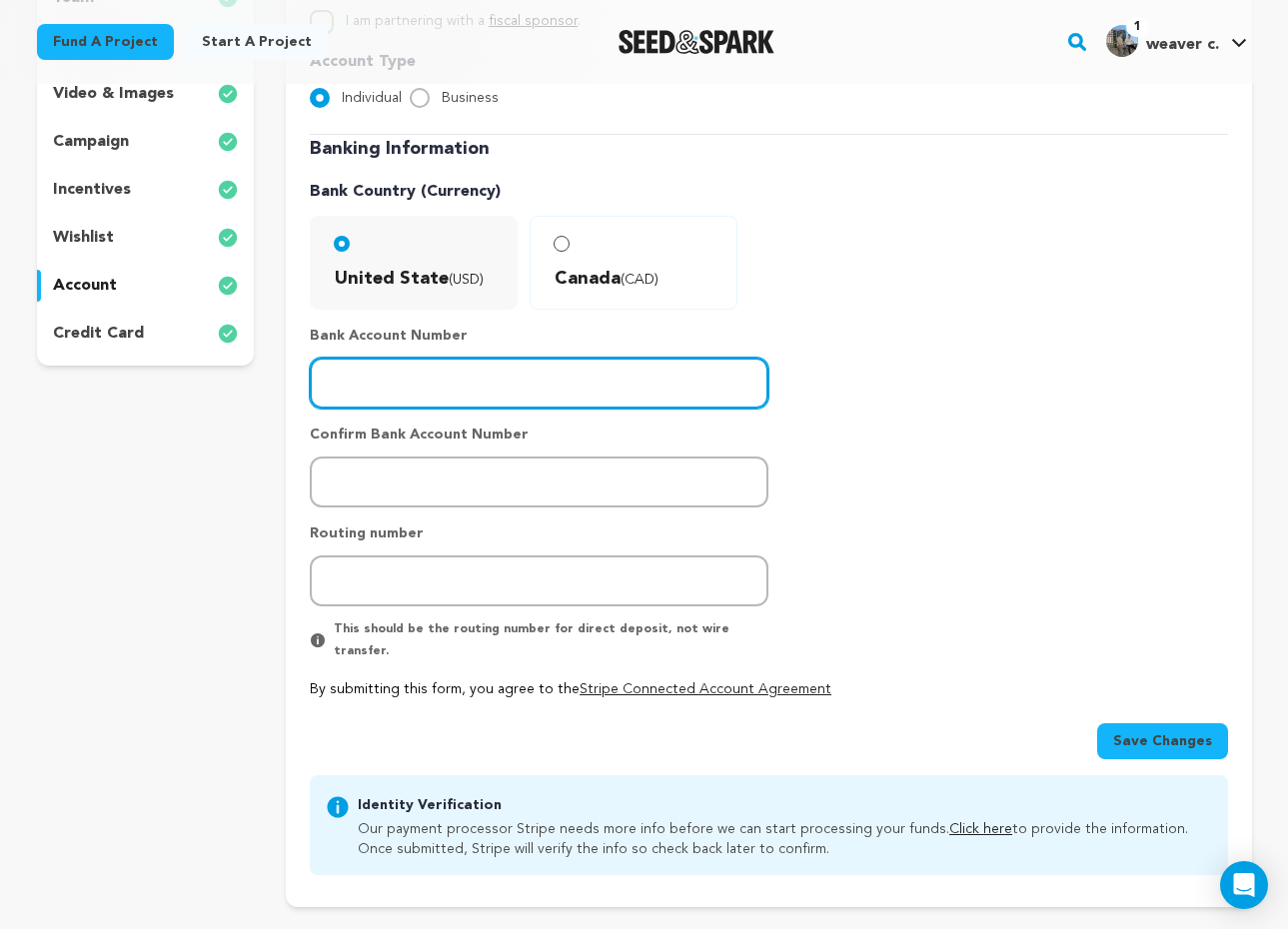 drag, startPoint x: 411, startPoint y: 362, endPoint x: 264, endPoint y: 349, distance: 147.57371 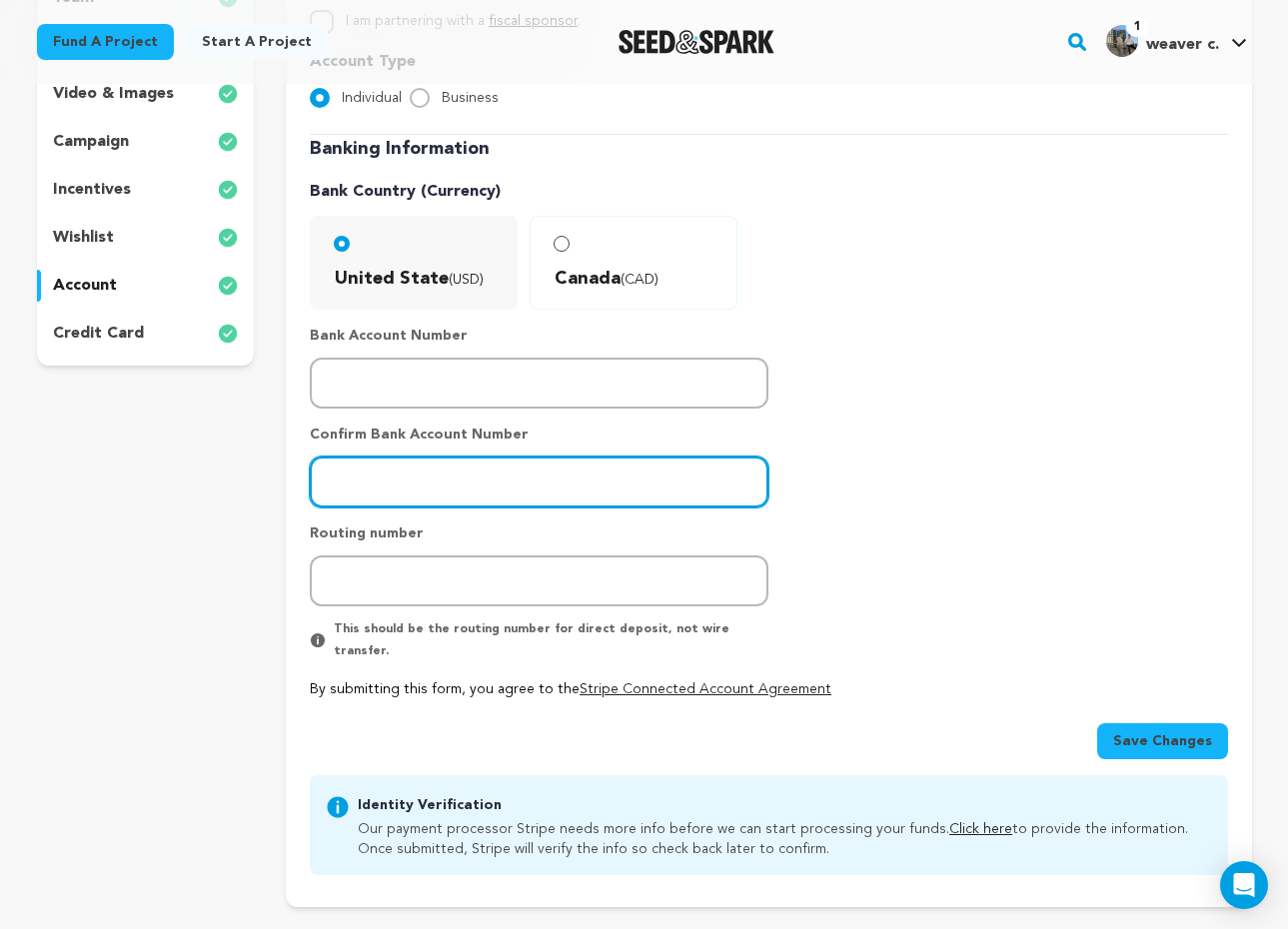 drag, startPoint x: 405, startPoint y: 445, endPoint x: 189, endPoint y: 432, distance: 216.39085 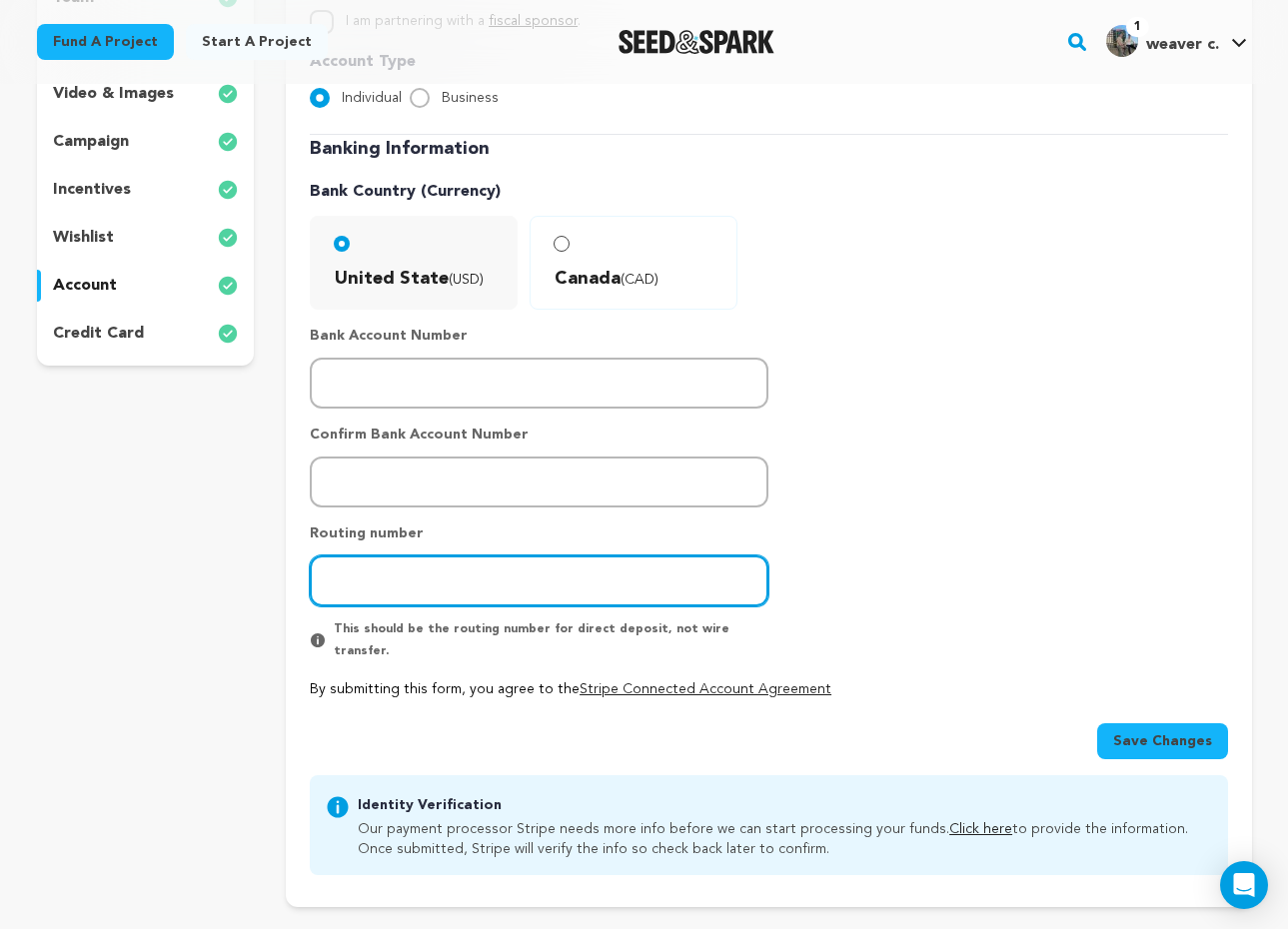 click at bounding box center [539, 580] 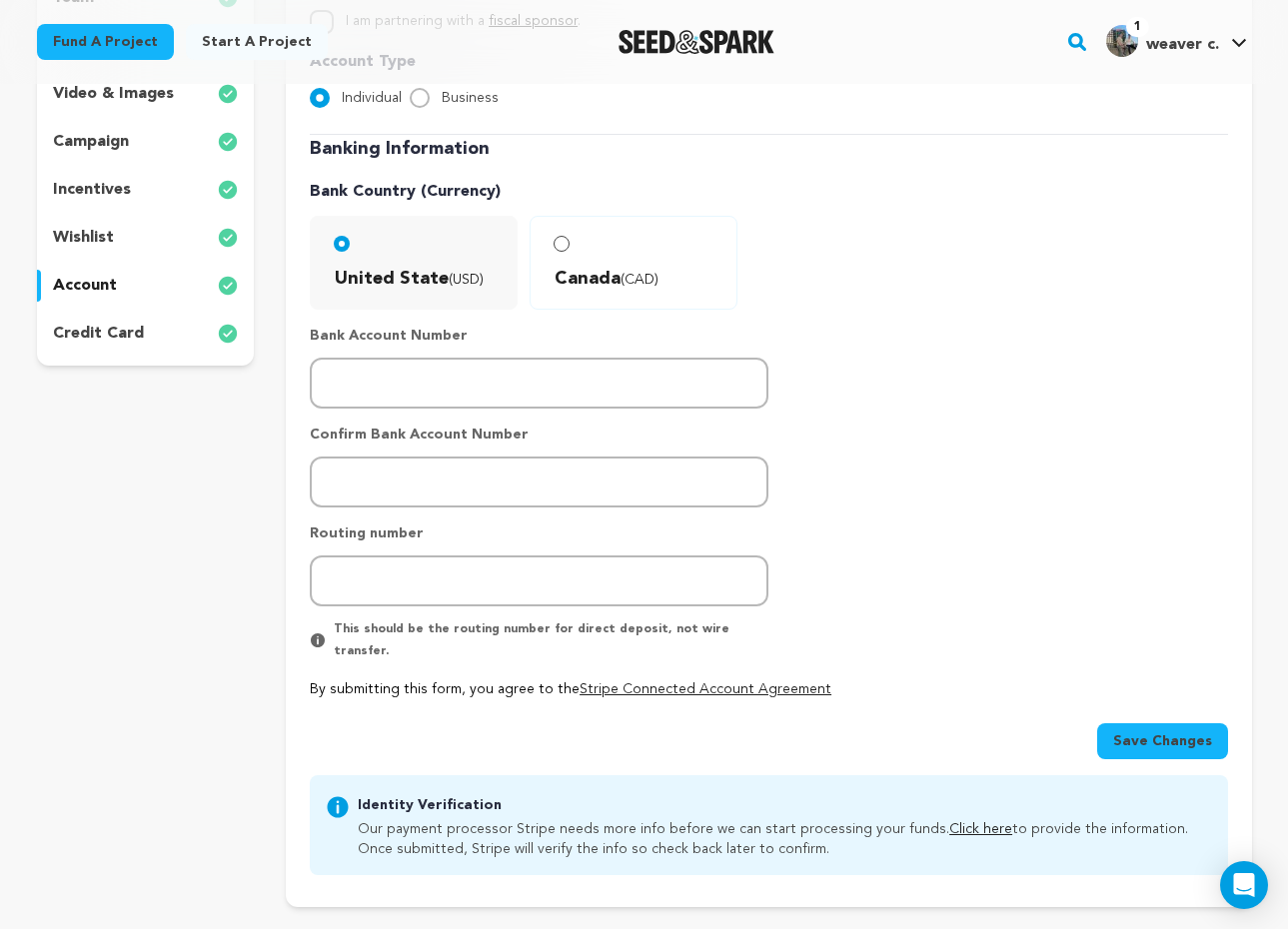 click on "Save Changes" at bounding box center (1162, 741) 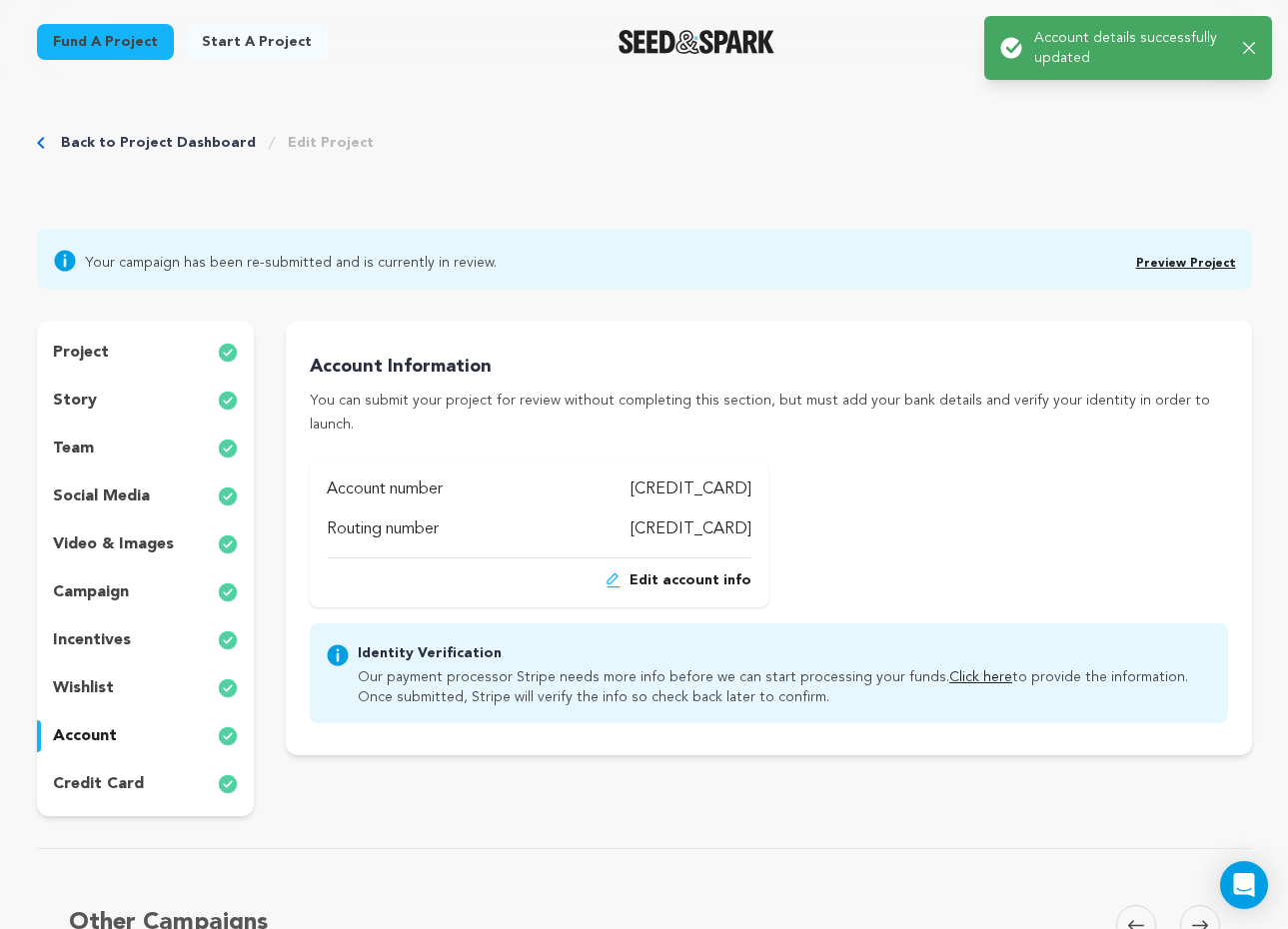scroll, scrollTop: 4, scrollLeft: 0, axis: vertical 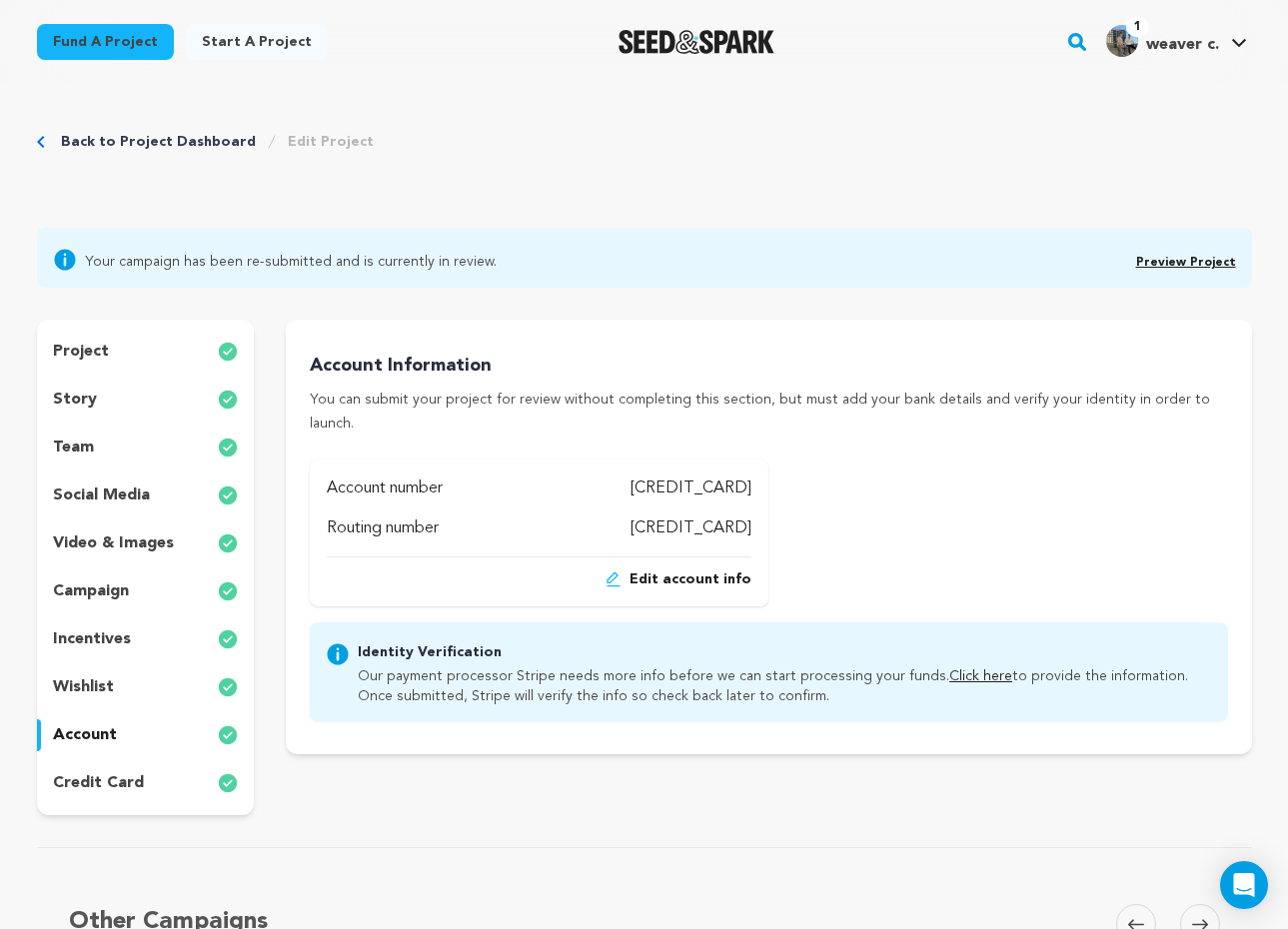 click on "Back to Project Dashboard" at bounding box center [158, 142] 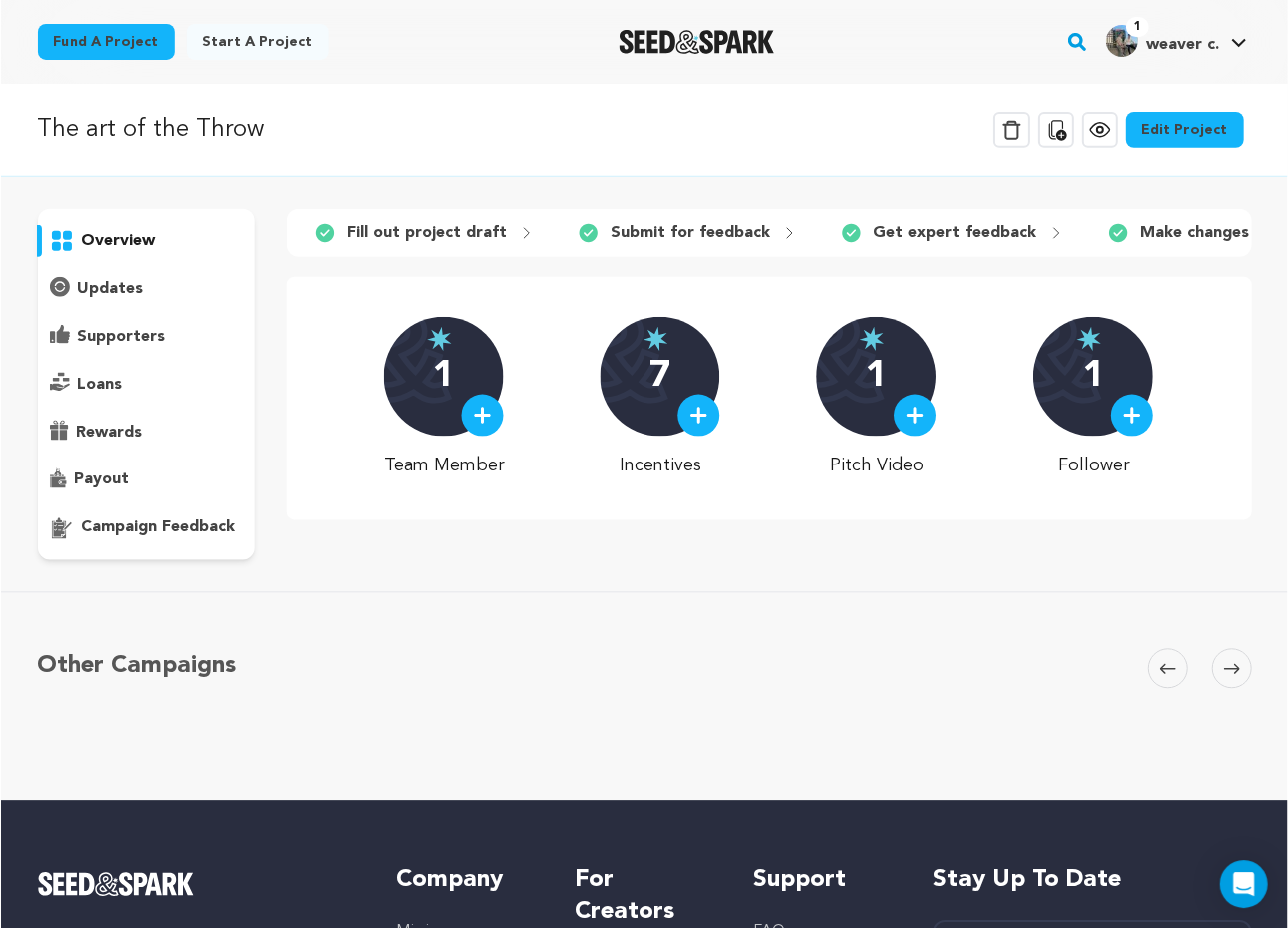 scroll, scrollTop: 0, scrollLeft: 0, axis: both 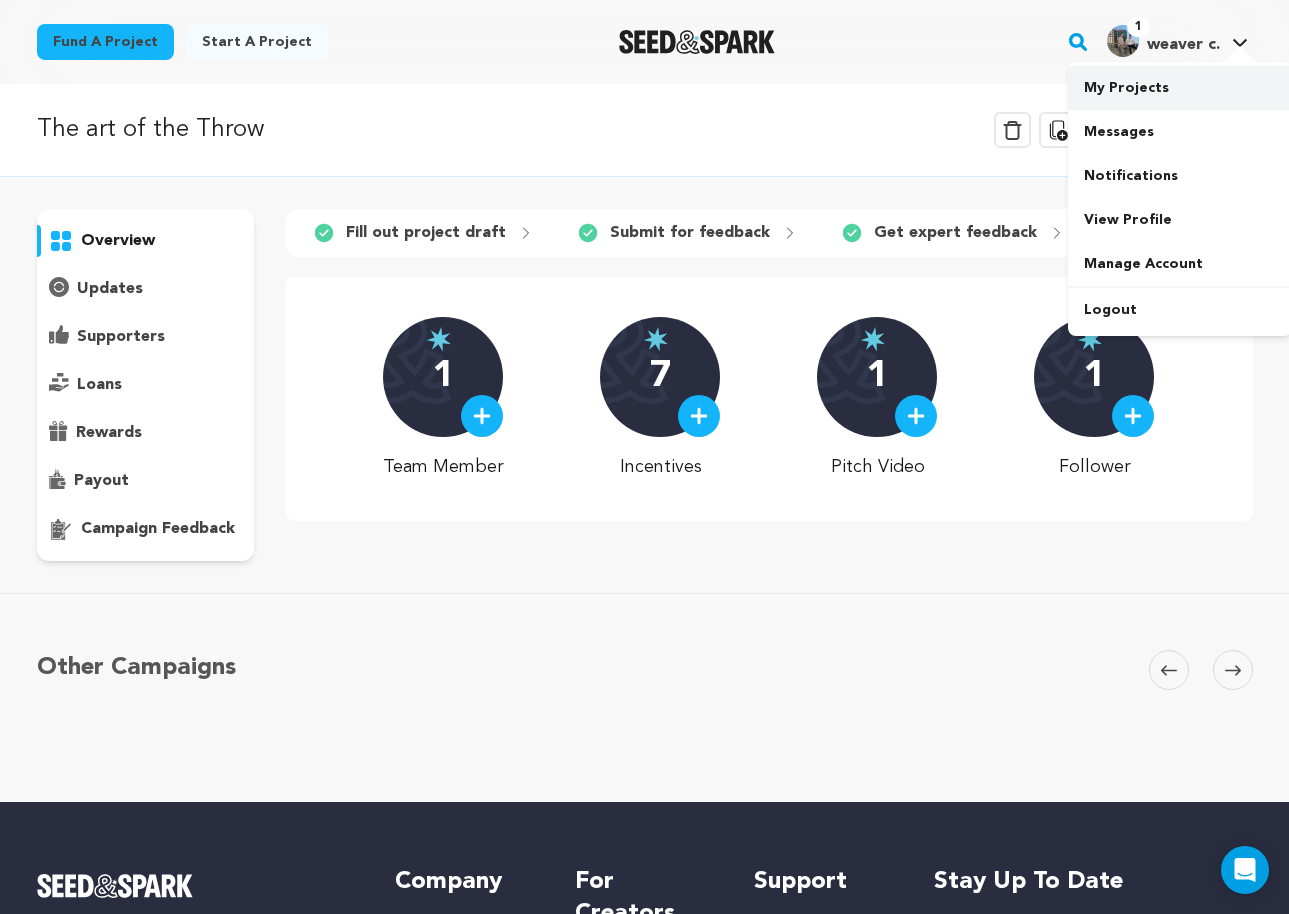 click on "My Projects" at bounding box center (1180, 88) 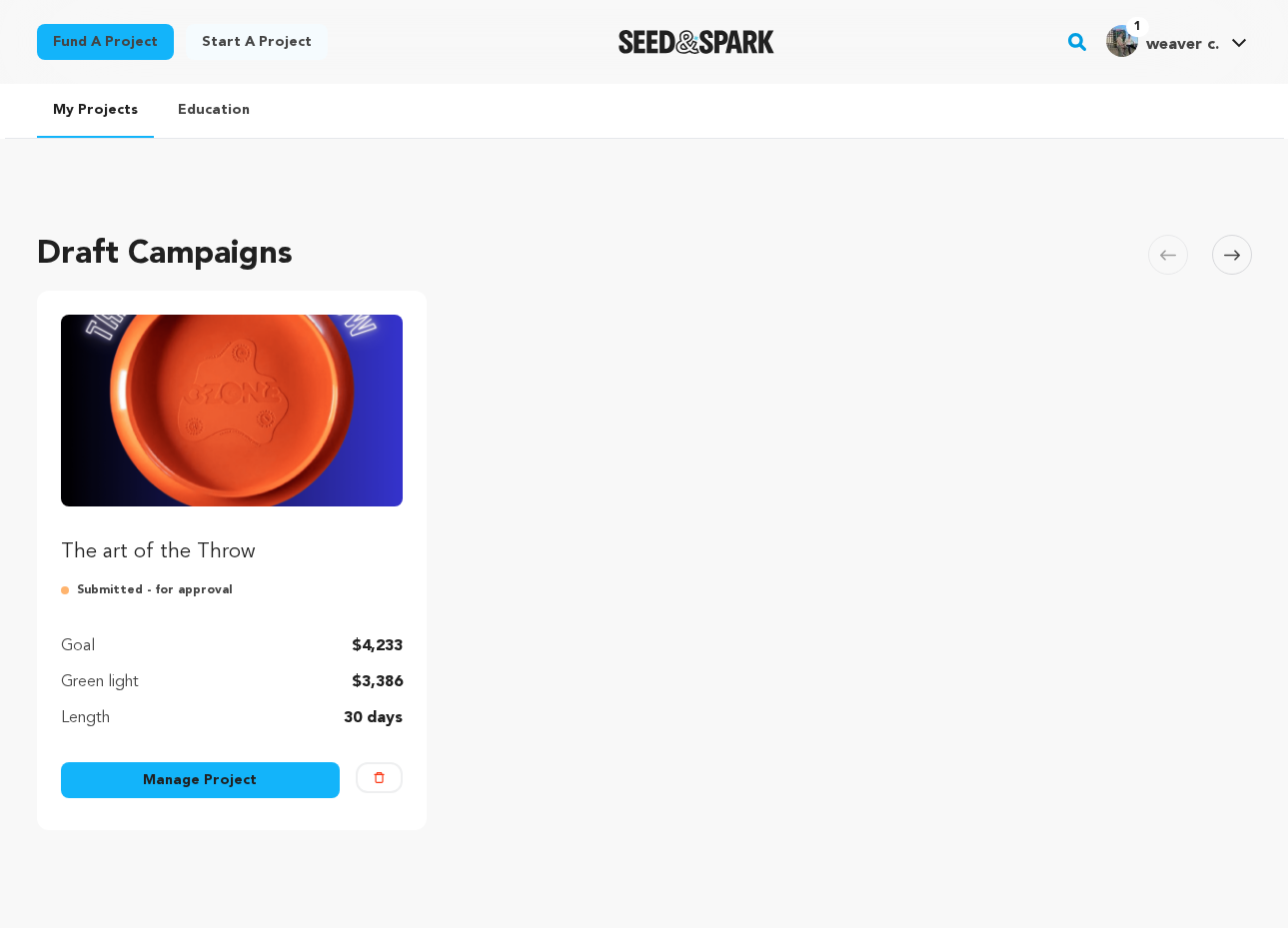 scroll, scrollTop: 0, scrollLeft: 0, axis: both 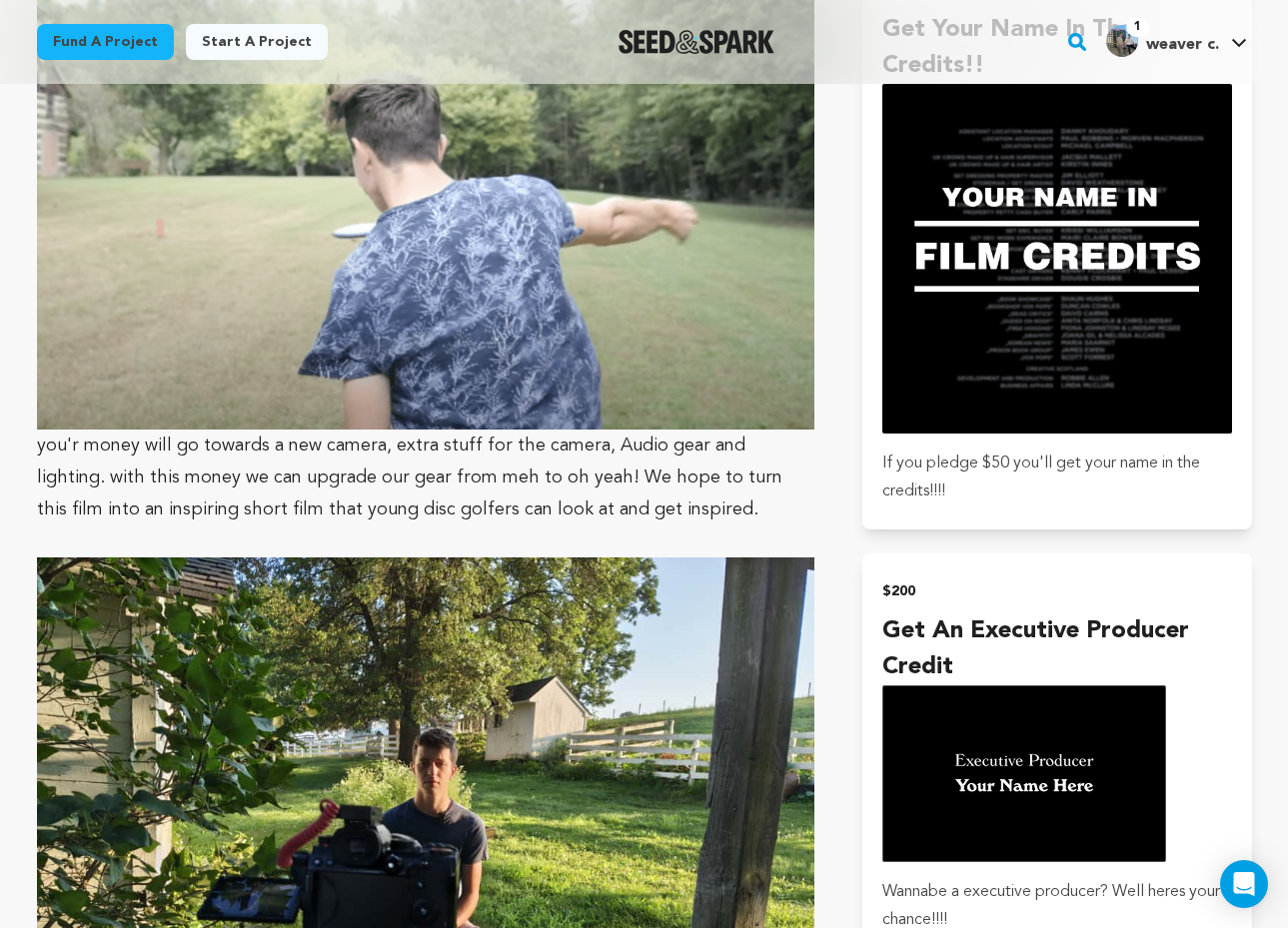 click on "you'r money will go towards a new camera, extra stuff for the camera, Audio gear and lighting. with this money we can upgrade our gear from meh to oh yeah! We hope to turn this film into an inspiring short film that young disc golfers can look at and get inspired." at bounding box center (426, 252) 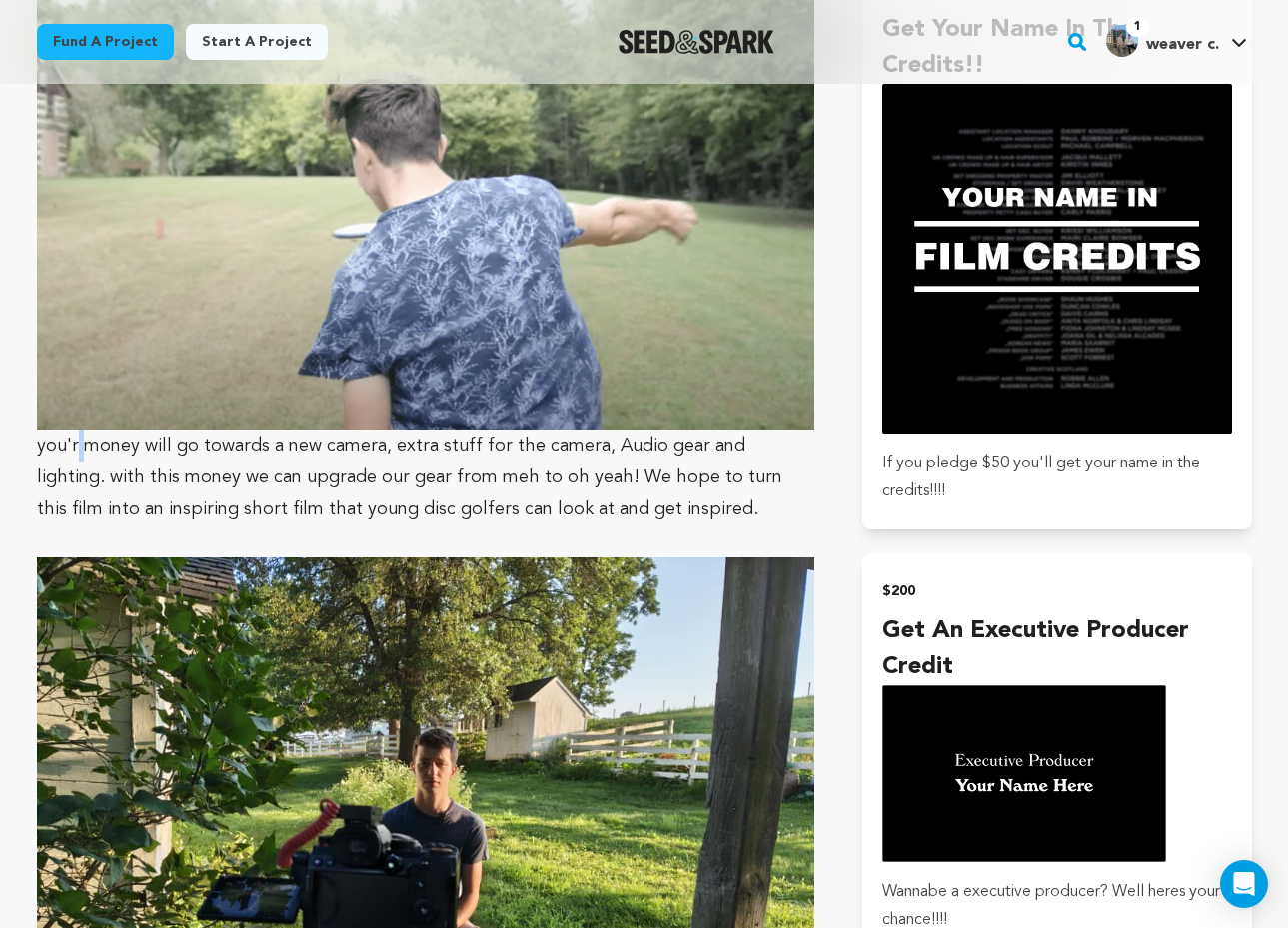 click on "you'r money will go towards a new camera, extra stuff for the camera, Audio gear and lighting. with this money we can upgrade our gear from meh to oh yeah! We hope to turn this film into an inspiring short film that young disc golfers can look at and get inspired." at bounding box center [426, 252] 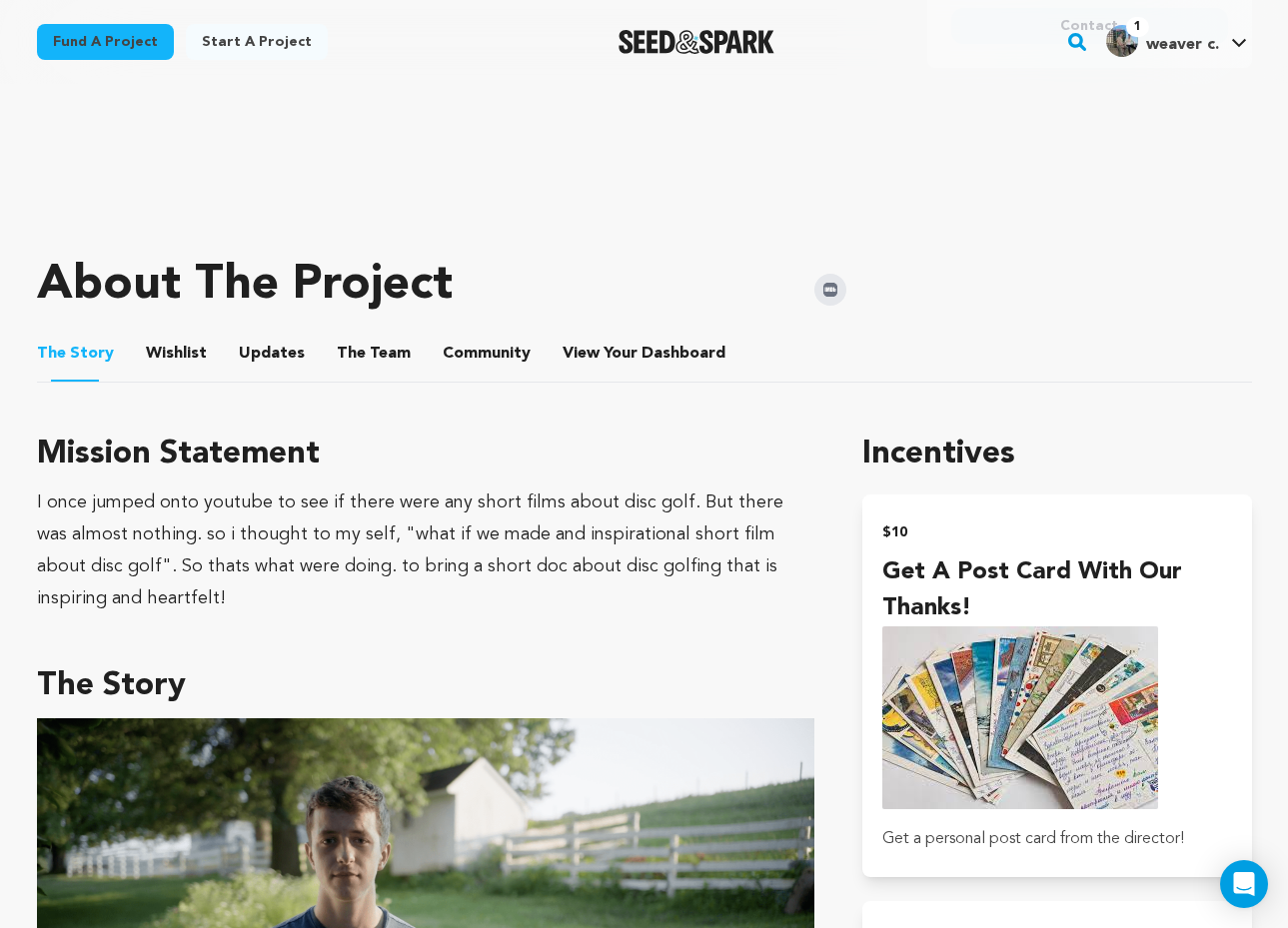 scroll, scrollTop: 617, scrollLeft: 0, axis: vertical 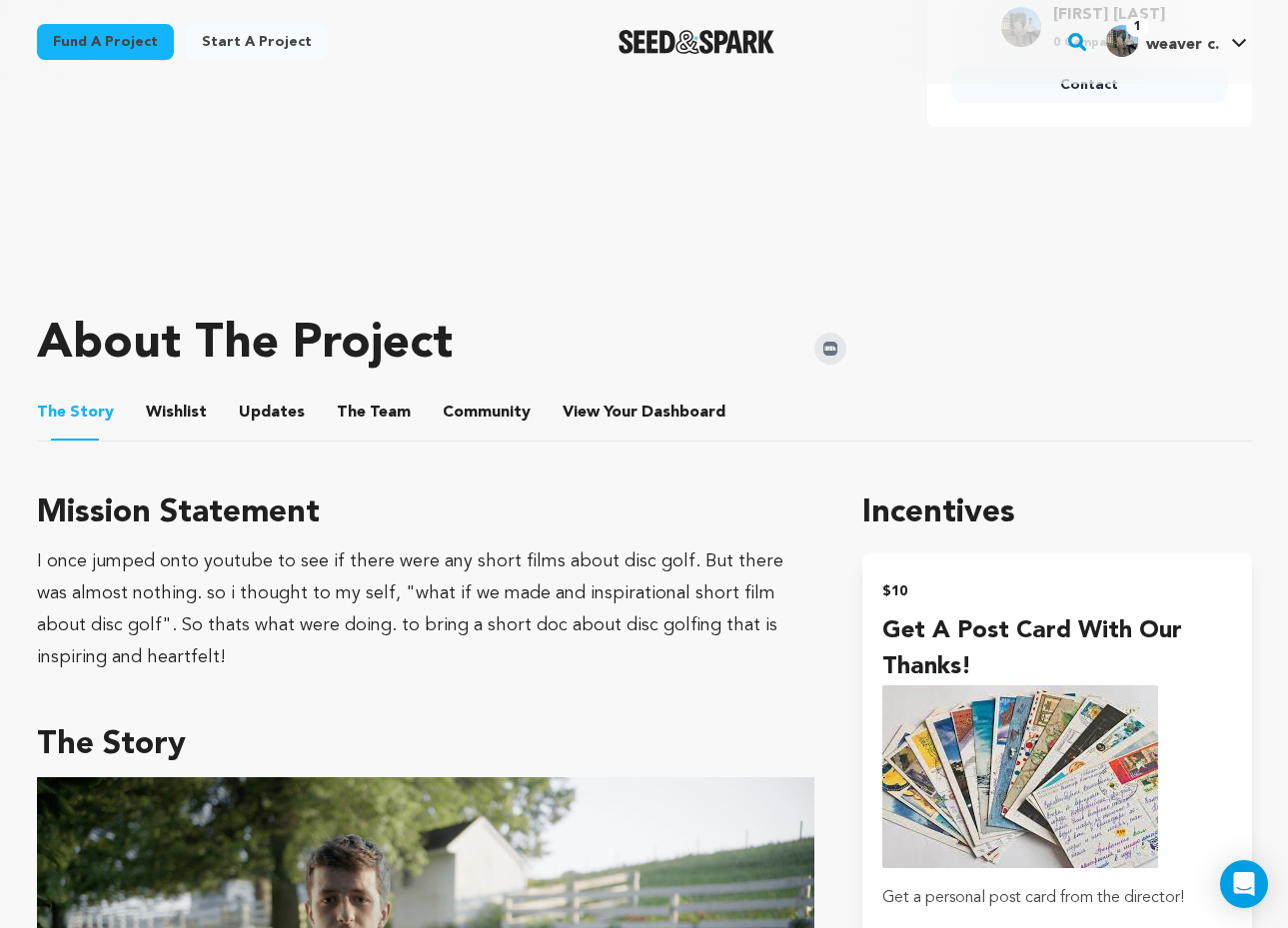 click on "View Your Dashboard
View   Your   Dashboard" at bounding box center (645, 413) 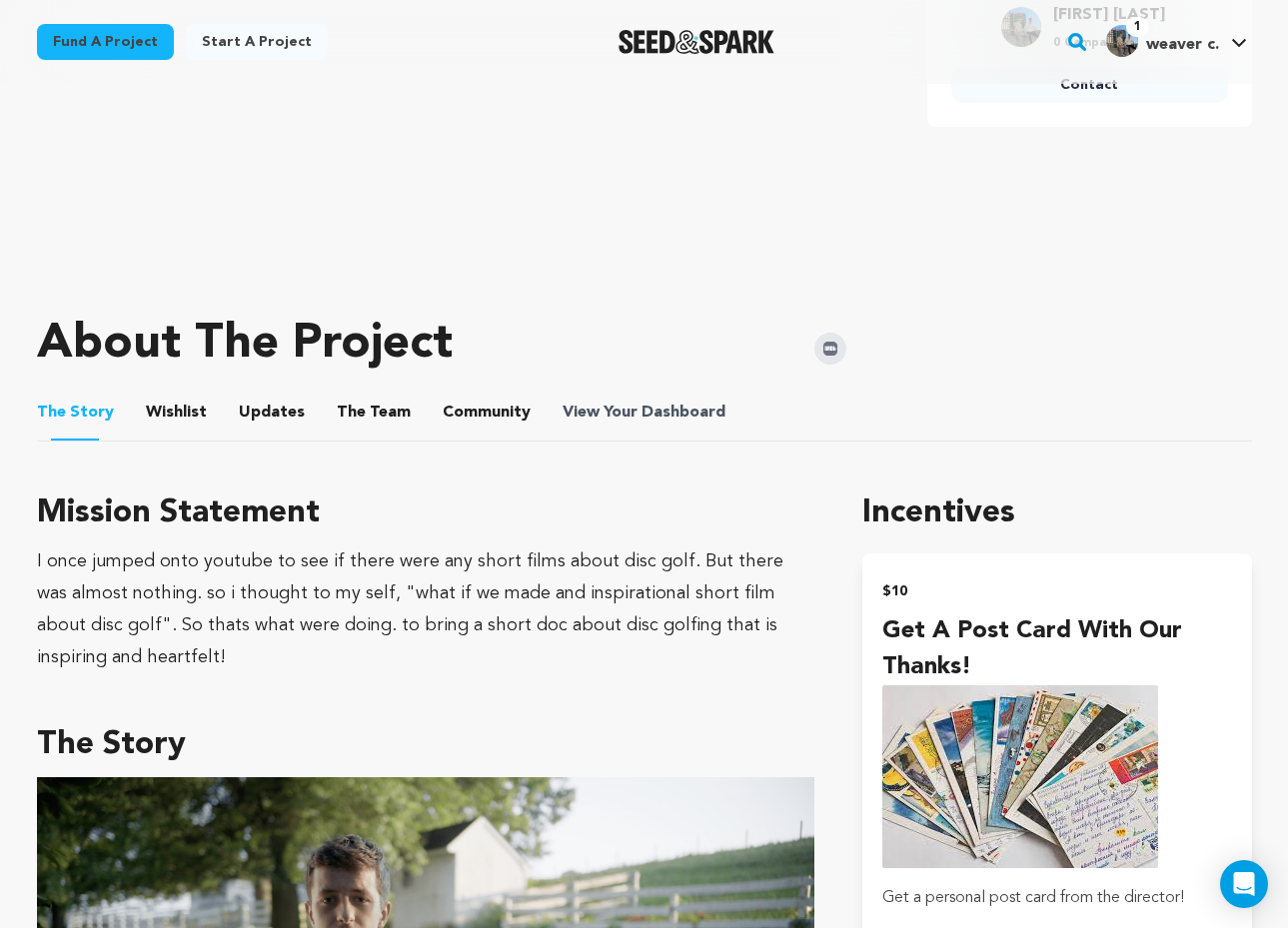 click on "Dashboard" at bounding box center (683, 413) 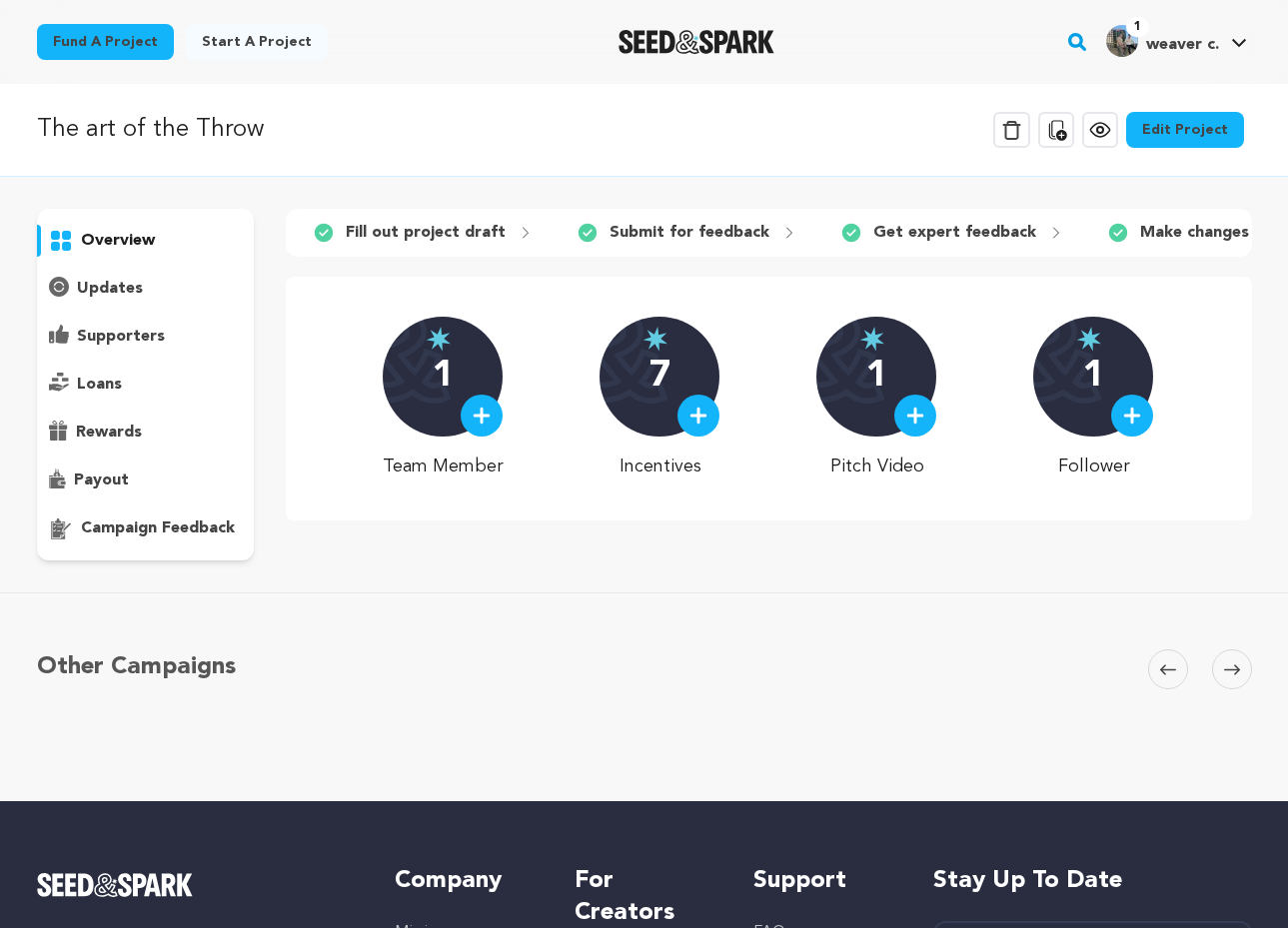scroll, scrollTop: 0, scrollLeft: 0, axis: both 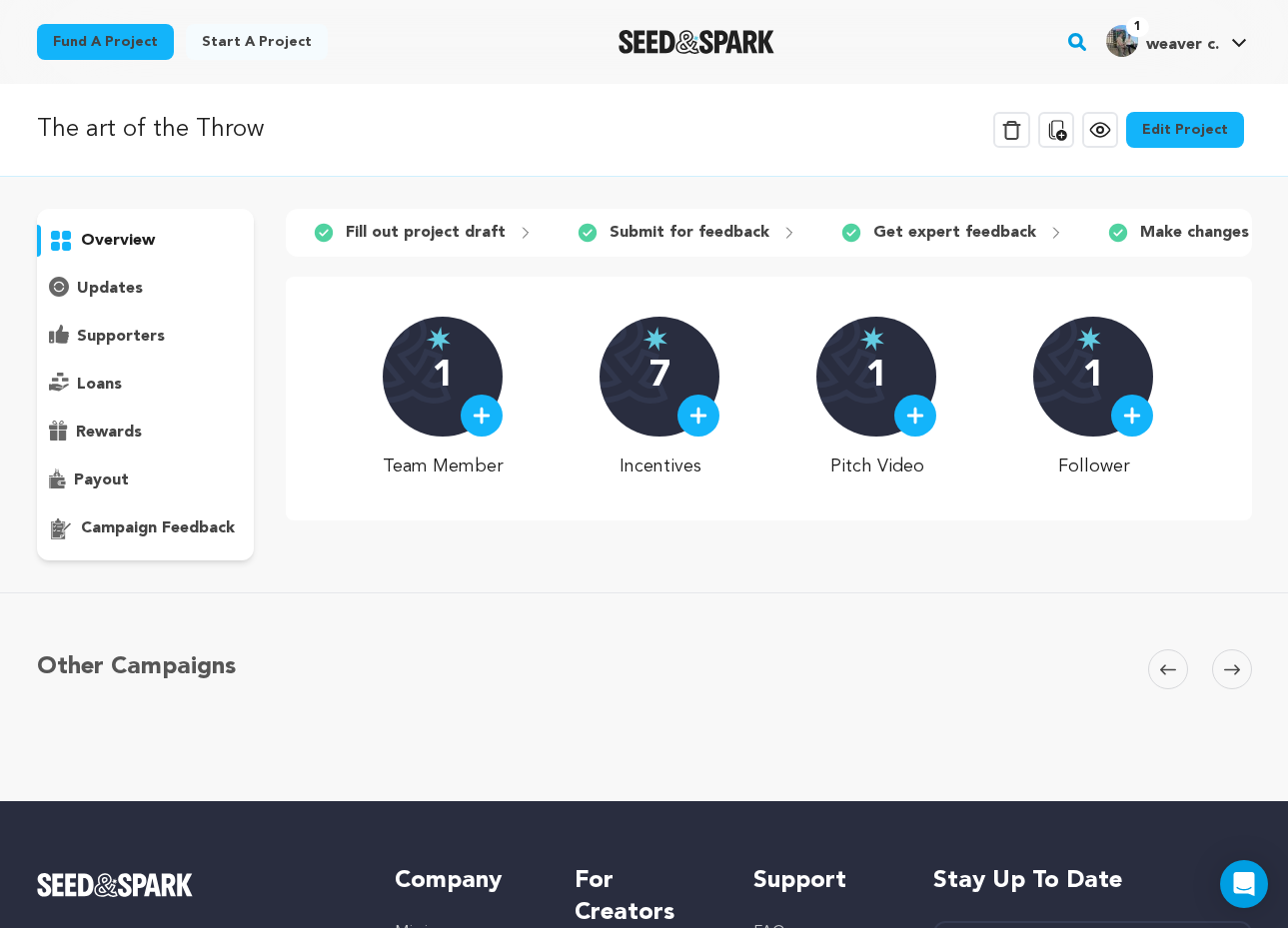 click on "Edit Project" at bounding box center [1185, 130] 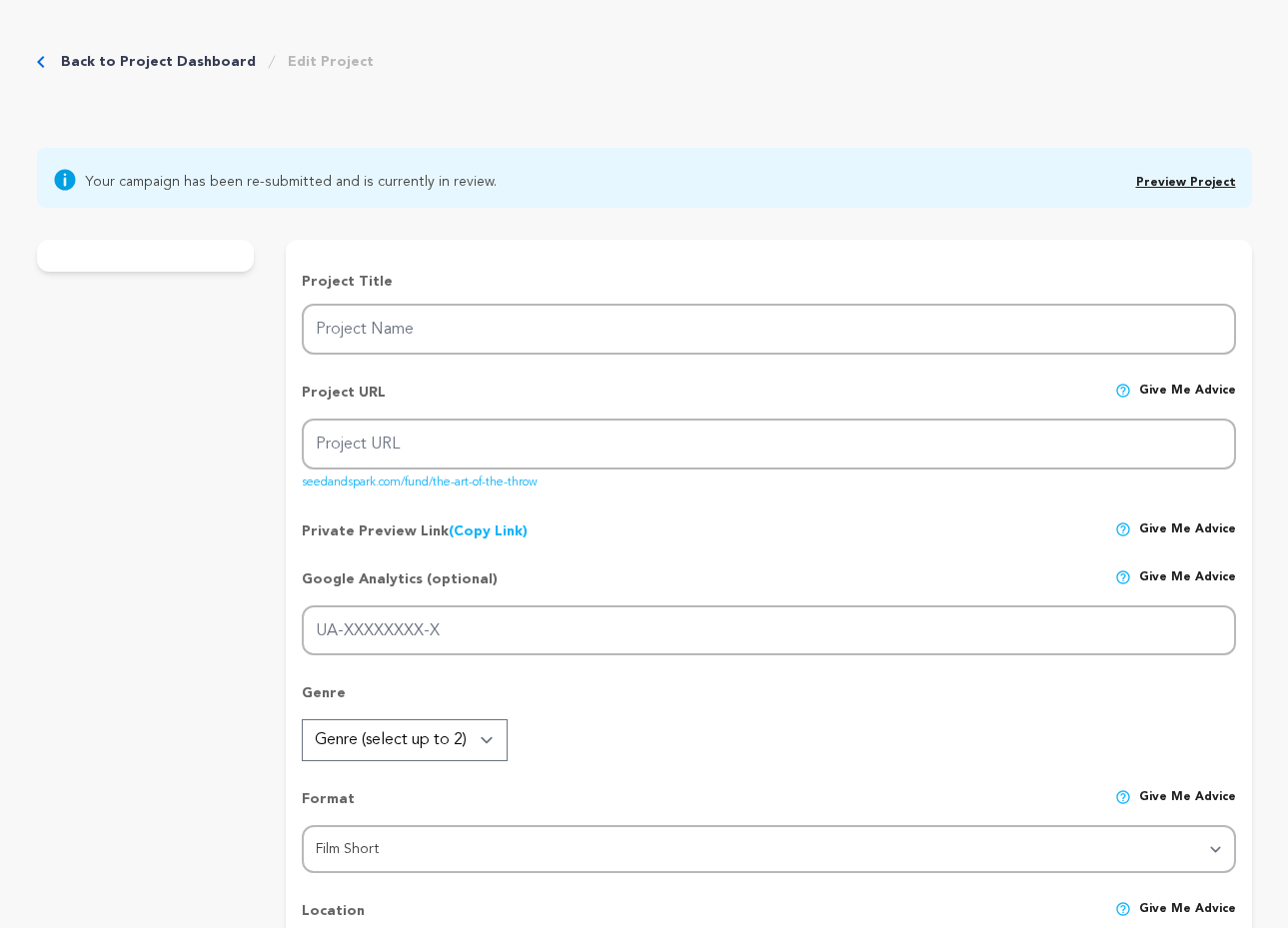 scroll, scrollTop: 0, scrollLeft: 0, axis: both 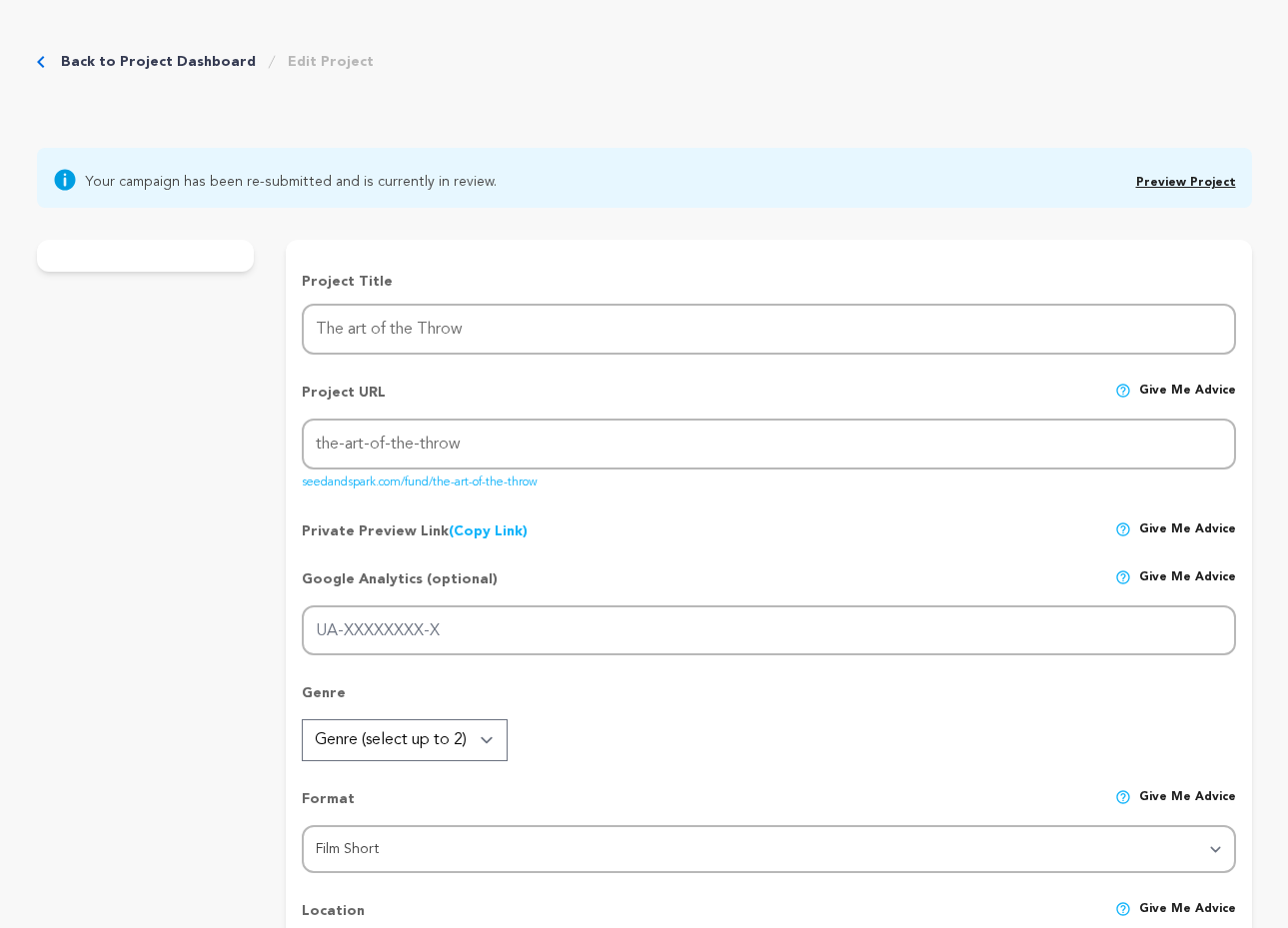 radio on "true" 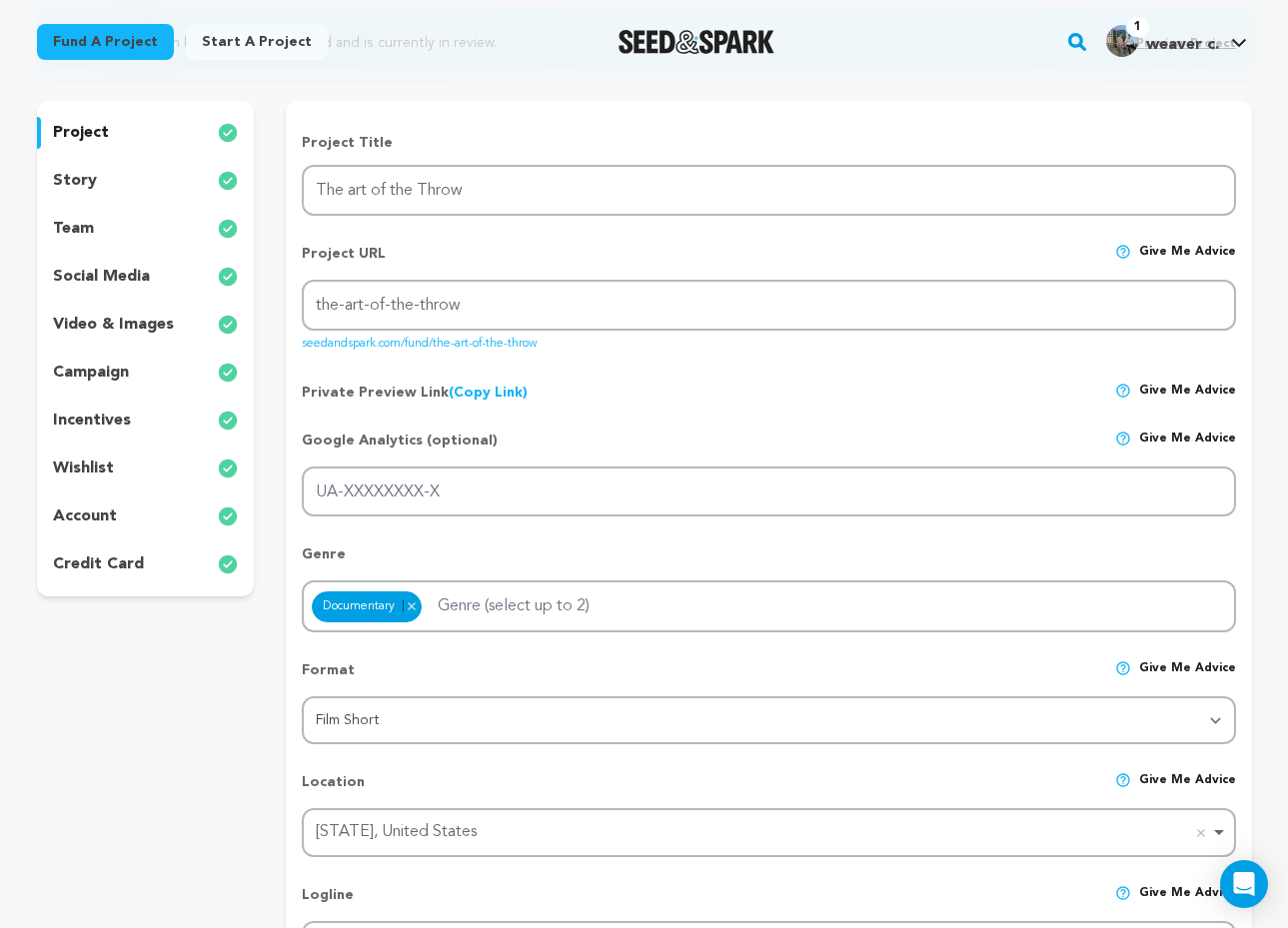 scroll, scrollTop: 180, scrollLeft: 0, axis: vertical 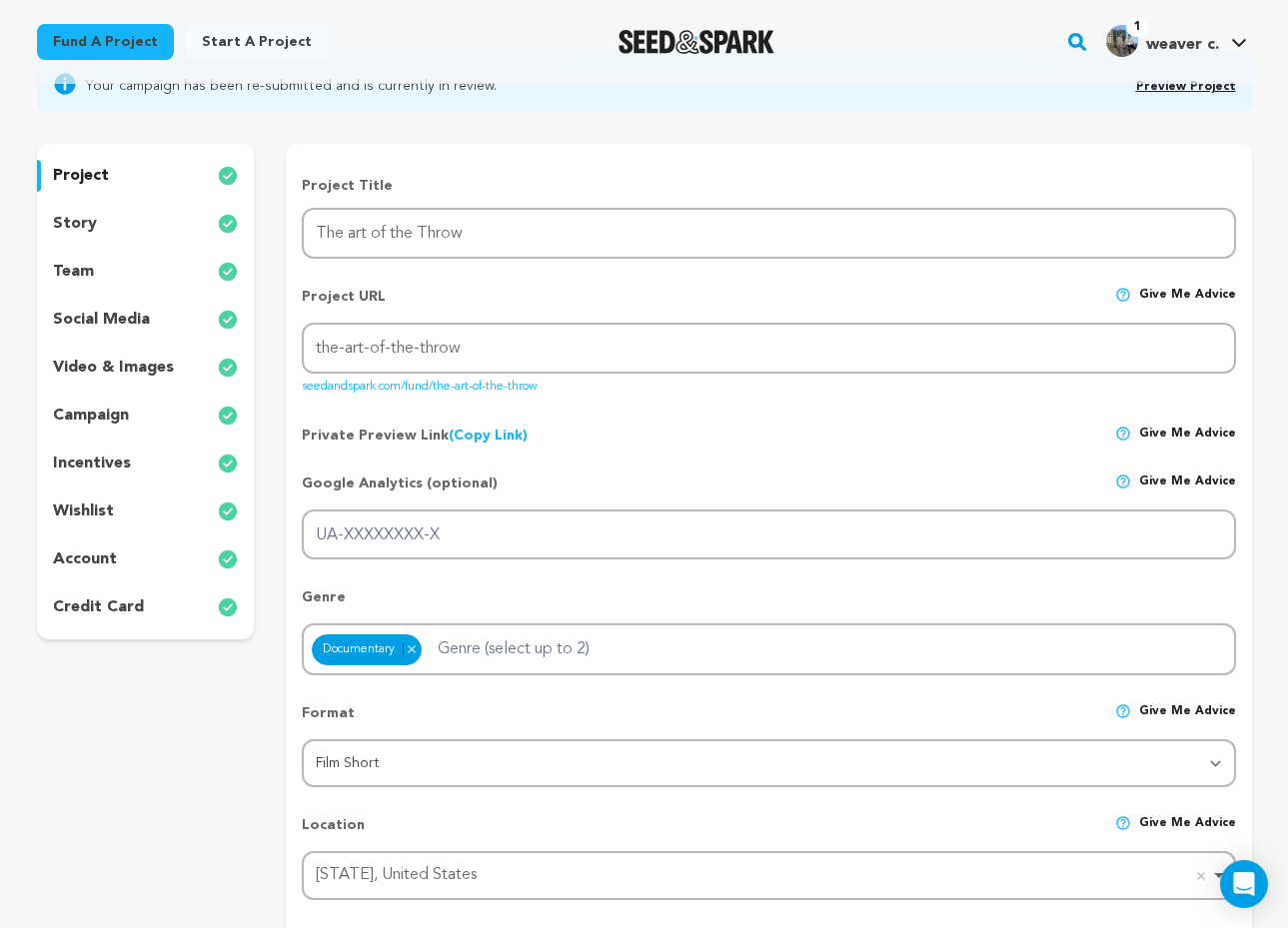 click on "story" at bounding box center (75, 224) 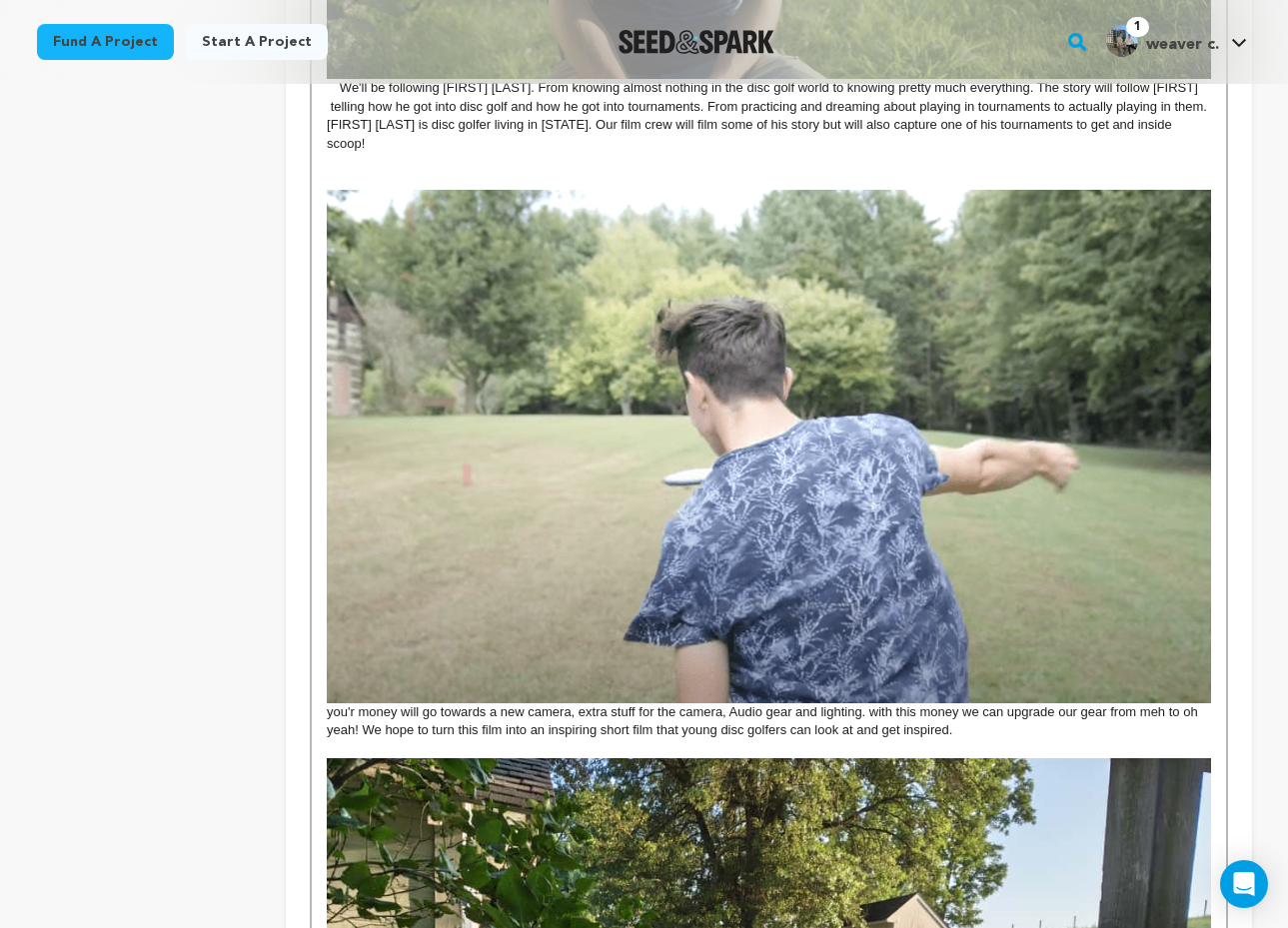 scroll, scrollTop: 1186, scrollLeft: 0, axis: vertical 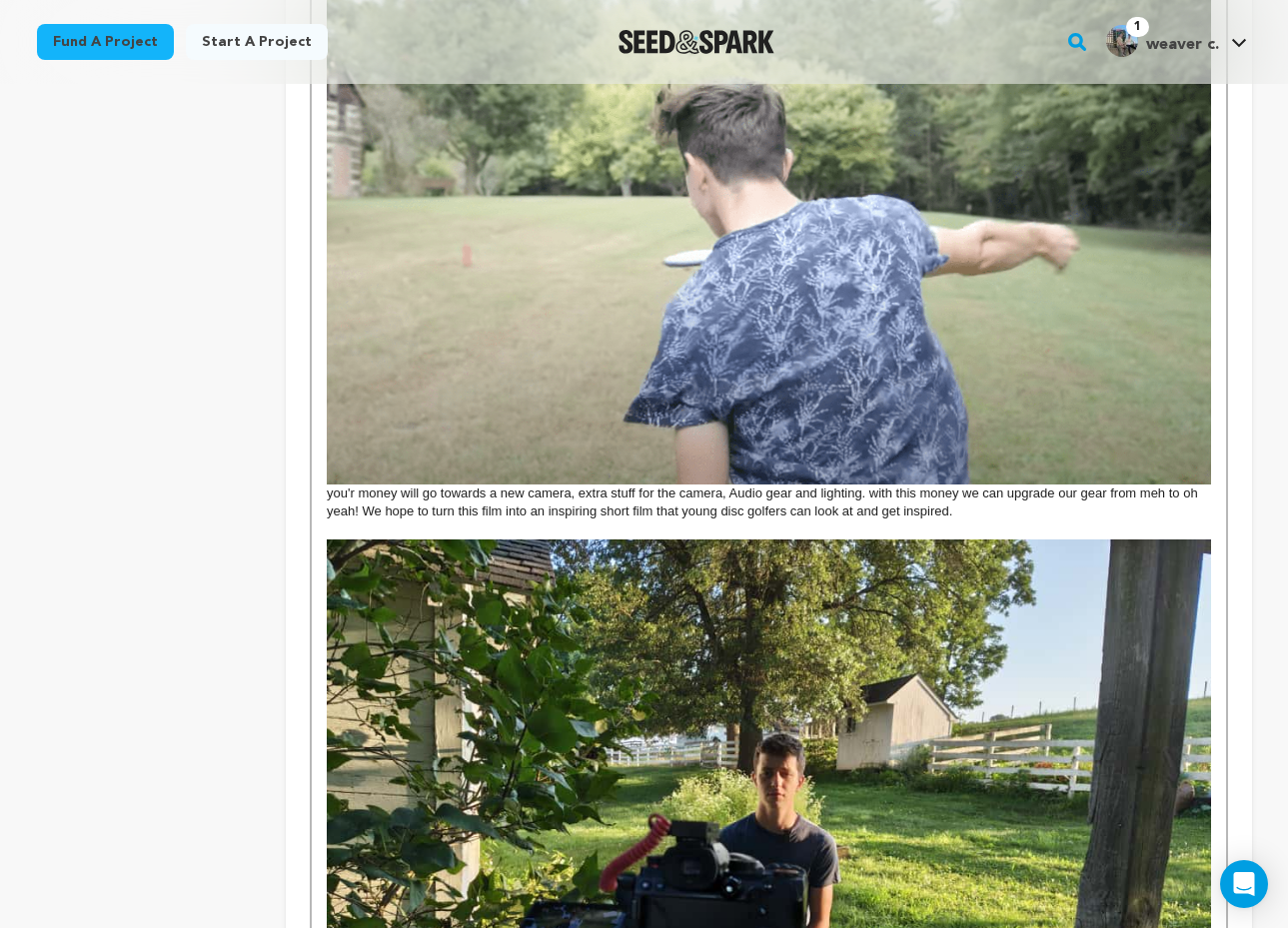 click on "you'r money will go towards a new camera, extra stuff for the camera, Audio gear and lighting. with this money we can upgrade our gear from meh to oh yeah! We hope to turn this film into an inspiring short film that young disc golfers can look at and get inspired." at bounding box center (768, 237) 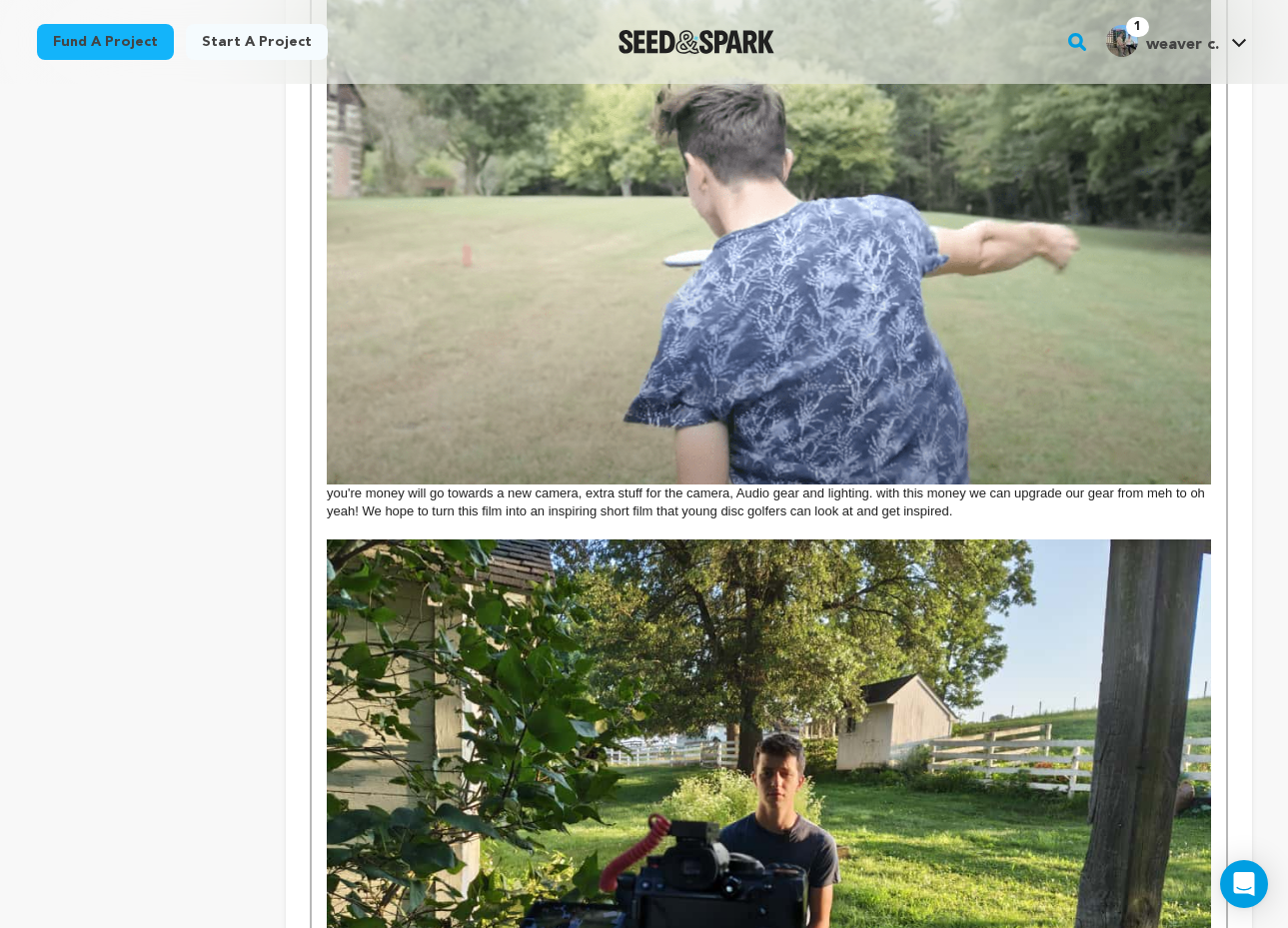 click on "you're money will go towards a new camera, extra stuff for the camera, Audio gear and lighting. with this money we can upgrade our gear from meh to oh yeah! We hope to turn this film into an inspiring short film that young disc golfers can look at and get inspired." at bounding box center (768, 237) 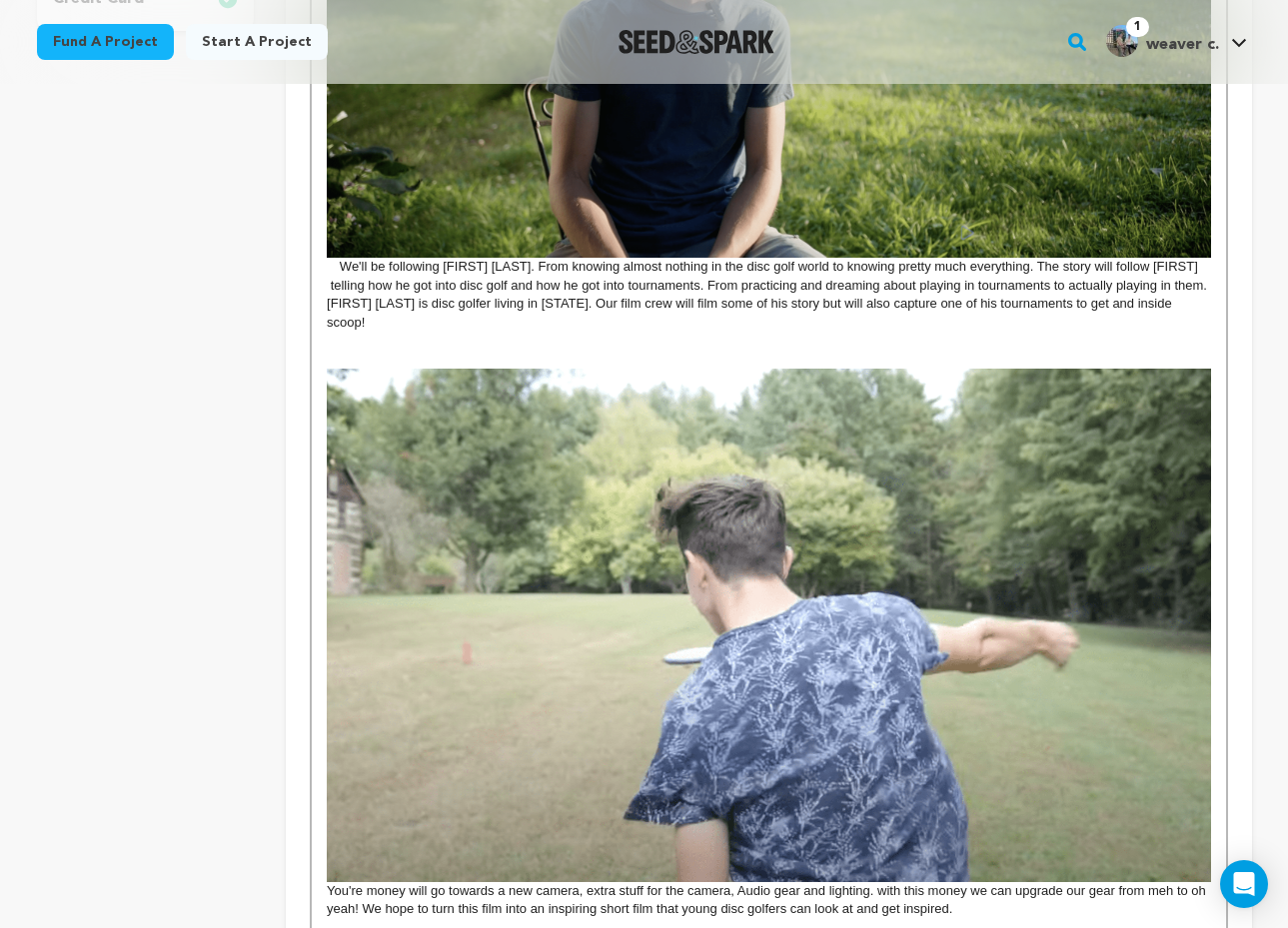 scroll, scrollTop: 732, scrollLeft: 0, axis: vertical 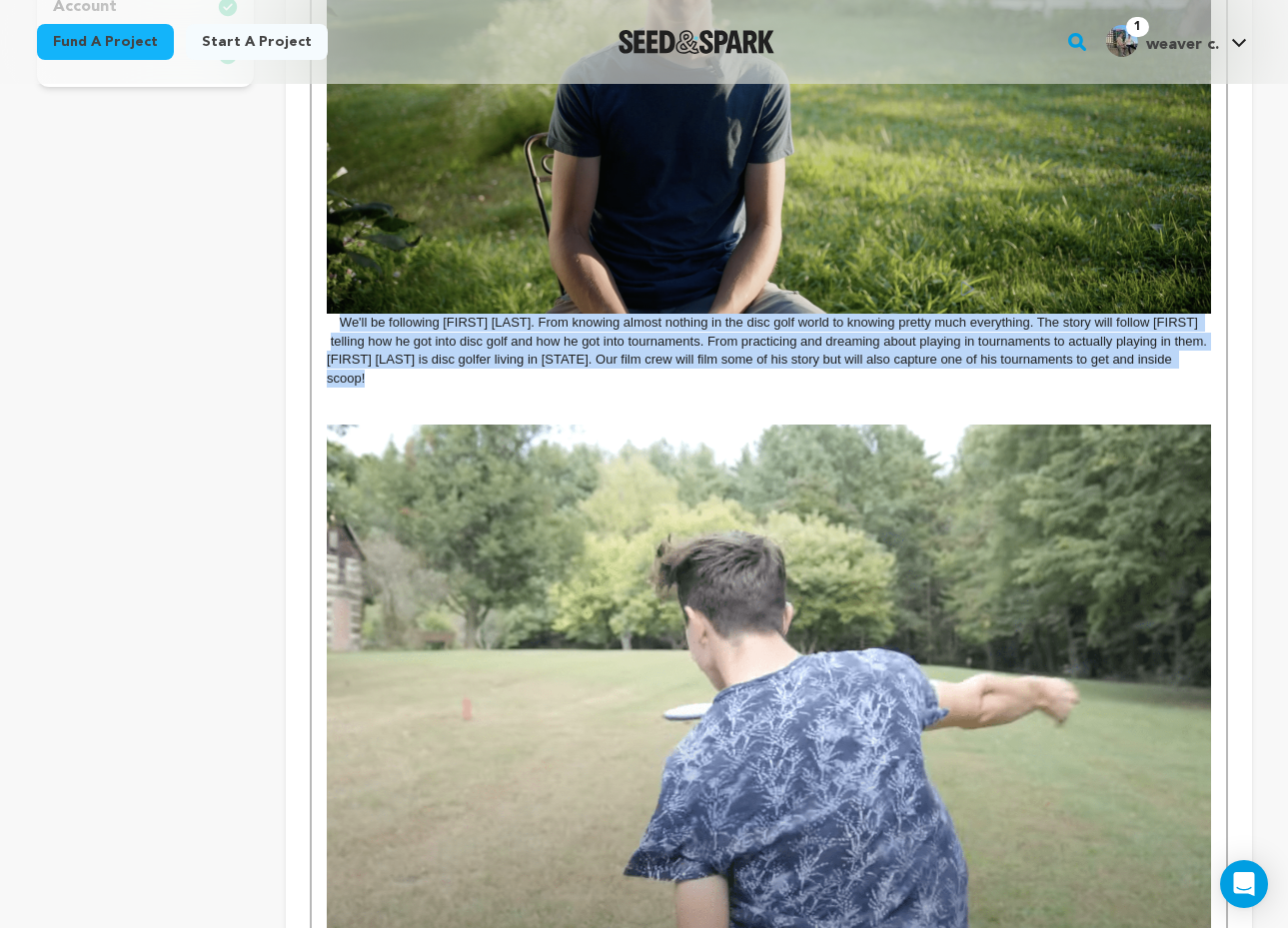 drag, startPoint x: 335, startPoint y: 328, endPoint x: 1150, endPoint y: 365, distance: 815.83944 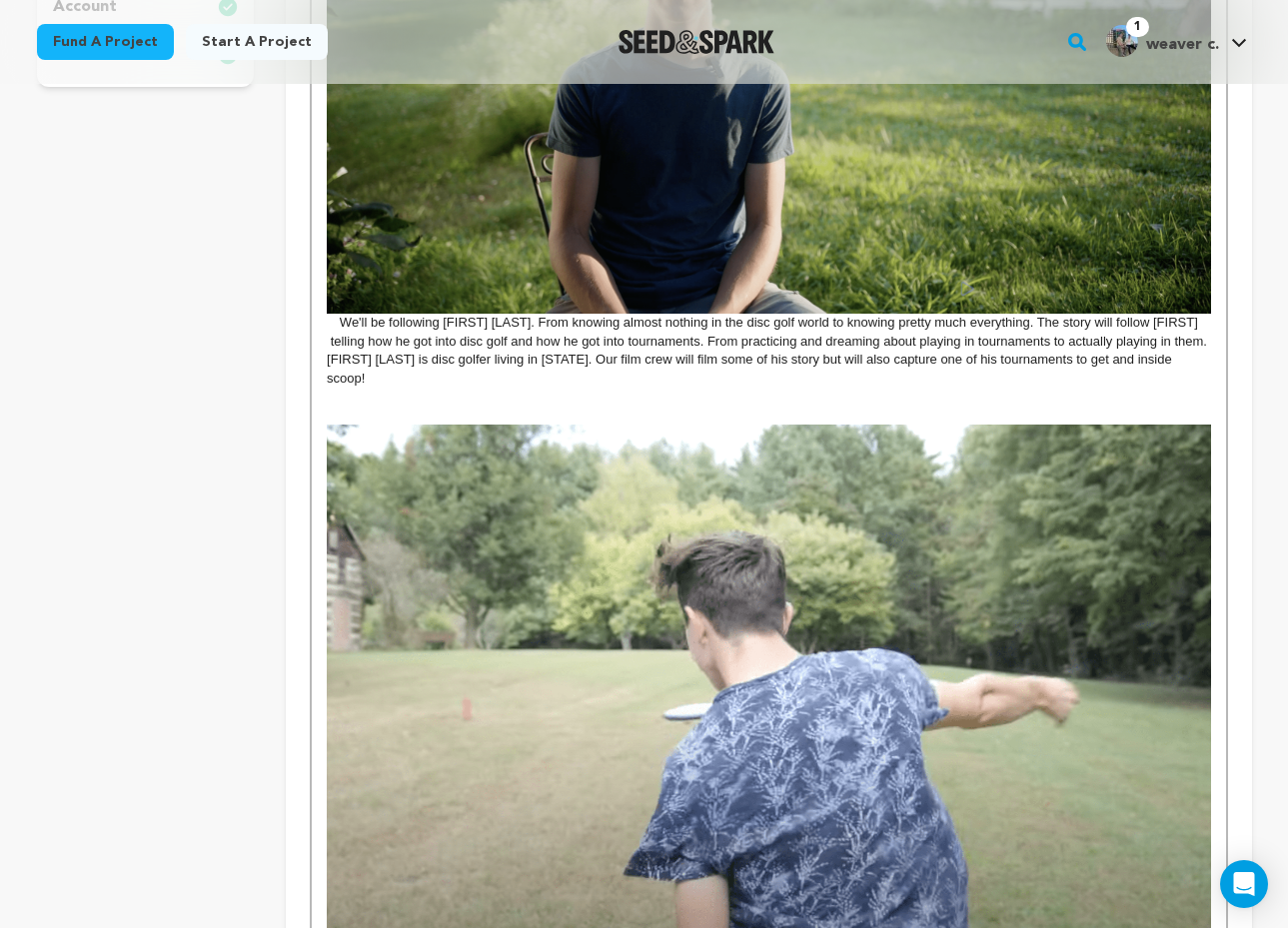 drag, startPoint x: 1162, startPoint y: 321, endPoint x: 1178, endPoint y: 325, distance: 16.492423 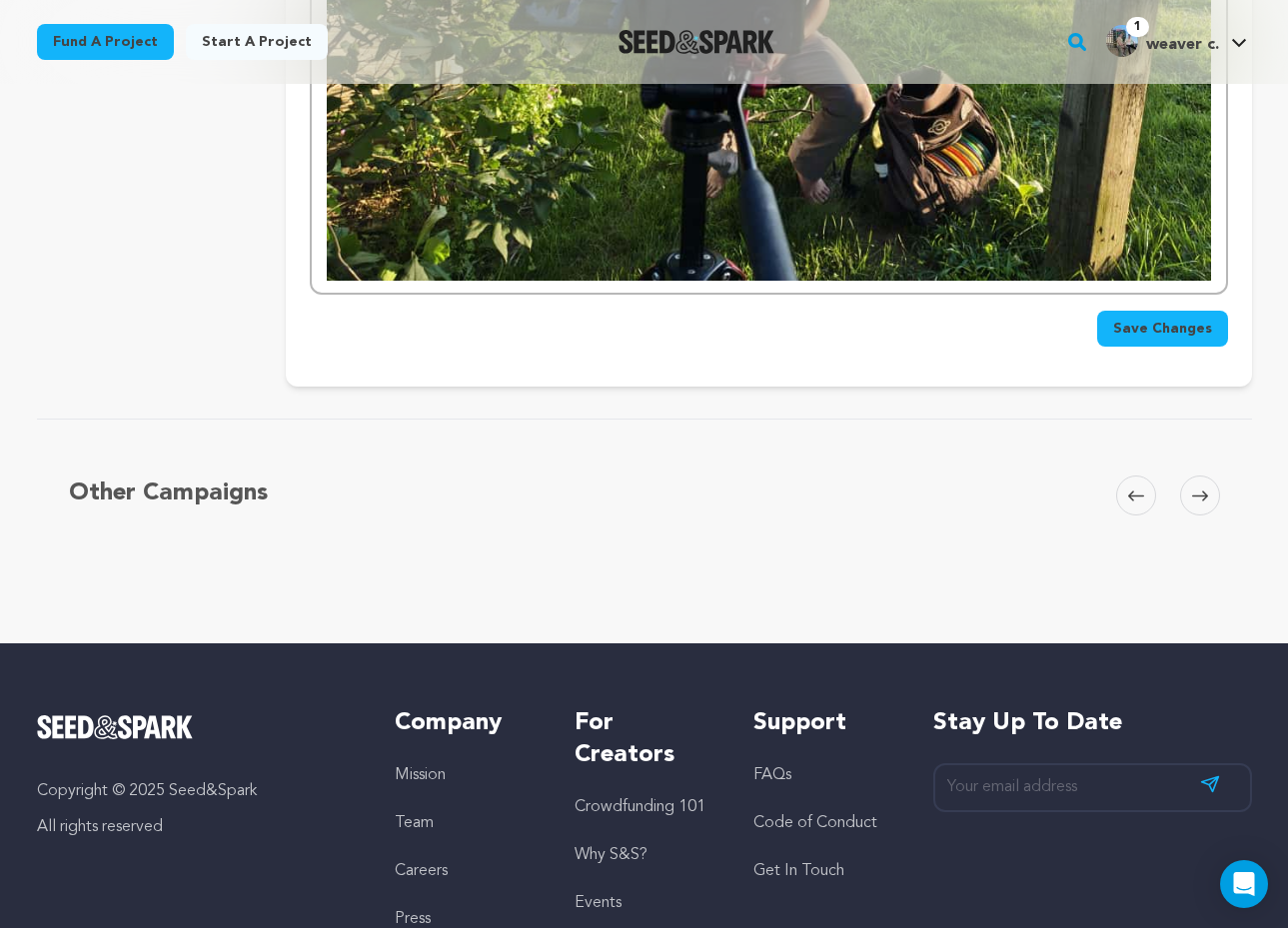 scroll, scrollTop: 2150, scrollLeft: 0, axis: vertical 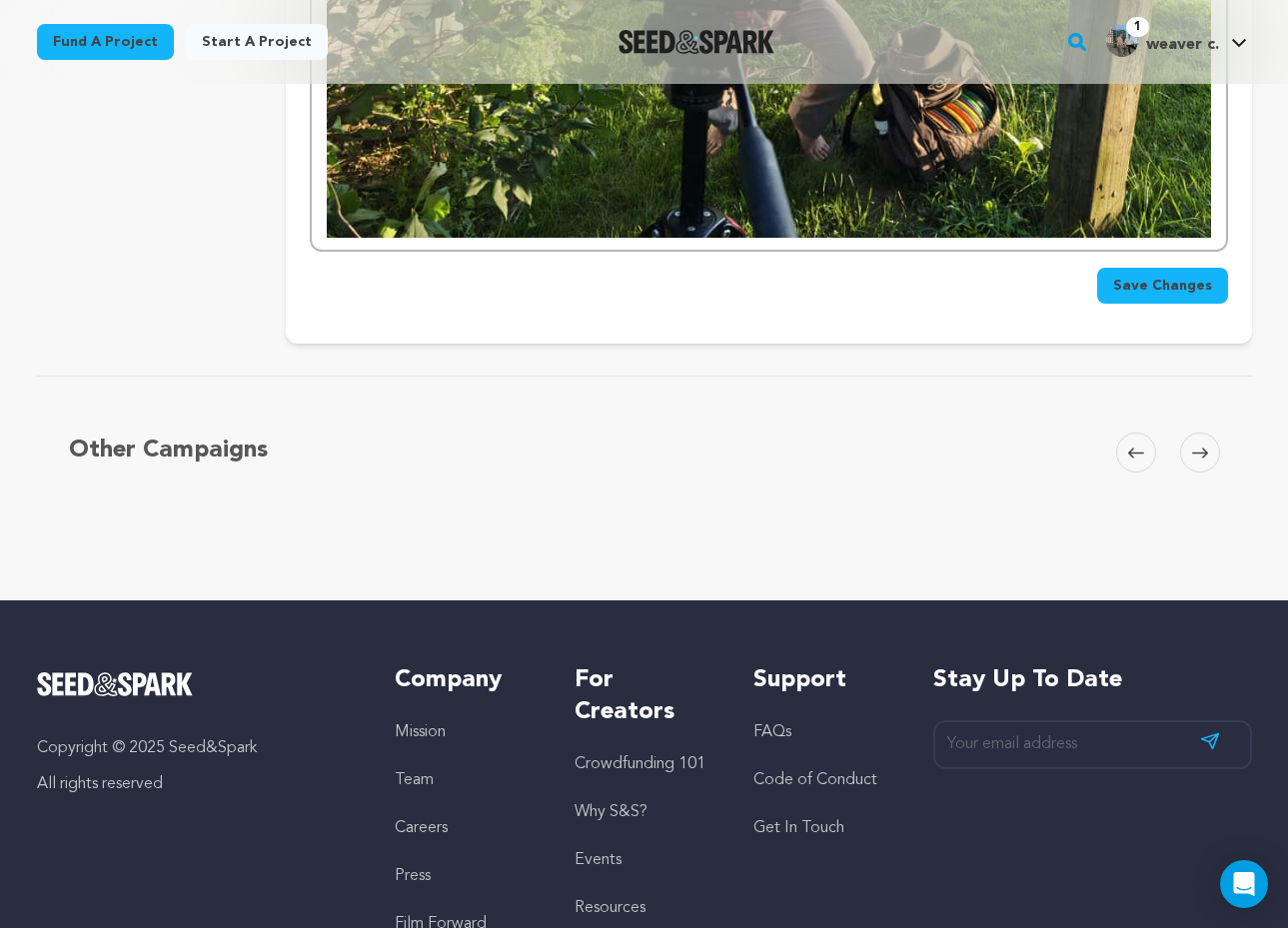 click on "Save Changes" at bounding box center [1162, 286] 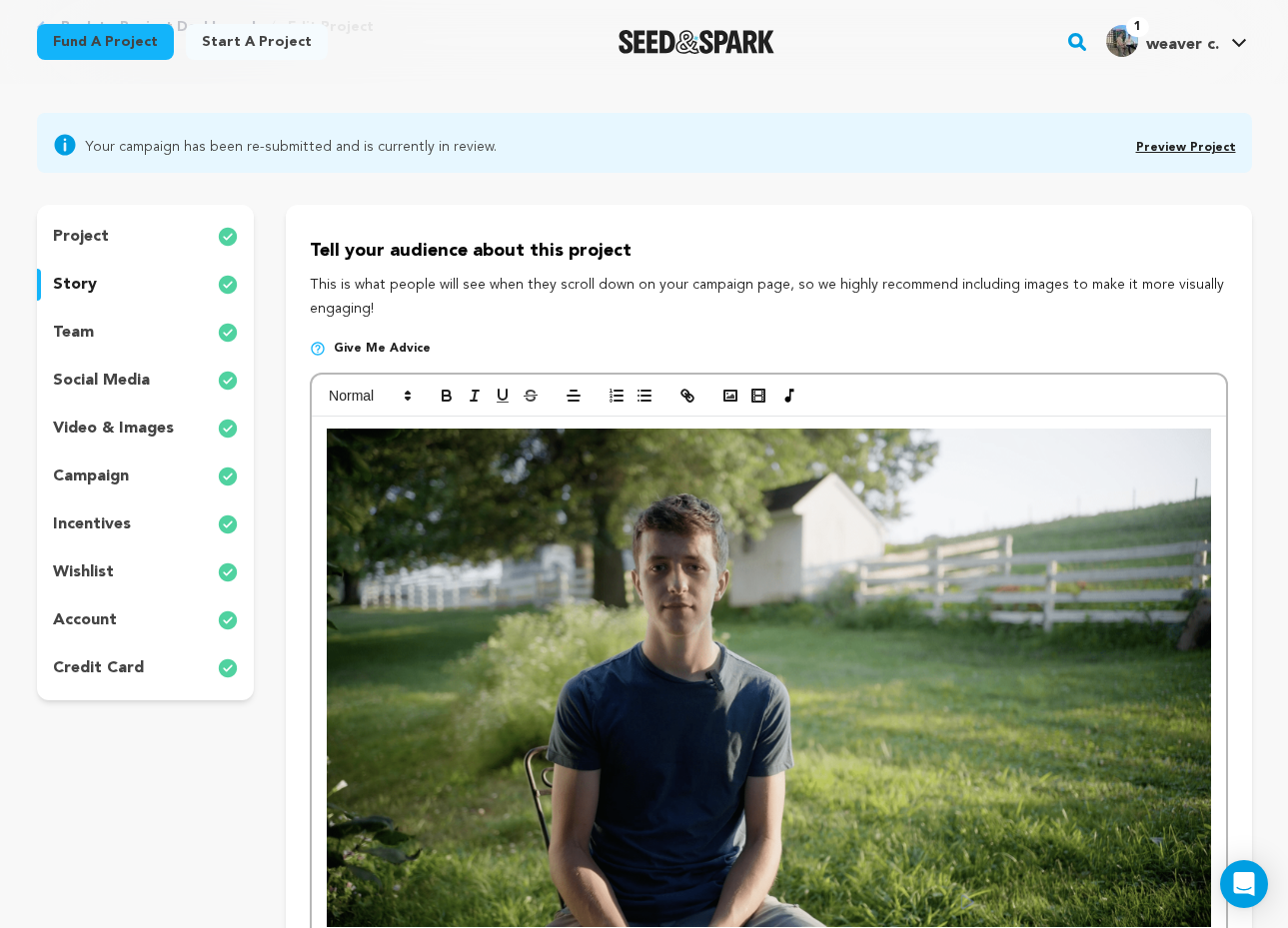 scroll, scrollTop: 0, scrollLeft: 0, axis: both 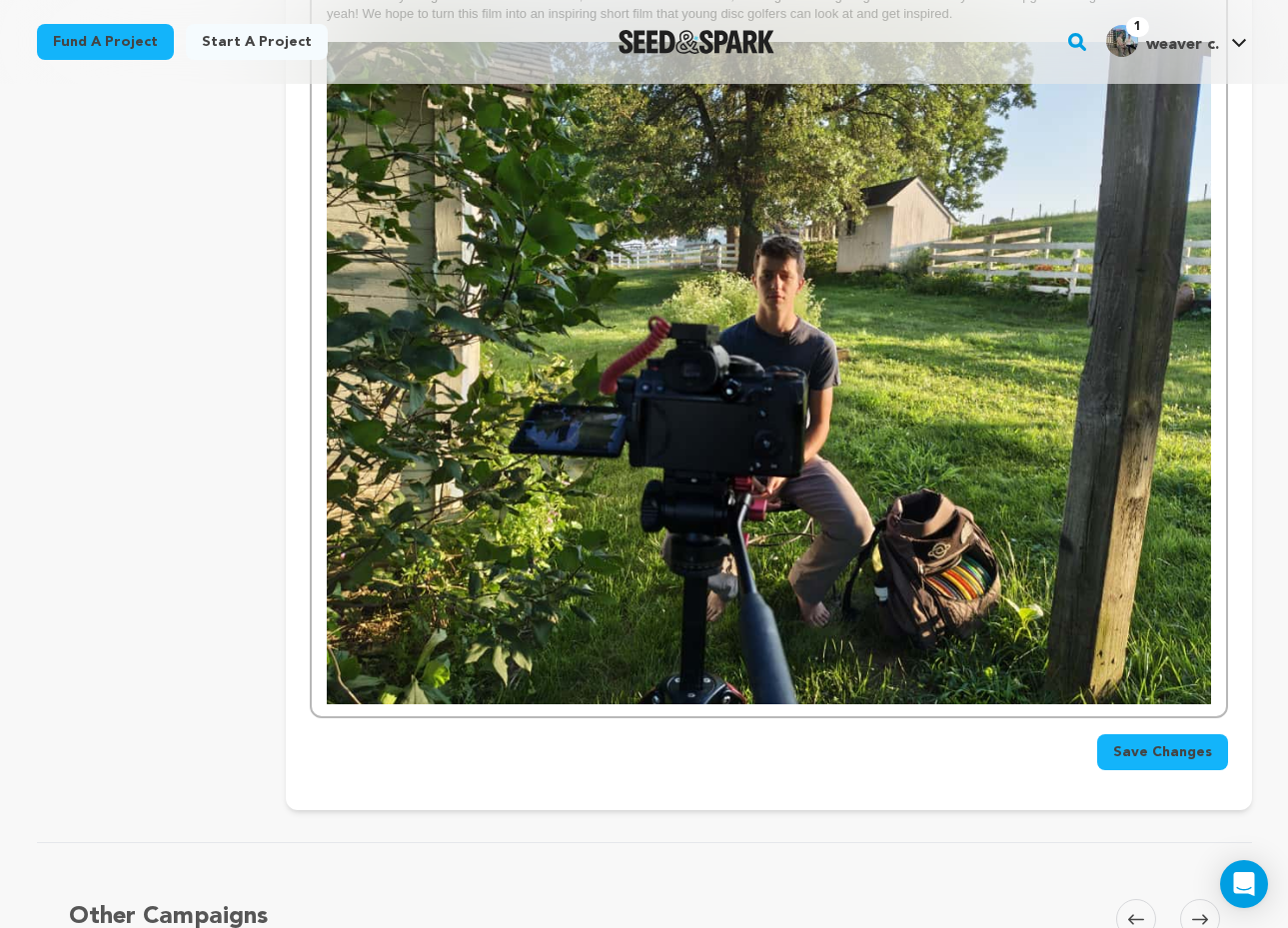 click on "Save Changes" at bounding box center [1162, 752] 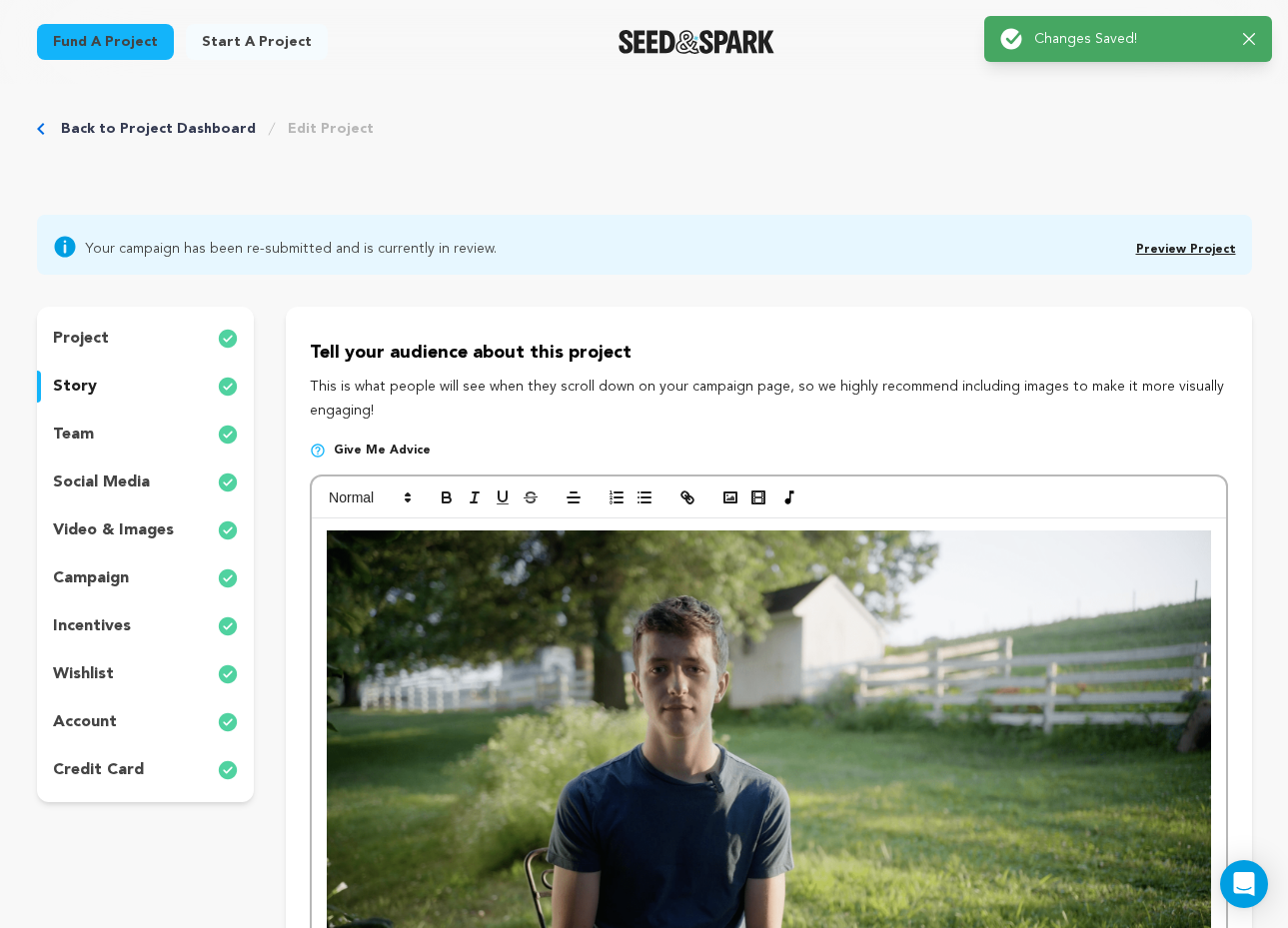scroll, scrollTop: 0, scrollLeft: 0, axis: both 